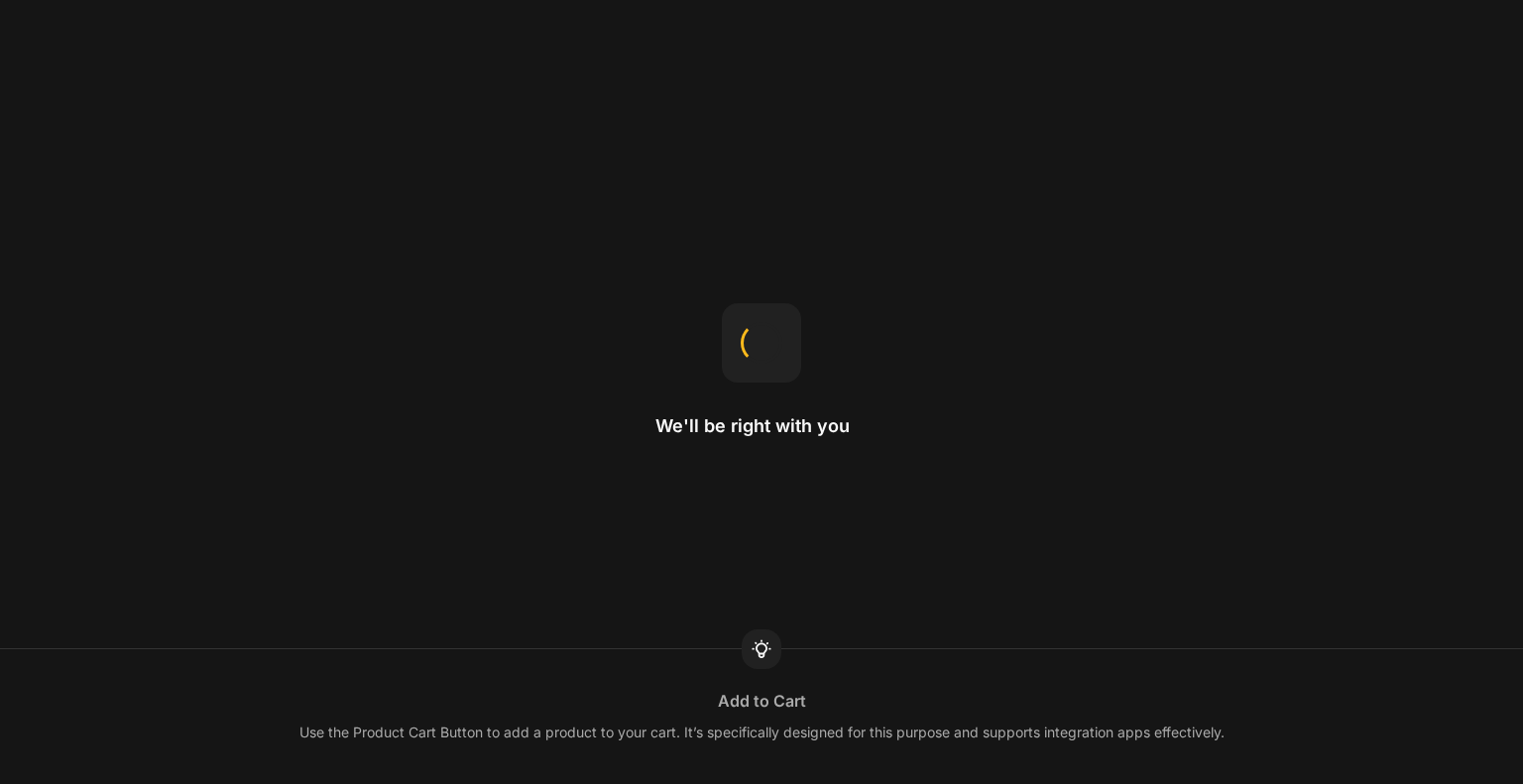 scroll, scrollTop: 0, scrollLeft: 0, axis: both 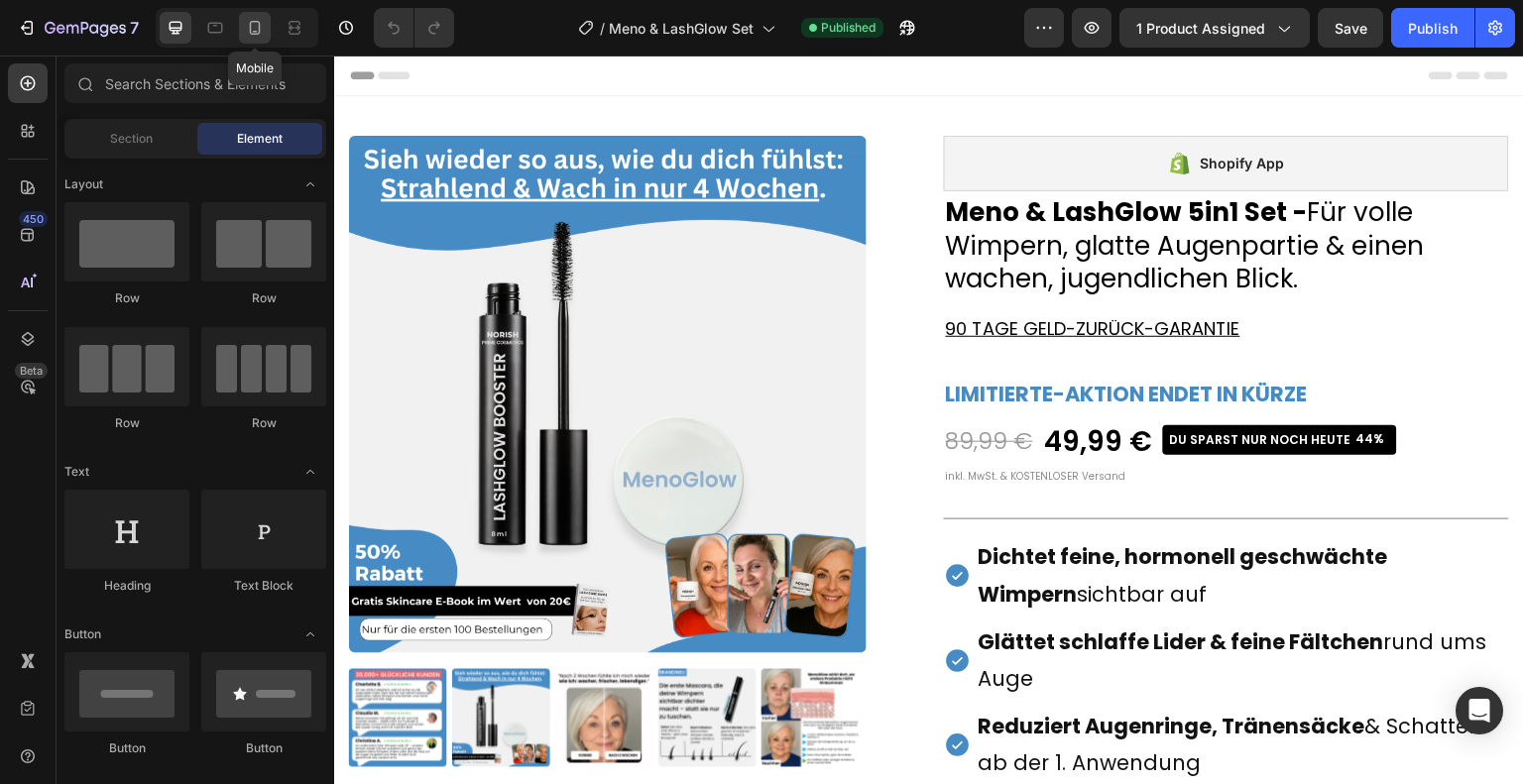 click 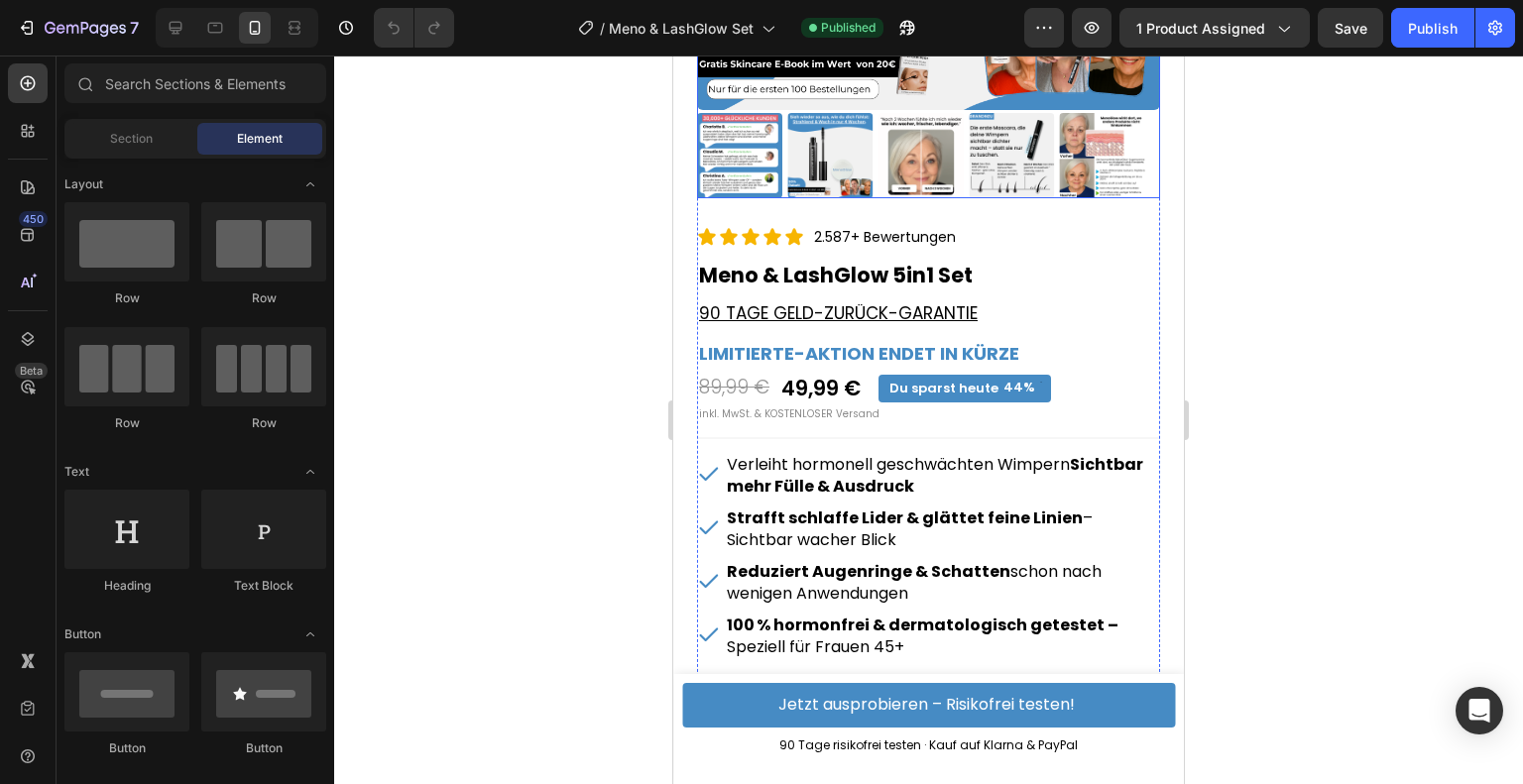 scroll, scrollTop: 464, scrollLeft: 0, axis: vertical 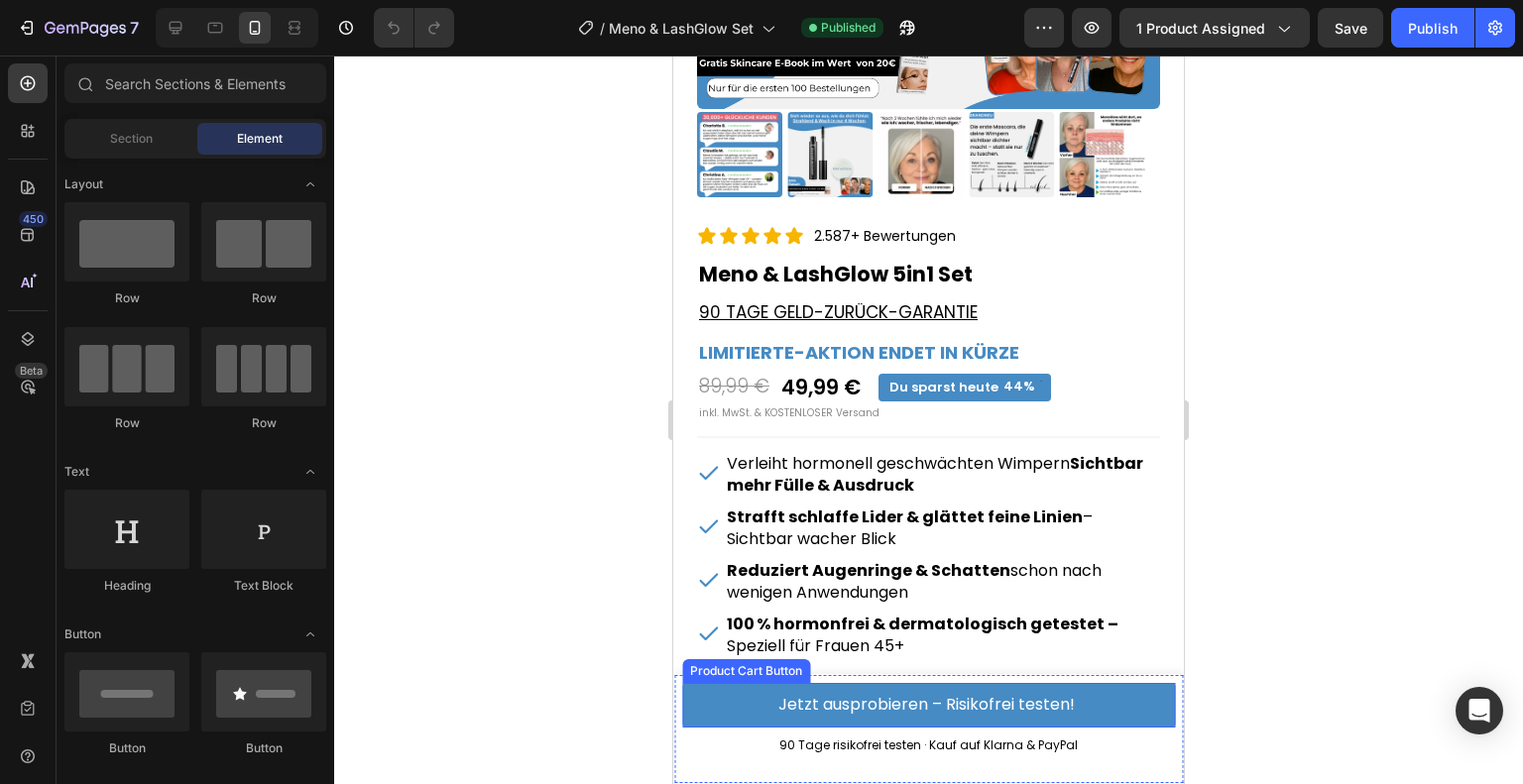 click on "Jetzt ausprobieren – Risikofrei testen!" at bounding box center (928, 705) 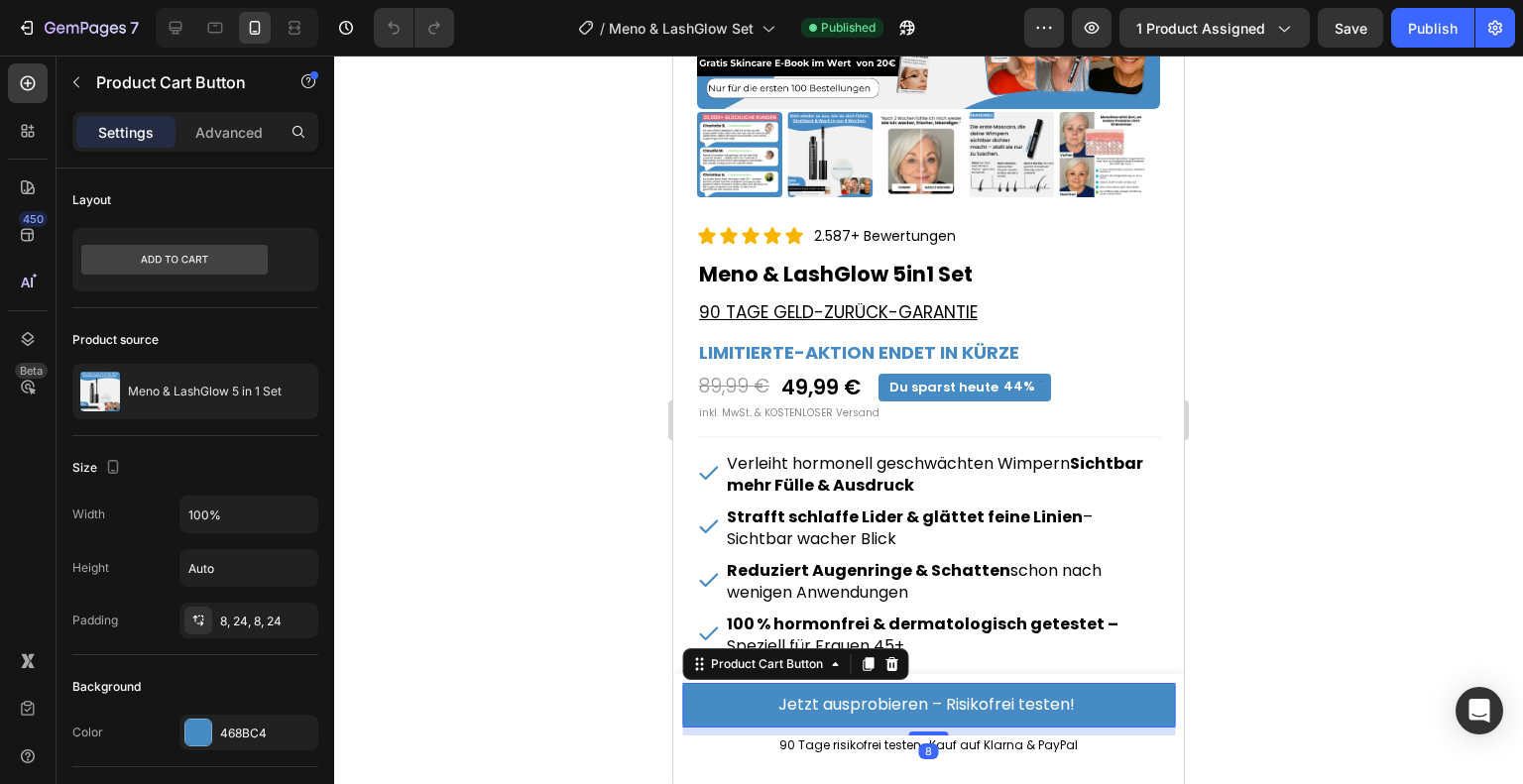 click on "Jetzt ausprobieren – Risikofrei testen!" at bounding box center [928, 705] 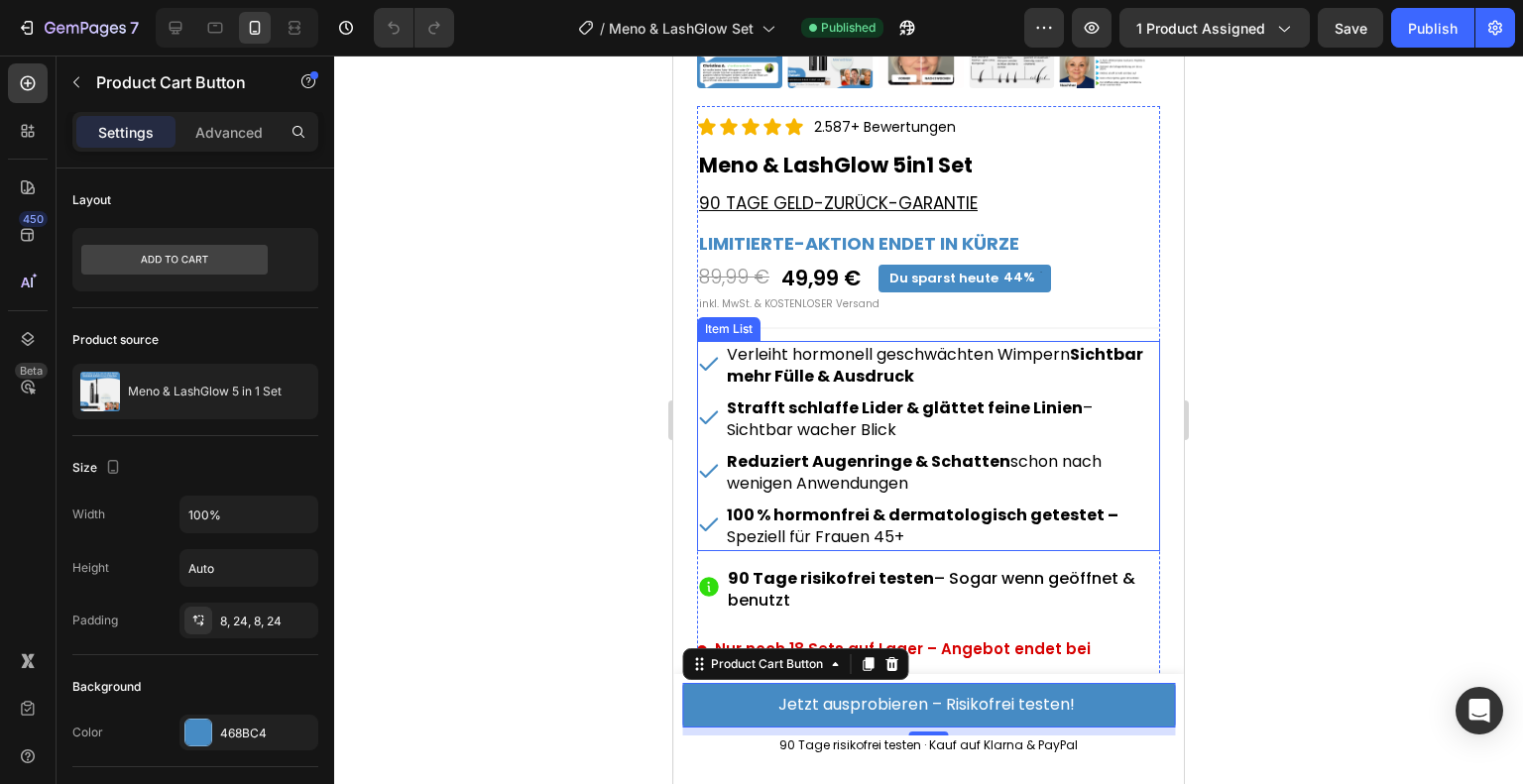 scroll, scrollTop: 360, scrollLeft: 0, axis: vertical 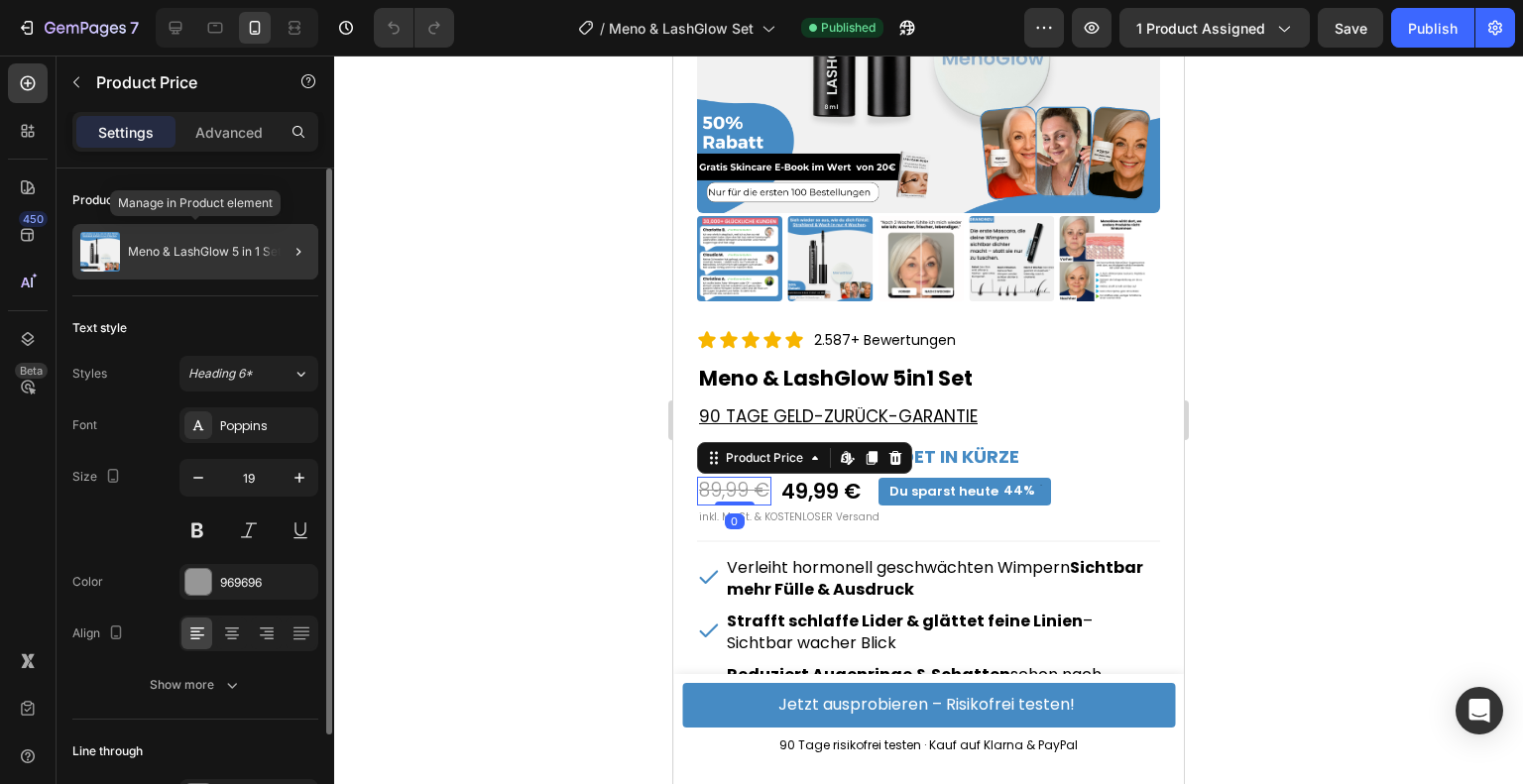 click on "Meno & LashGlow 5 in 1 Set" 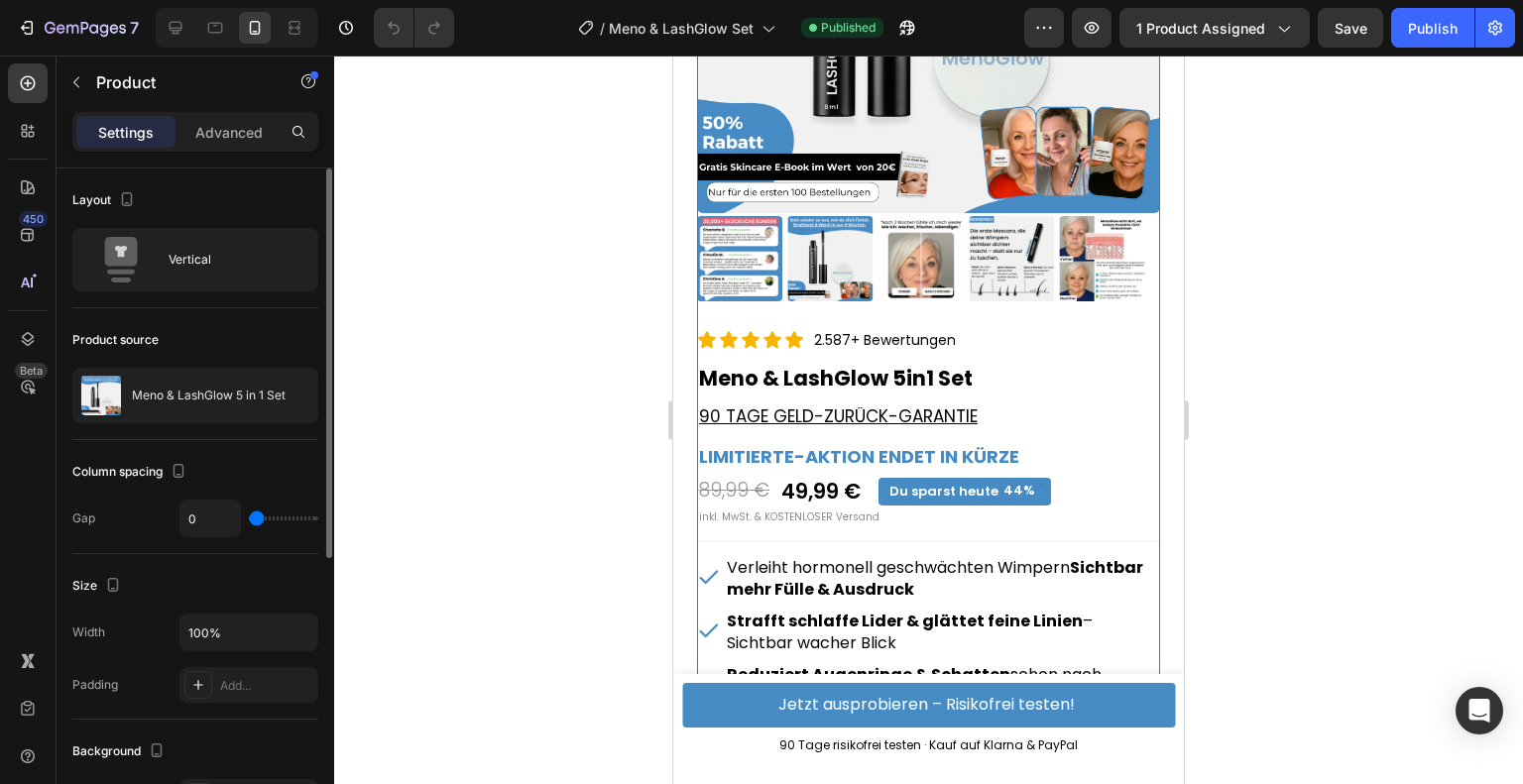 click 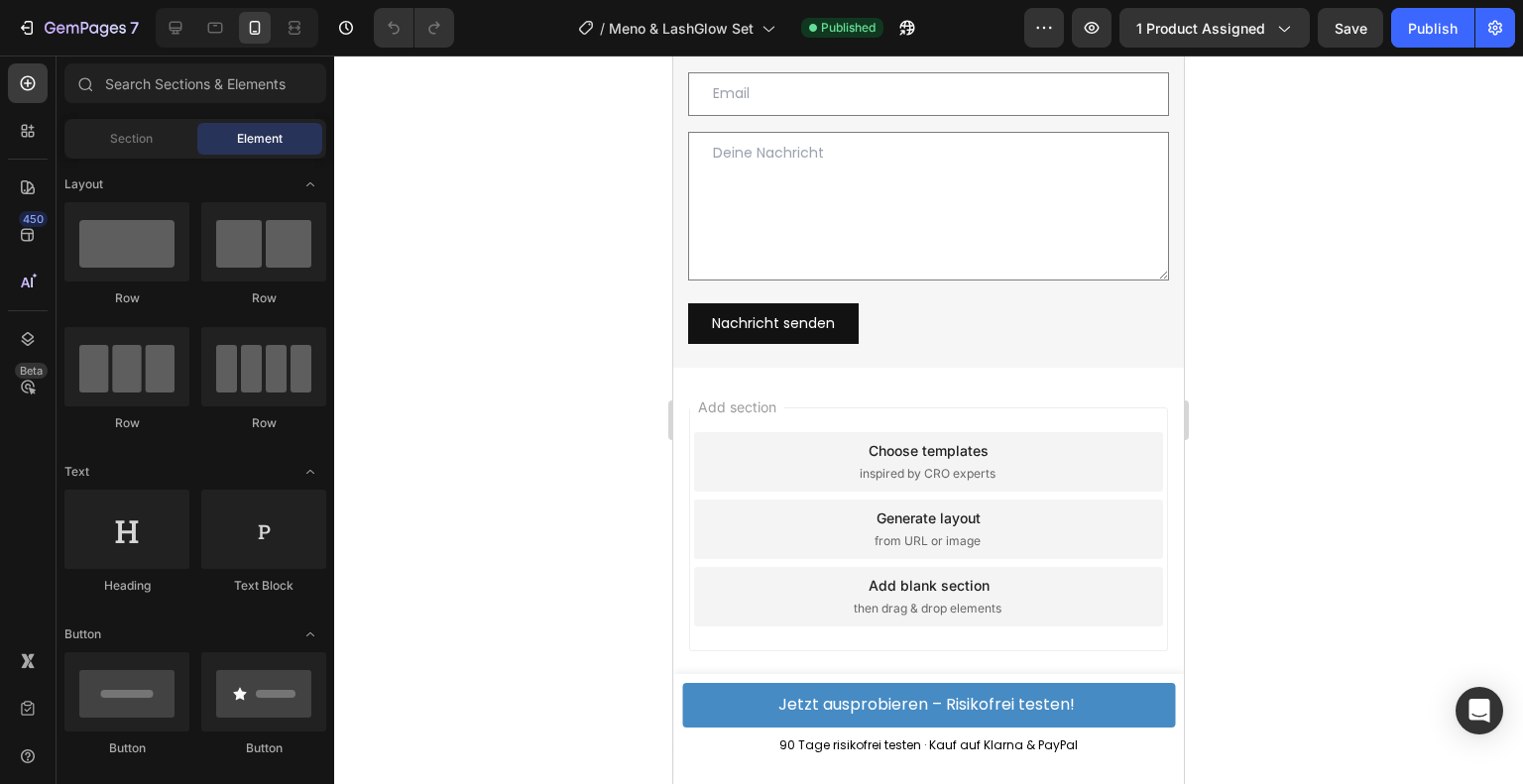 scroll, scrollTop: 11286, scrollLeft: 0, axis: vertical 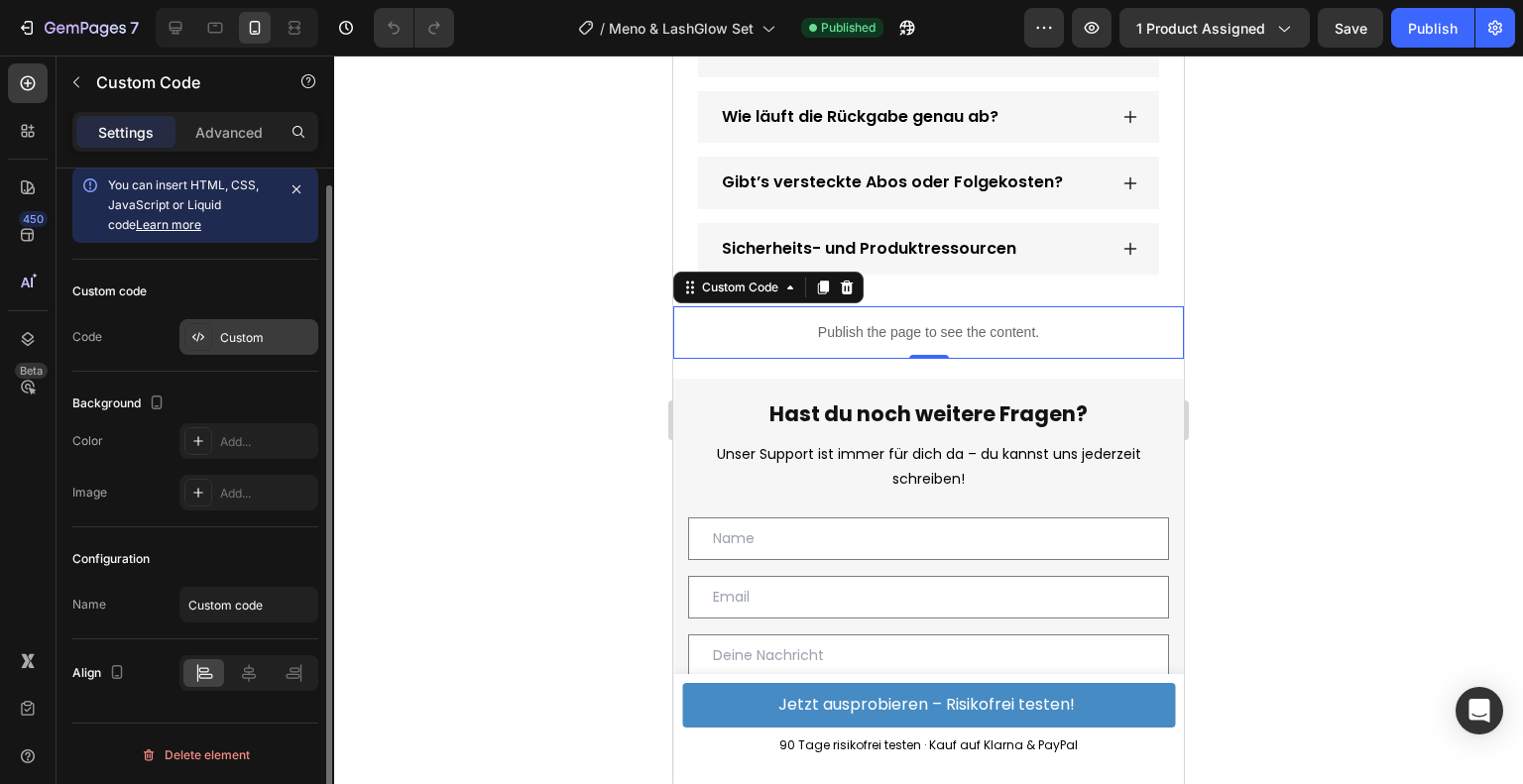click on "Custom" at bounding box center [249, 337] 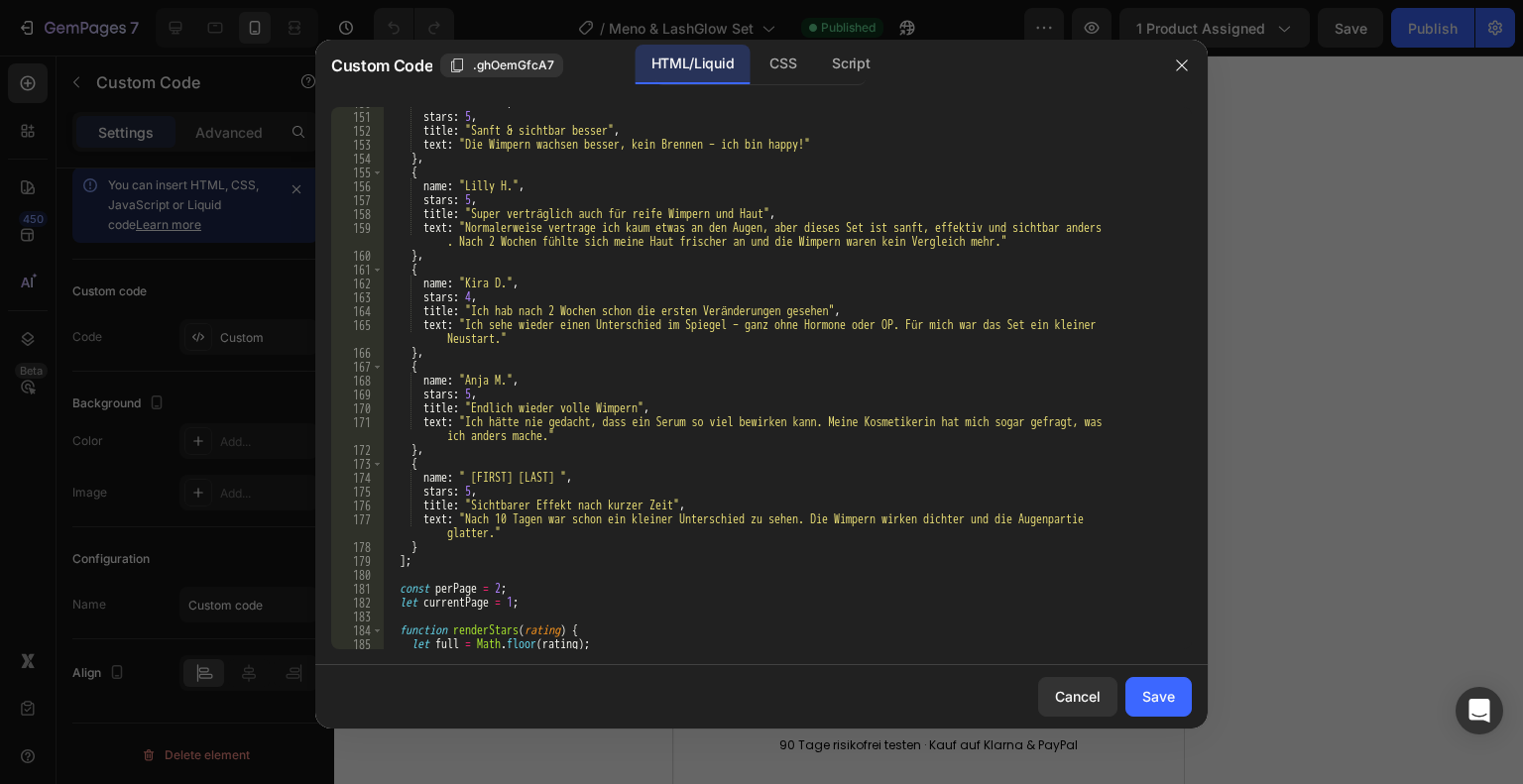 scroll, scrollTop: 2147, scrollLeft: 0, axis: vertical 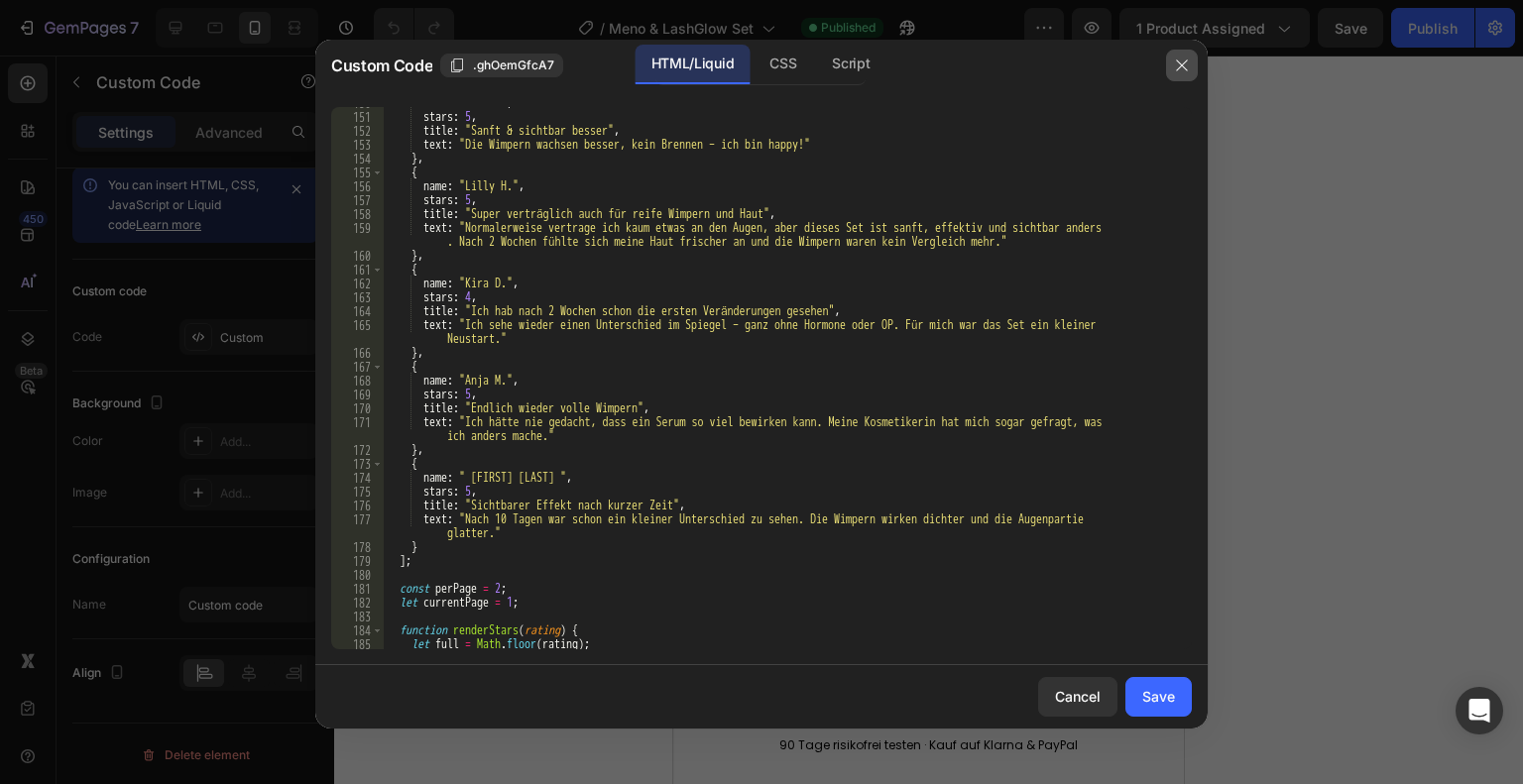 click at bounding box center [1182, 65] 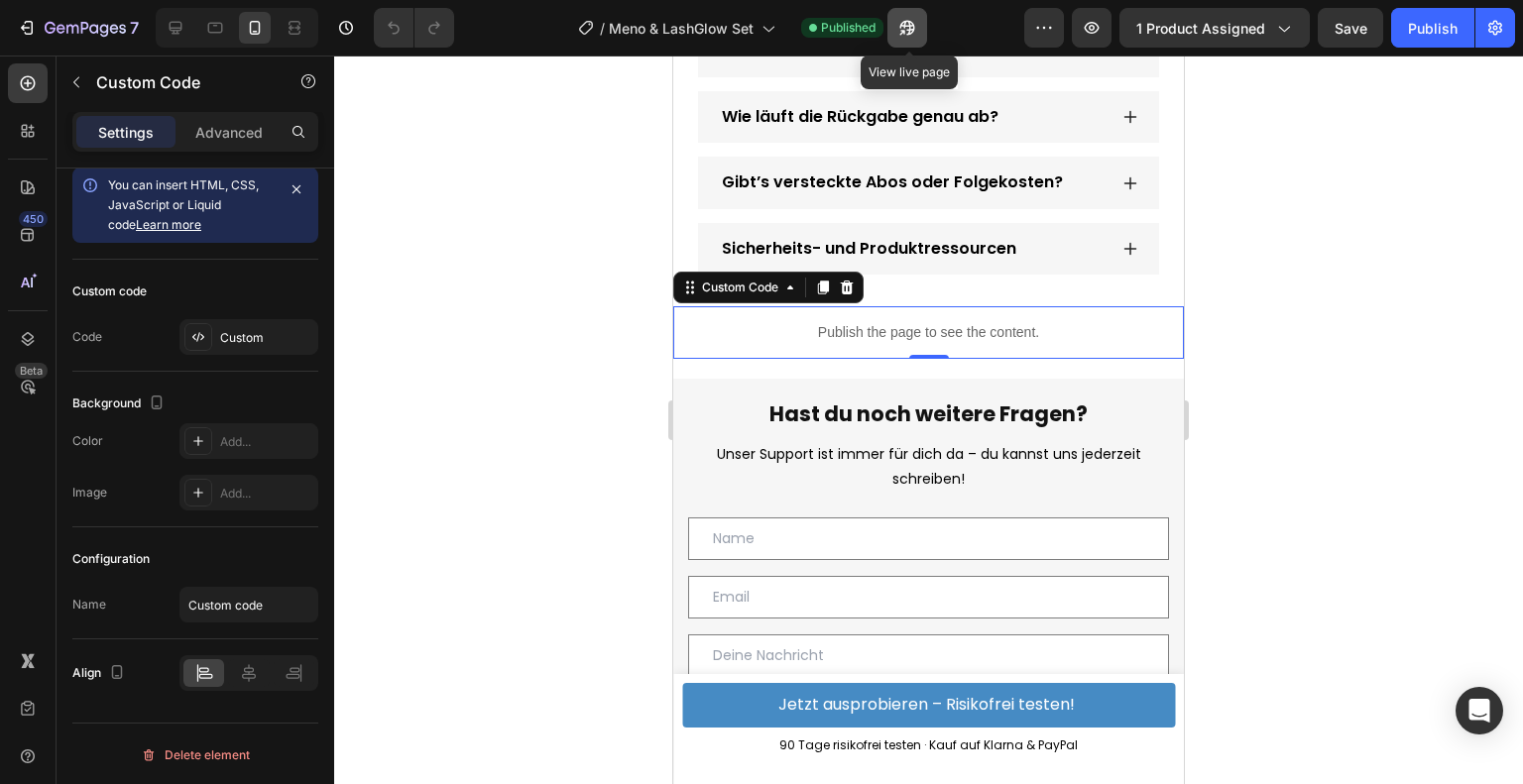 click 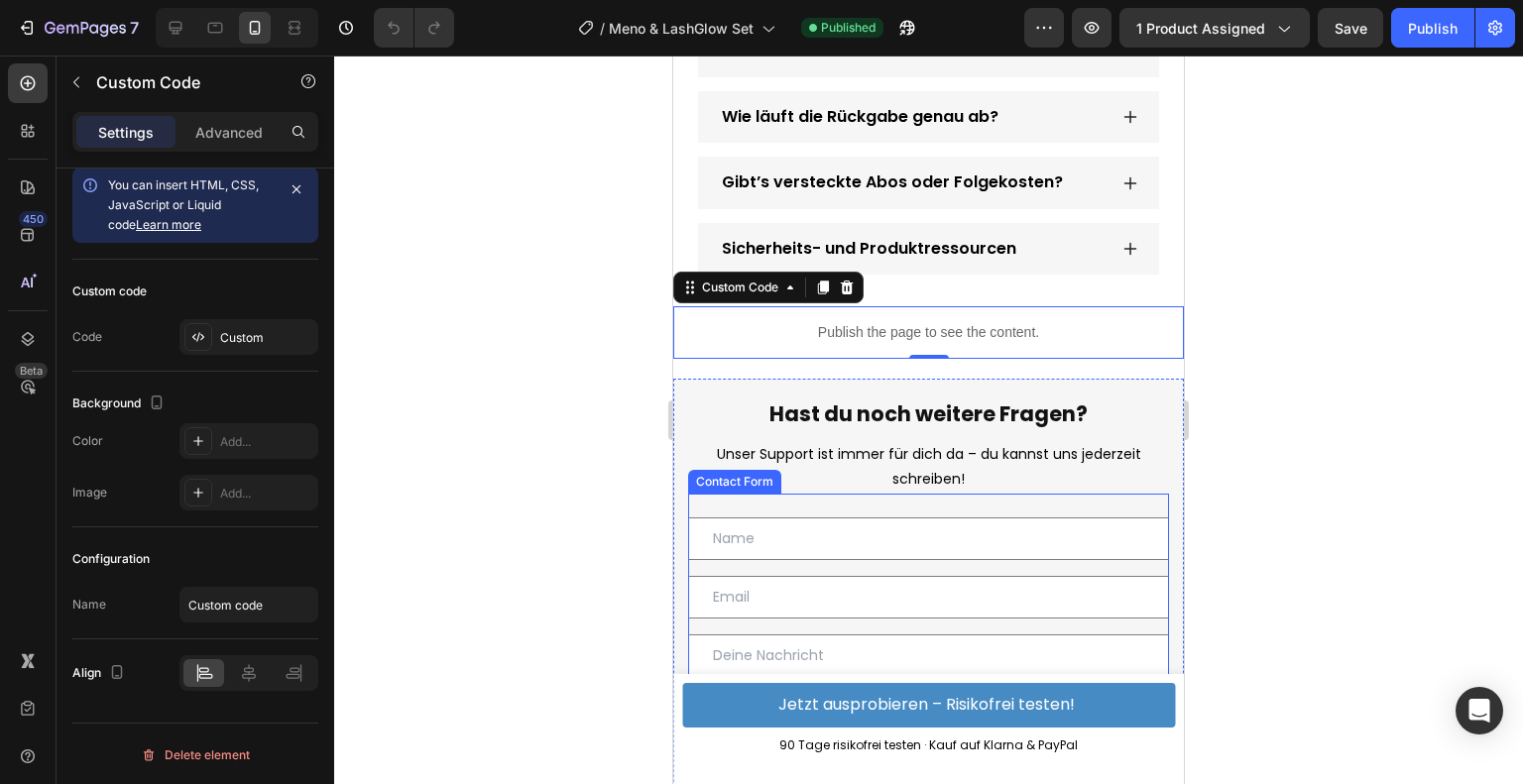 scroll, scrollTop: 11484, scrollLeft: 0, axis: vertical 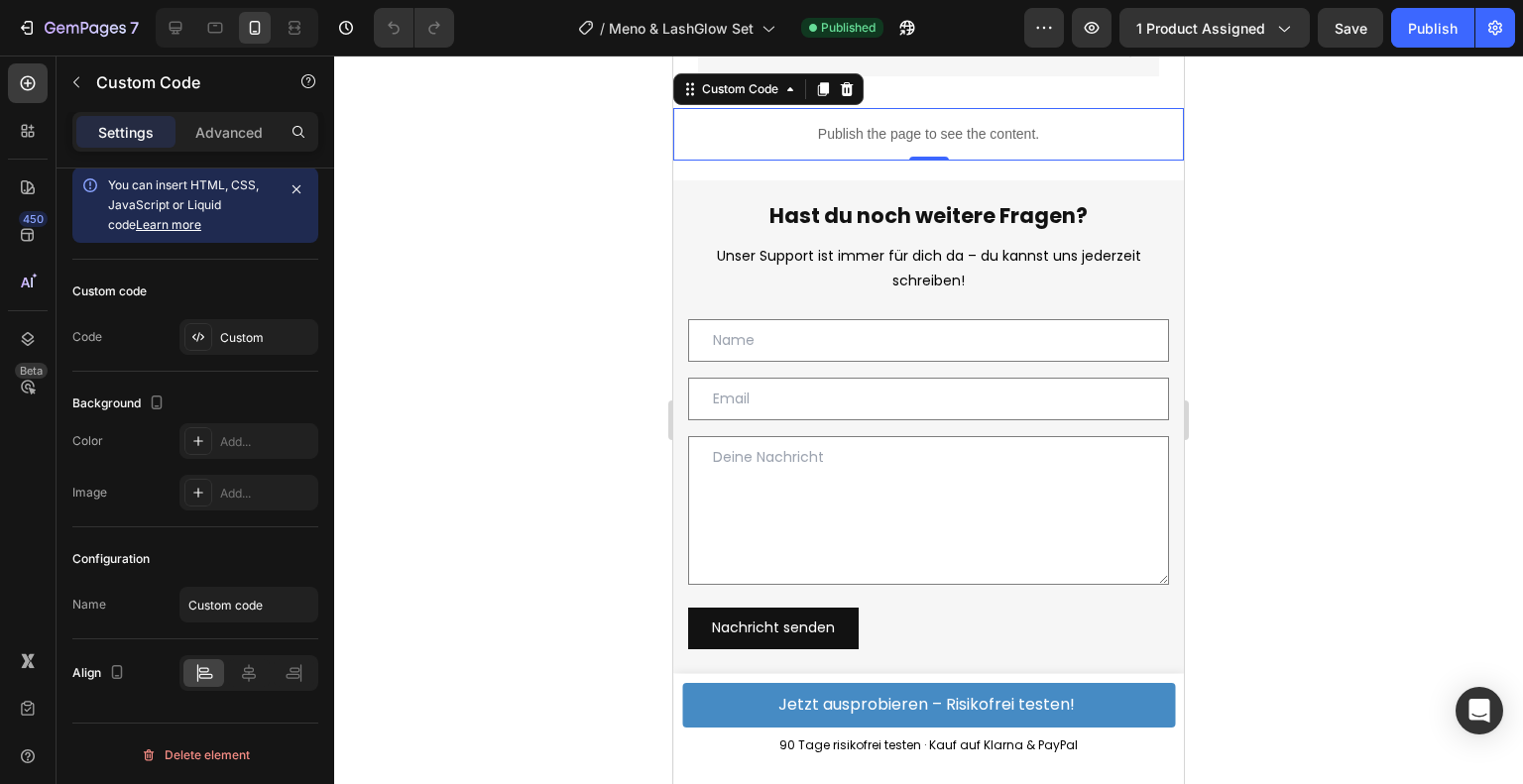 click 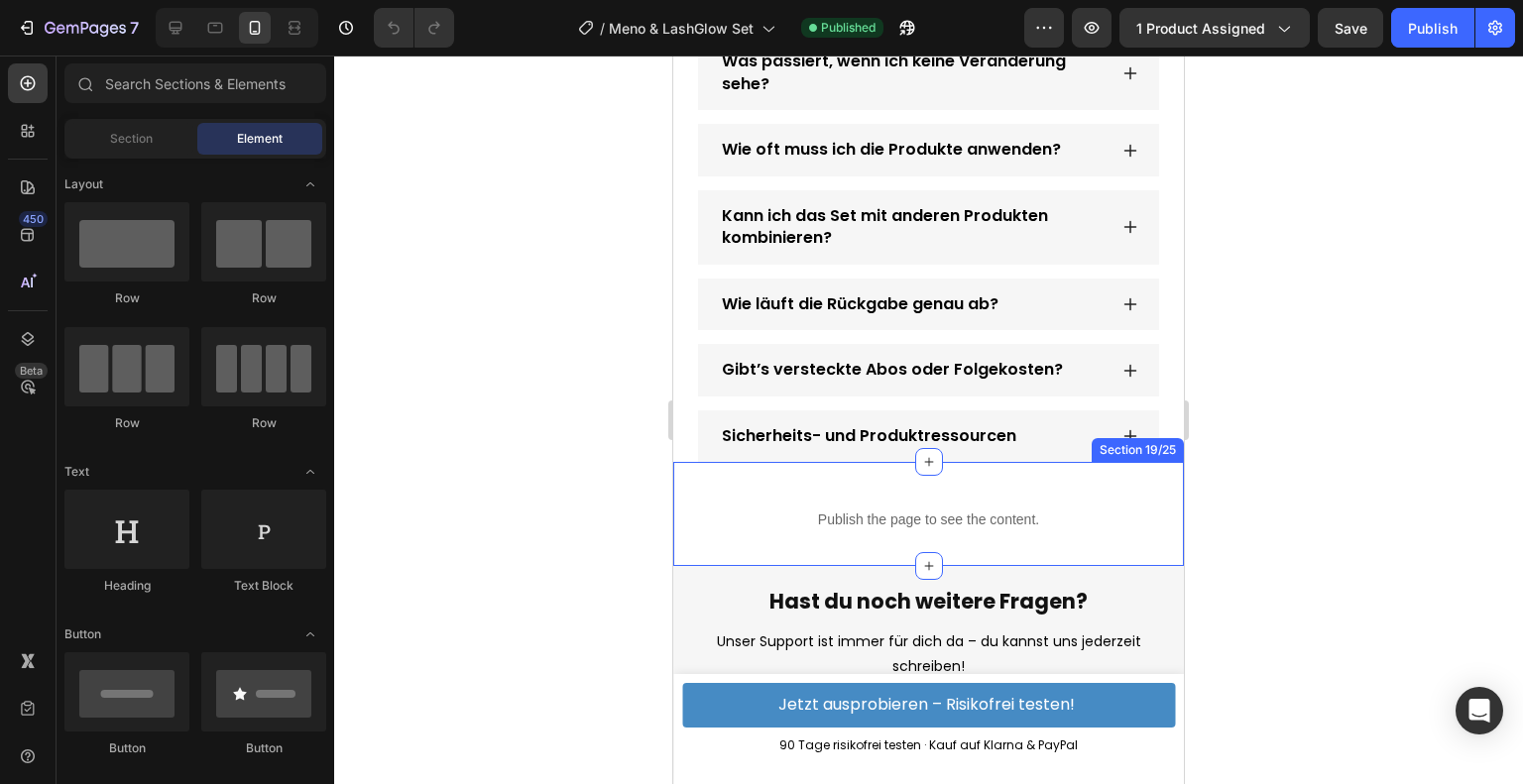 scroll, scrollTop: 11088, scrollLeft: 0, axis: vertical 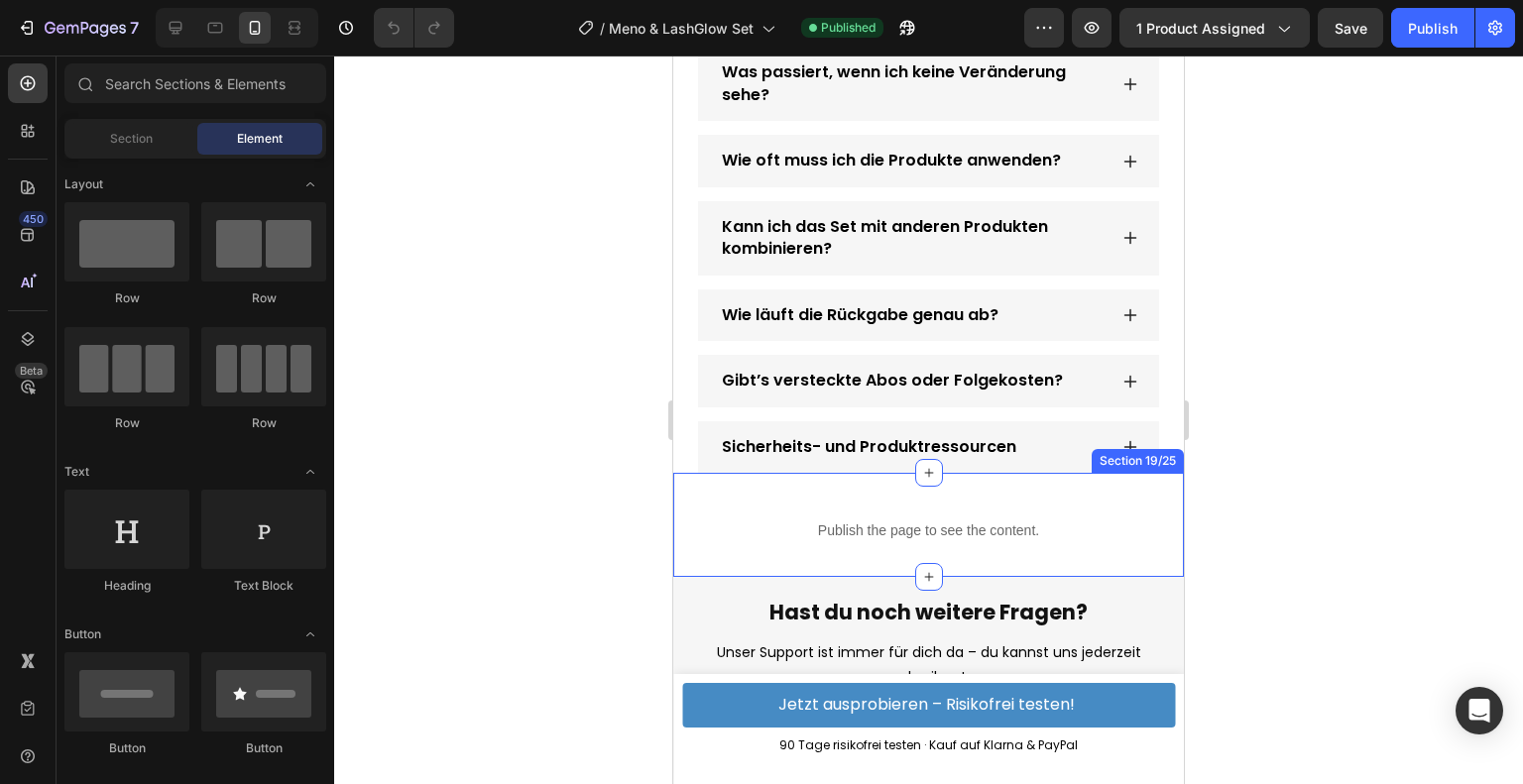 click on "Publish the page to see the content.
Custom Code Section 19/25" at bounding box center (928, 524) 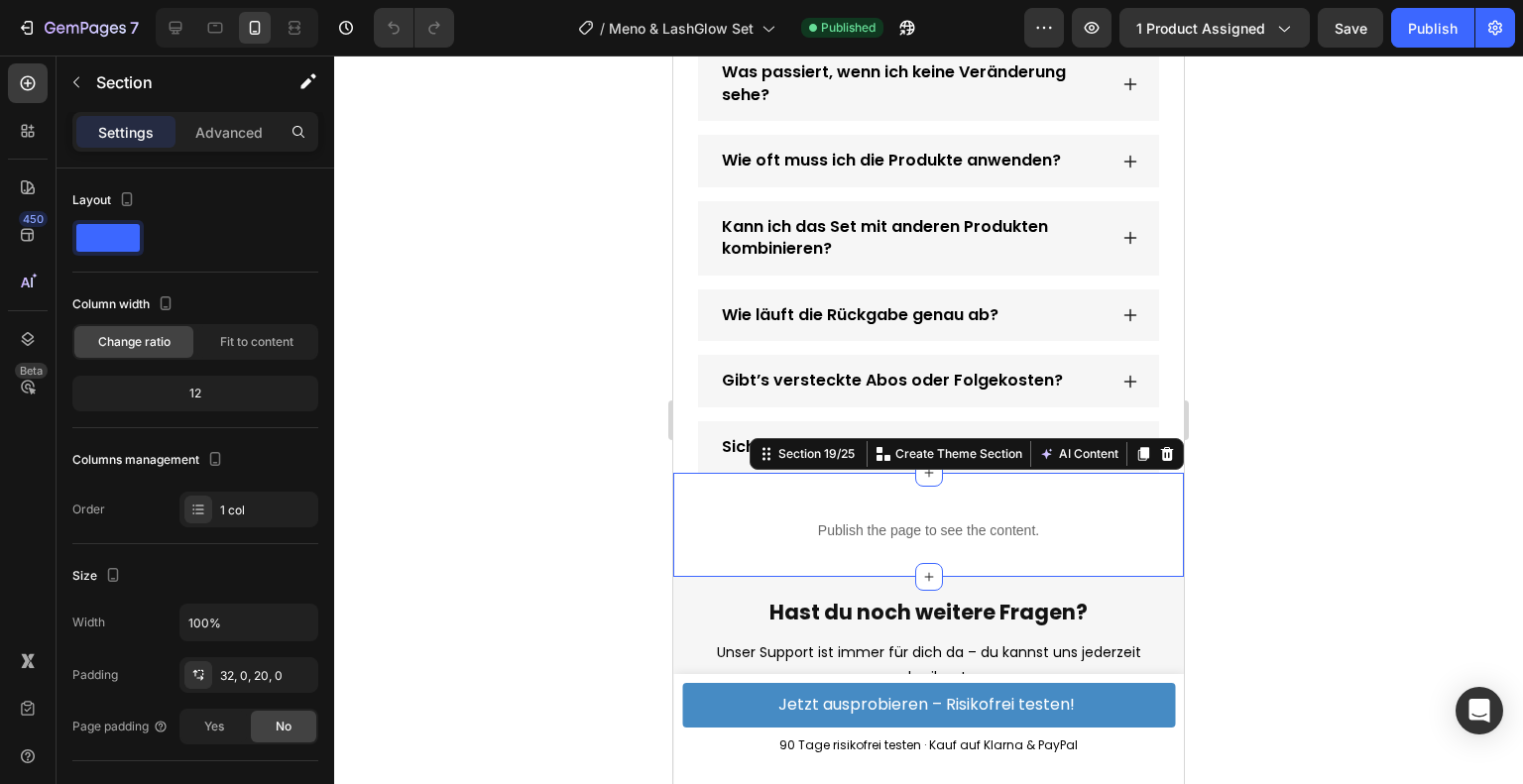 click 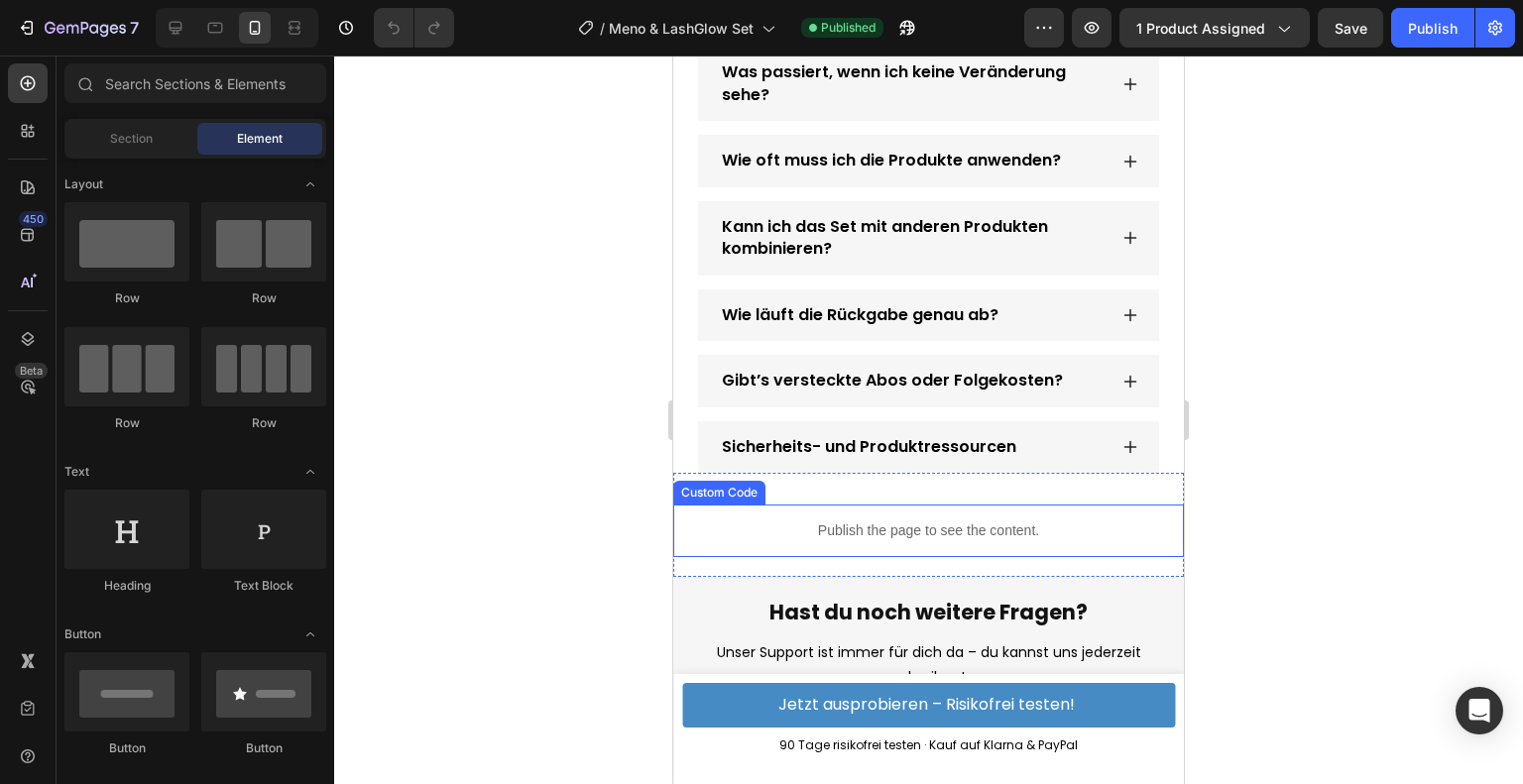 click on "Publish the page to see the content." at bounding box center (928, 530) 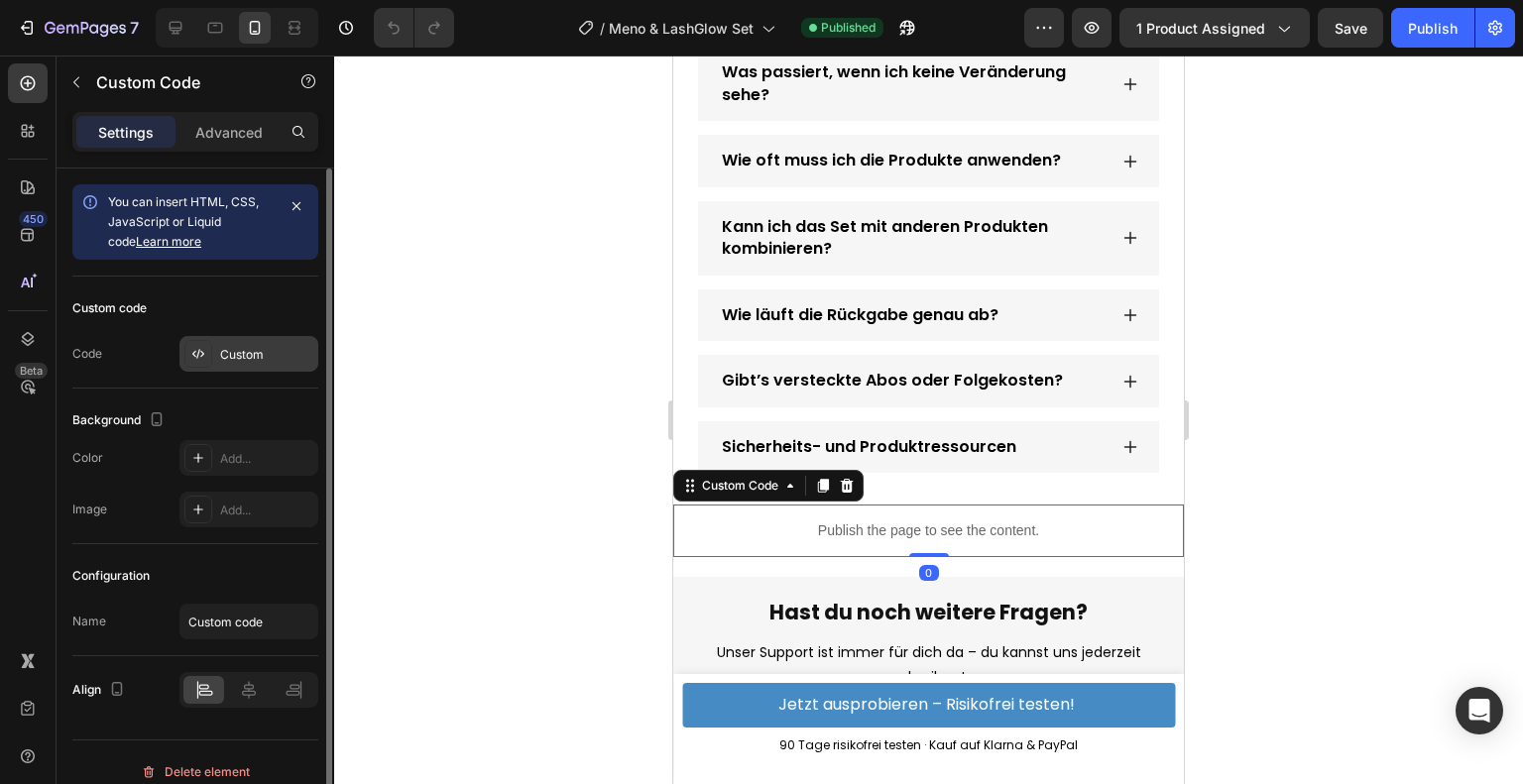 click 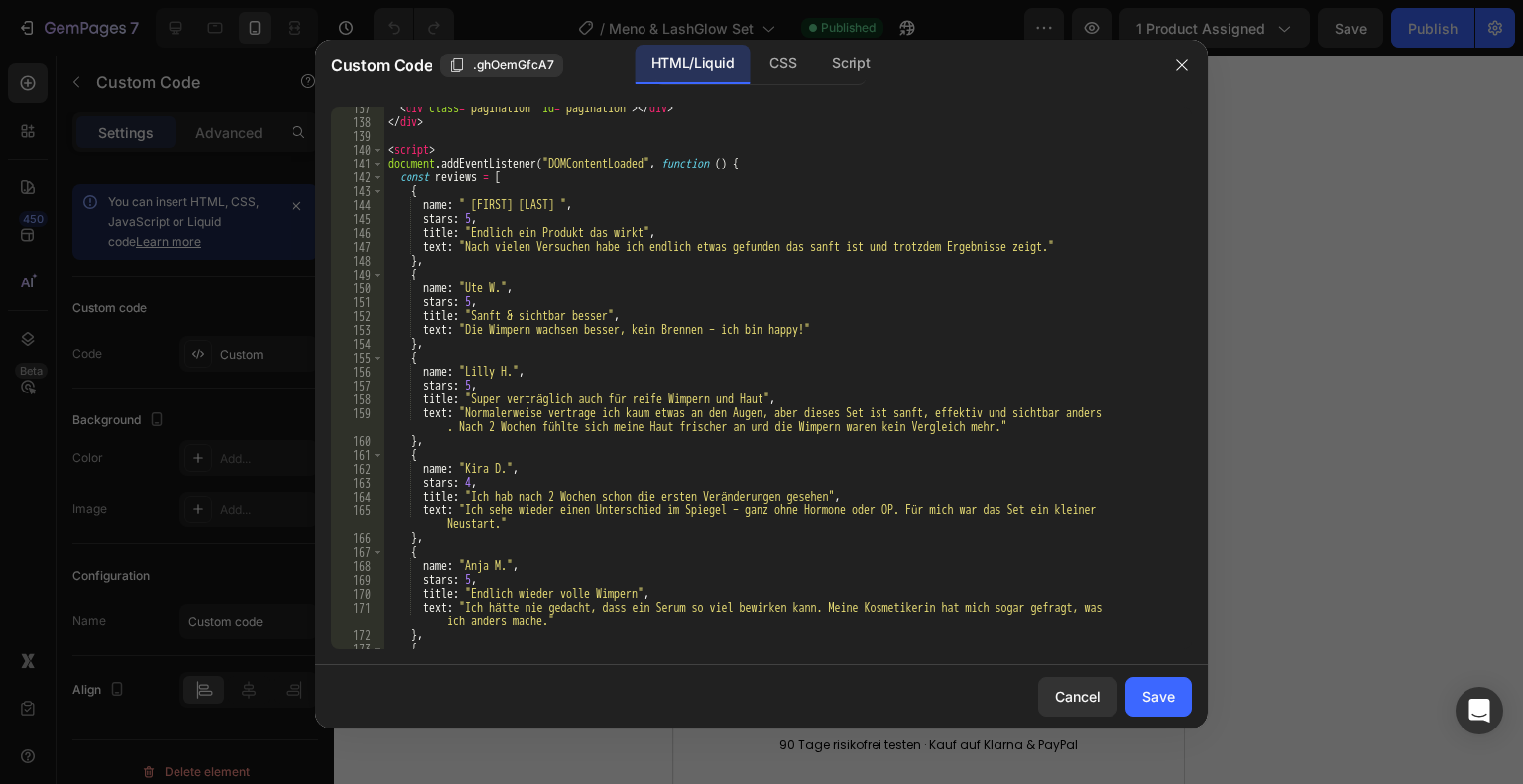 scroll, scrollTop: 2022, scrollLeft: 0, axis: vertical 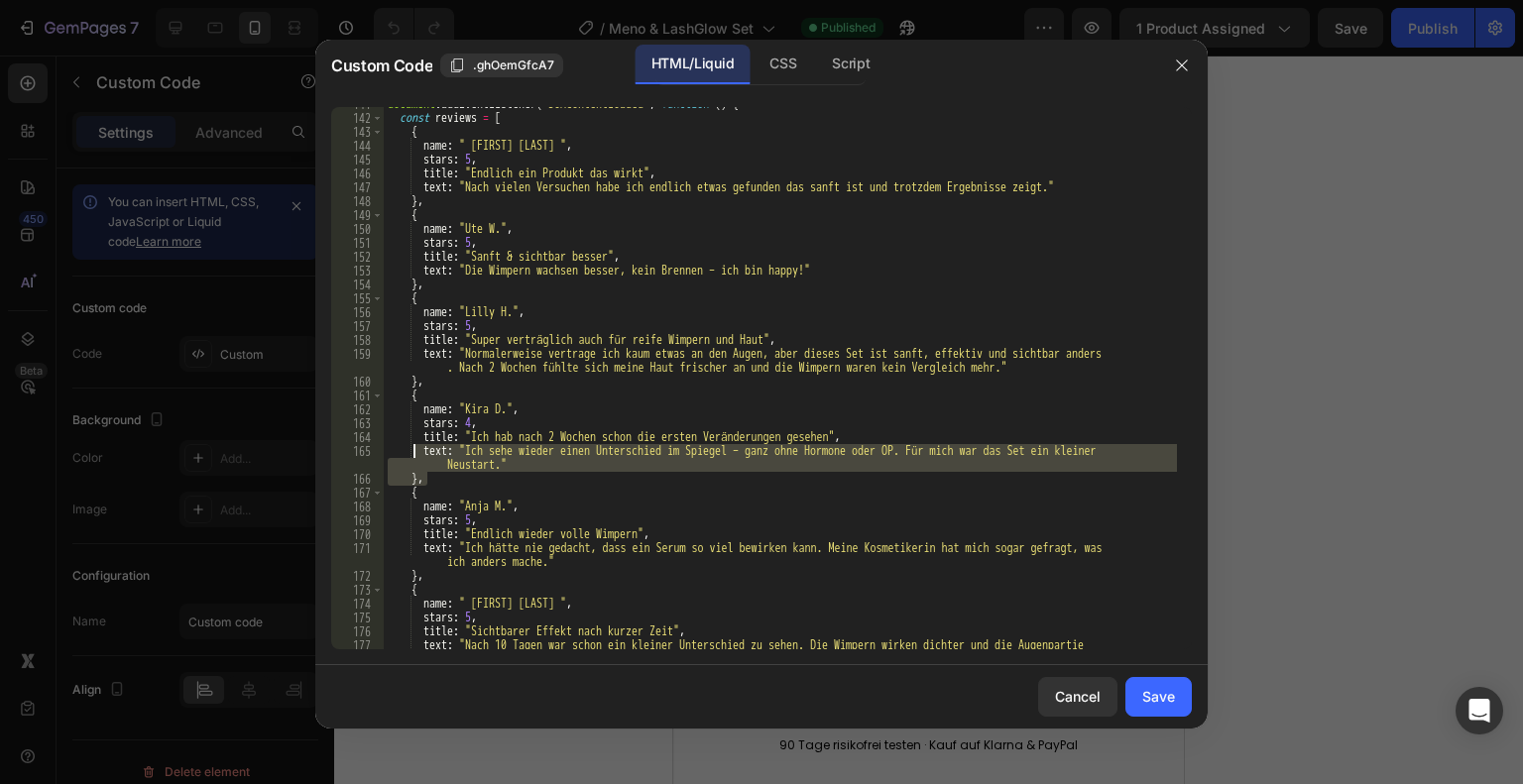 drag, startPoint x: 426, startPoint y: 483, endPoint x: 404, endPoint y: 422, distance: 64.845971 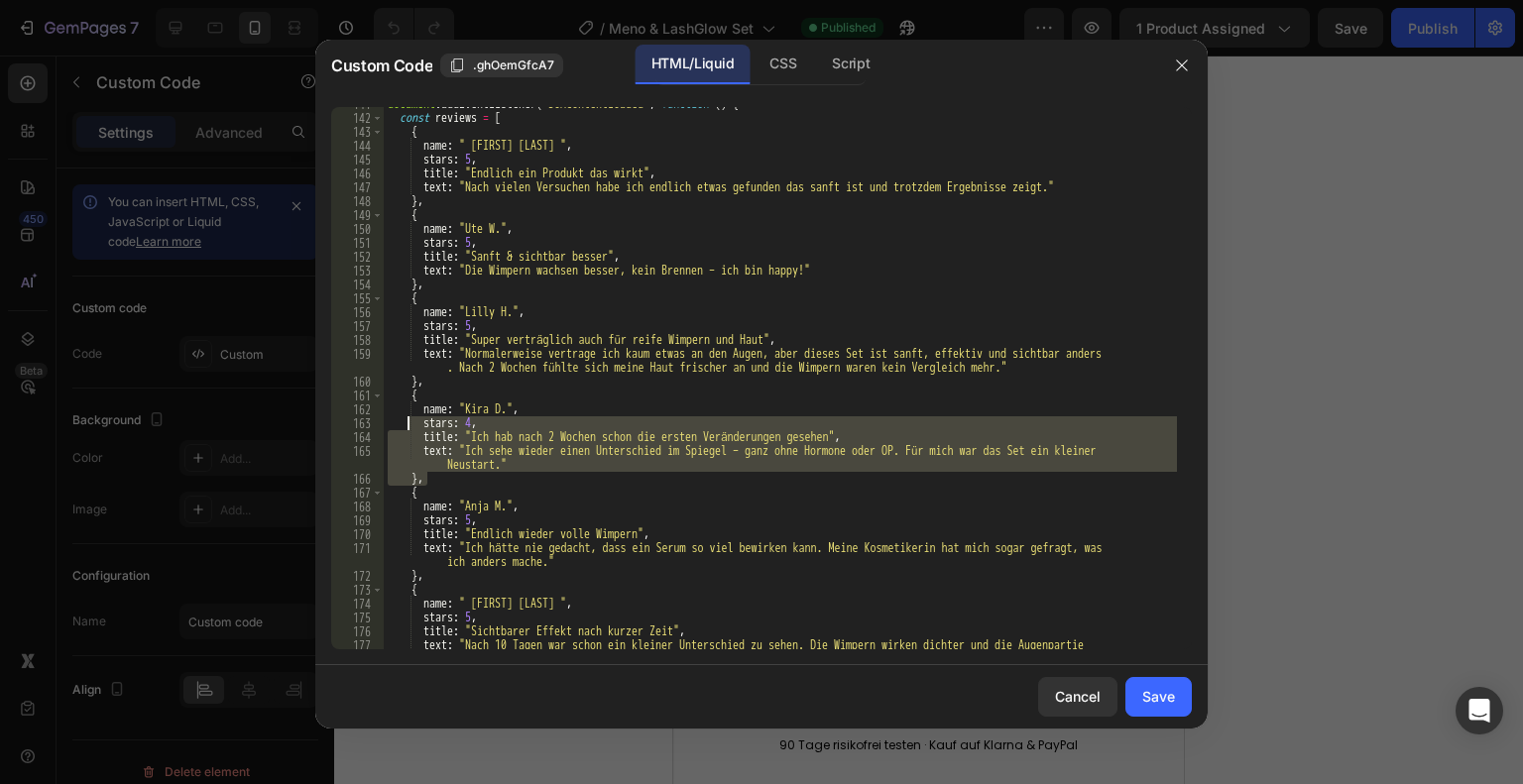 click on "document . addEventListener ( "DOMContentLoaded" ,   function   ( )   {    const   reviews   =   [      {         name :   "Sandra M." ,         stars :   5 ,         title :   "Endlich ein Produkt das wirkt" ,         text :   "Nach vielen Versuchen habe ich endlich etwas gefunden das sanft ist und trotzdem Ergebnisse zeigt."      } ,      {         name :   "Ute W." ,         stars :   5 ,         title :   "Sanft & sichtbar besser" ,         text :   "Die Wimpern wachsen besser, kein Brennen – ich bin happy!"      } ,      {         name :   "Lilly H." ,         stars :   5 ,         title :   "Super verträglich auch für reife Wimpern und Haut" ,         text :   "Normalerweise vertrage ich kaum etwas an den Augen, aber dieses Set ist sanft, effektiv und sichtbar anders            . Nach 2 Wochen fühlte sich meine Haut frischer an und die Wimpern waren kein Vergleich mehr."      } ,      {         name :   "Kira D." ,         stars :   4 ,         title :   ,         text :   Neustart."" at bounding box center (780, 389) 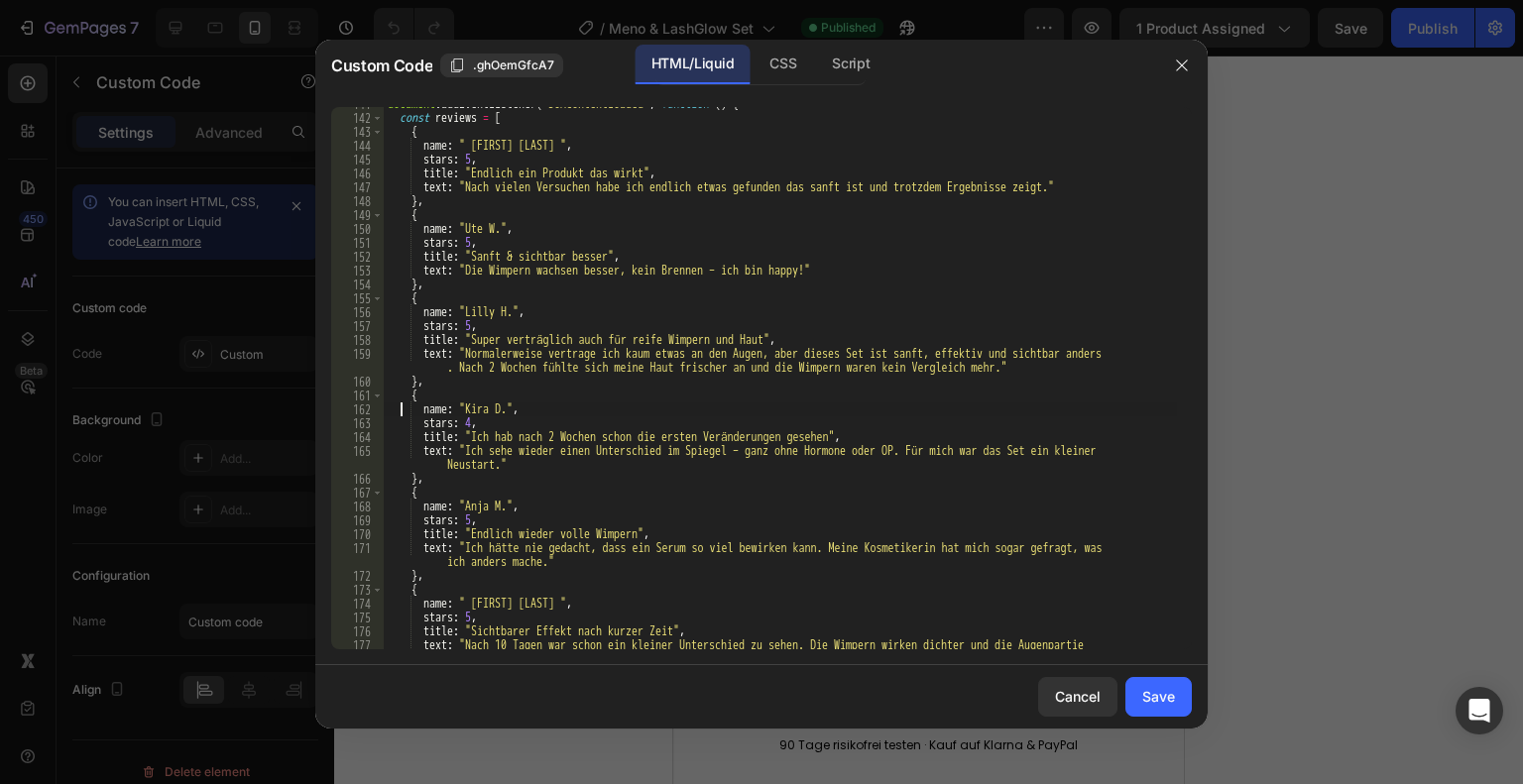 drag, startPoint x: 403, startPoint y: 407, endPoint x: 409, endPoint y: 397, distance: 11.661904 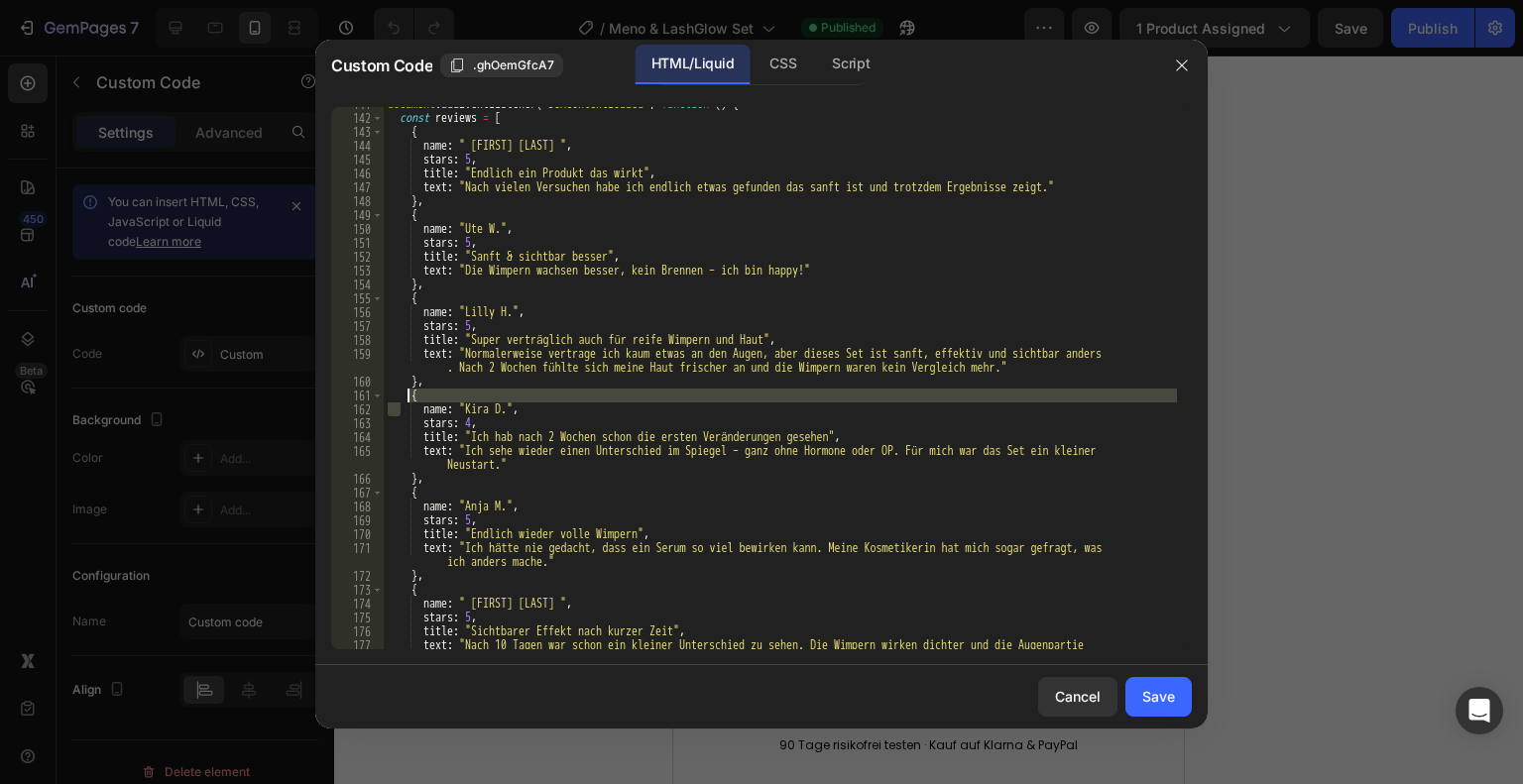 click on "164" at bounding box center (357, 437) 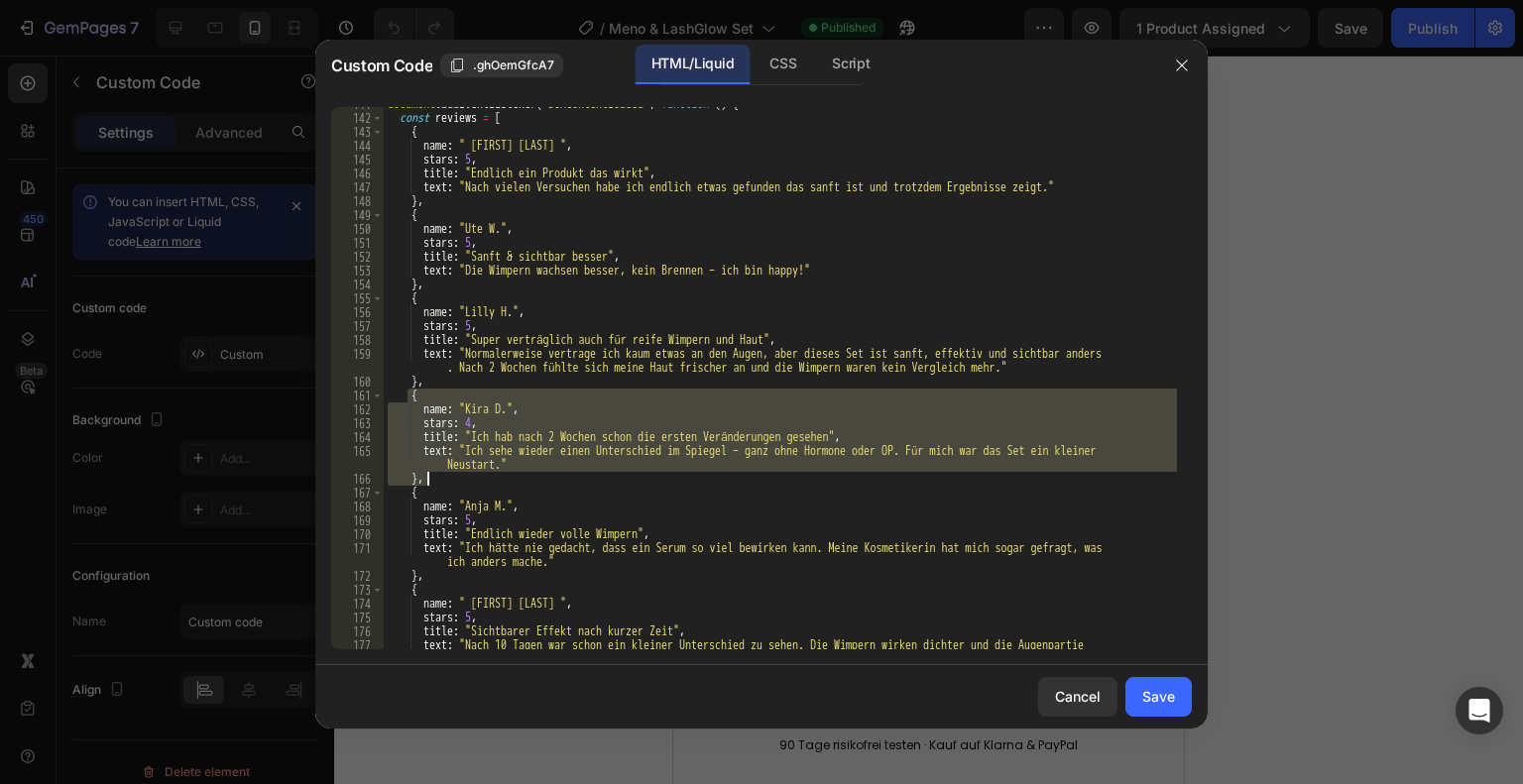 drag, startPoint x: 408, startPoint y: 397, endPoint x: 445, endPoint y: 478, distance: 89.050547 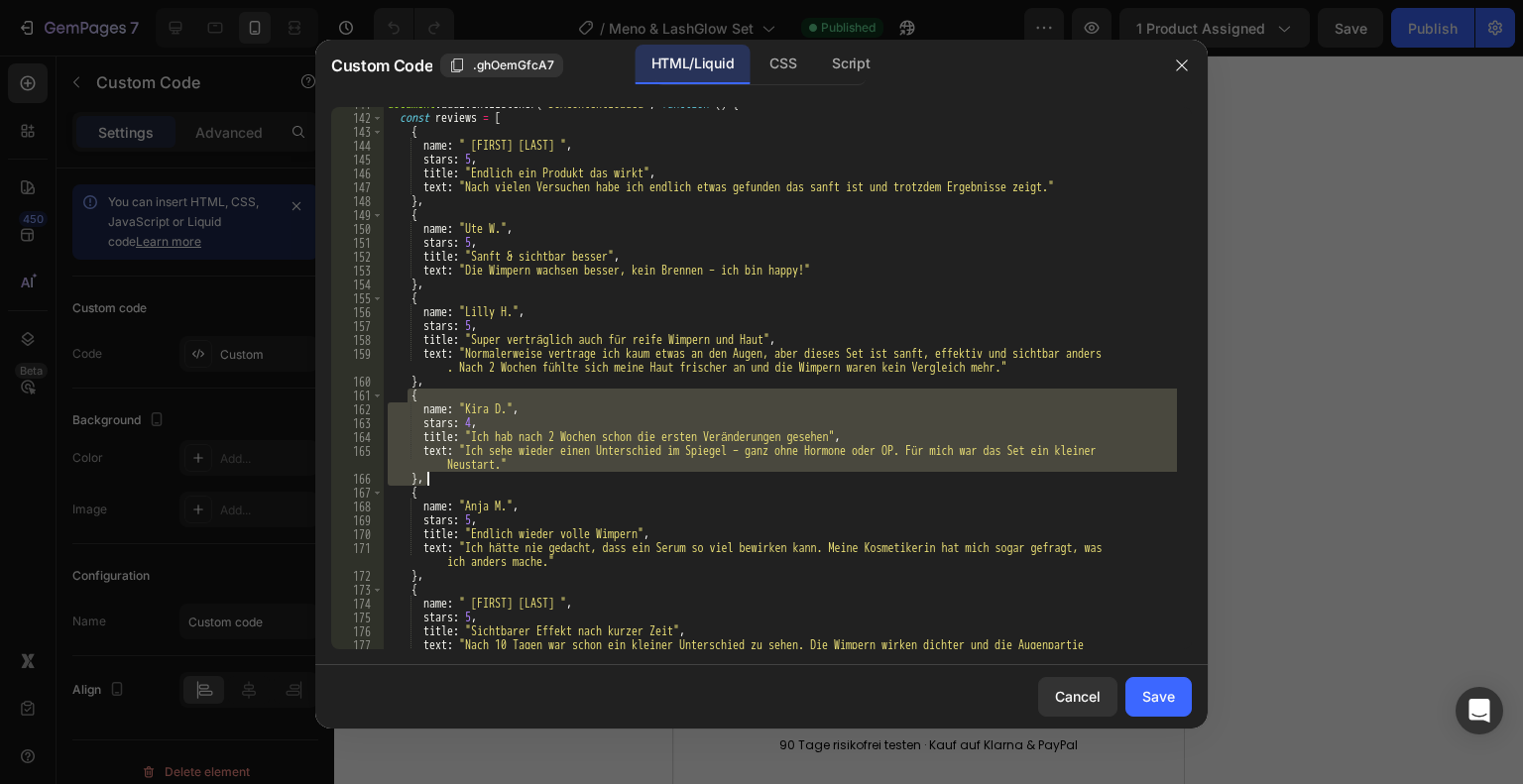 scroll, scrollTop: 2141, scrollLeft: 0, axis: vertical 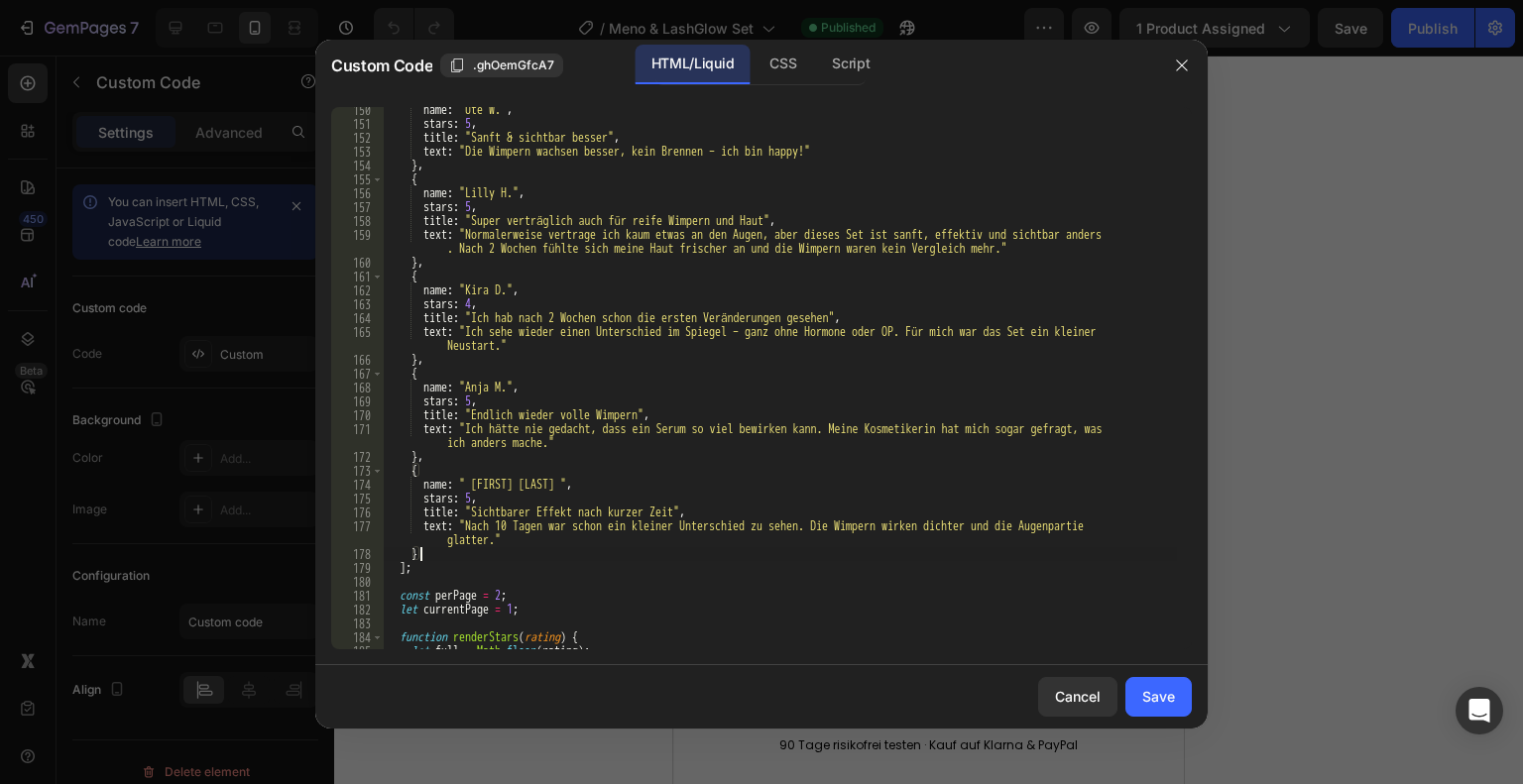click on "name :   "Ute W." ,         stars :   5 ,         title :   "Sanft & sichtbar besser" ,         text :   "Die Wimpern wachsen besser, kein Brennen – ich bin happy!"      } ,      {         name :   "Lilly H." ,         stars :   5 ,         title :   "Super verträglich auch für reife Wimpern und Haut" ,         text :   "Normalerweise vertrage ich kaum etwas an den Augen, aber dieses Set ist sanft, effektiv und sichtbar anders            . Nach 2 Wochen fühlte sich meine Haut frischer an und die Wimpern waren kein Vergleich mehr."      } ,      {         name :   "Kira D." ,         stars :   4 ,         title :   "Ich hab nach 2 Wochen schon die ersten Veränderungen gesehen" ,         text :   "Ich sehe wieder einen Unterschied im Spiegel – ganz ohne Hormone oder OP. Für mich war das Set ein kleiner             Neustart."      } ,      {         name :   "Anja M." ,         stars :   5 ,         title :   "Endlich wieder volle Wimpern" ,         text :        } ,      { :" at bounding box center (780, 388) 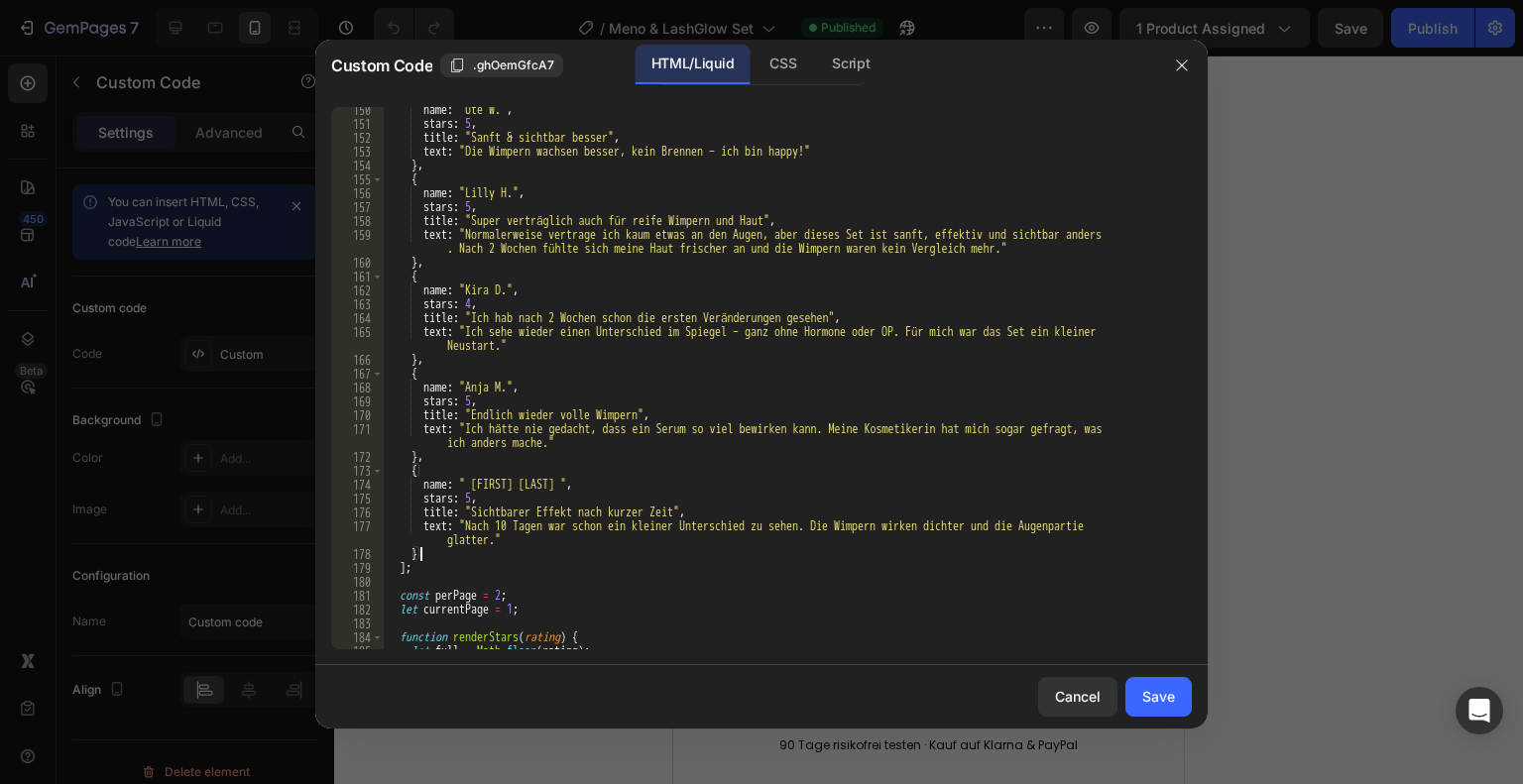 type on "}," 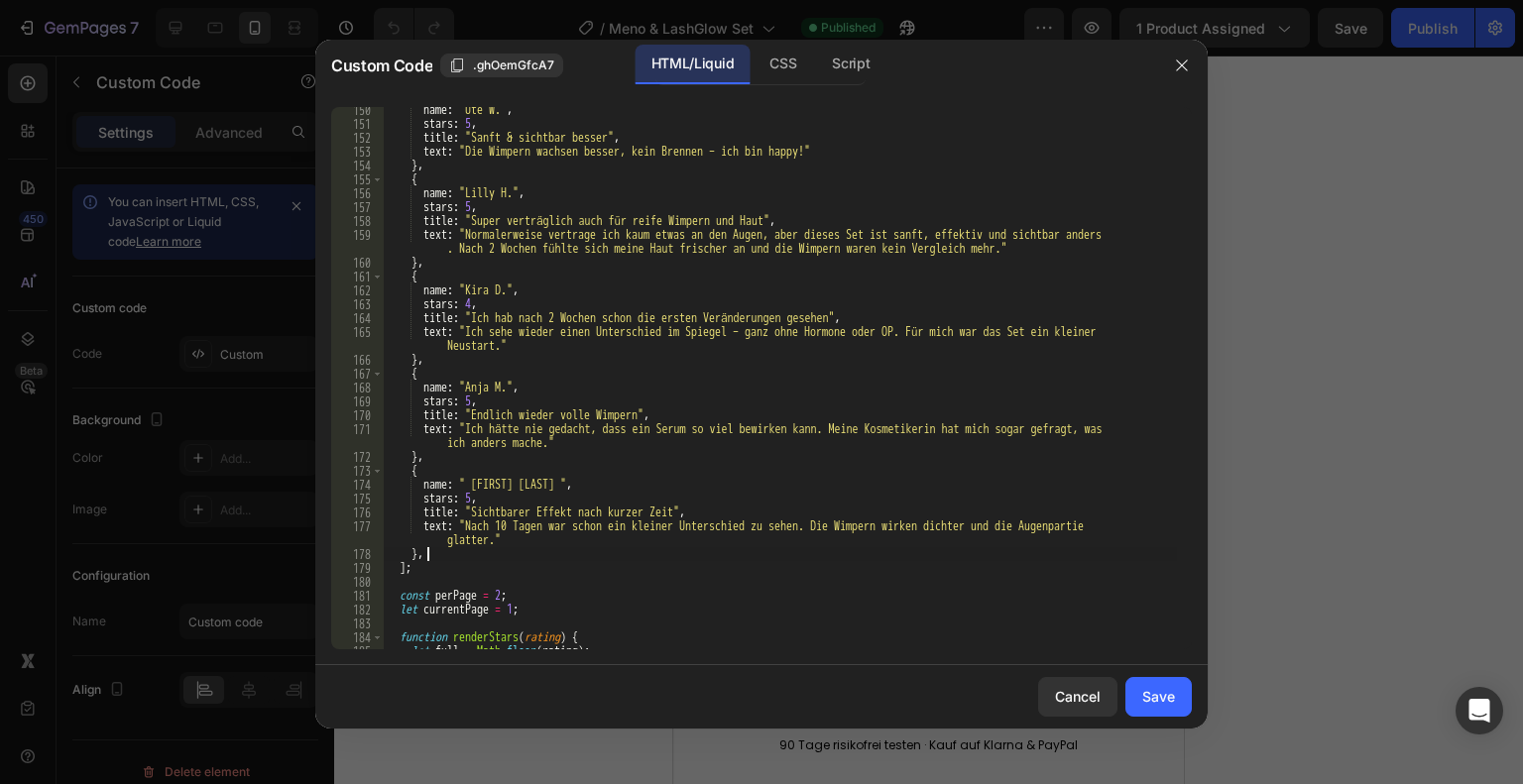 paste 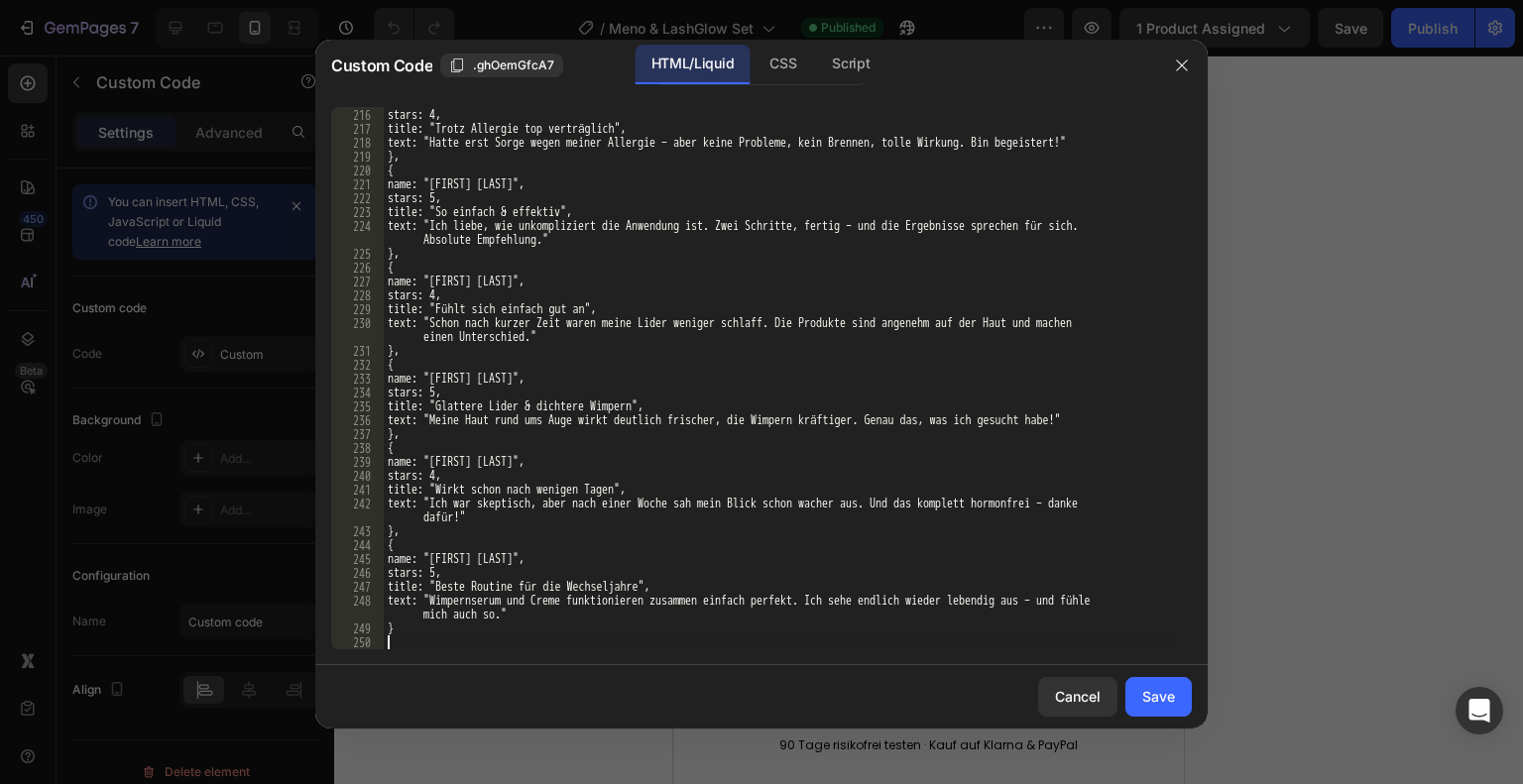 scroll, scrollTop: 0, scrollLeft: 0, axis: both 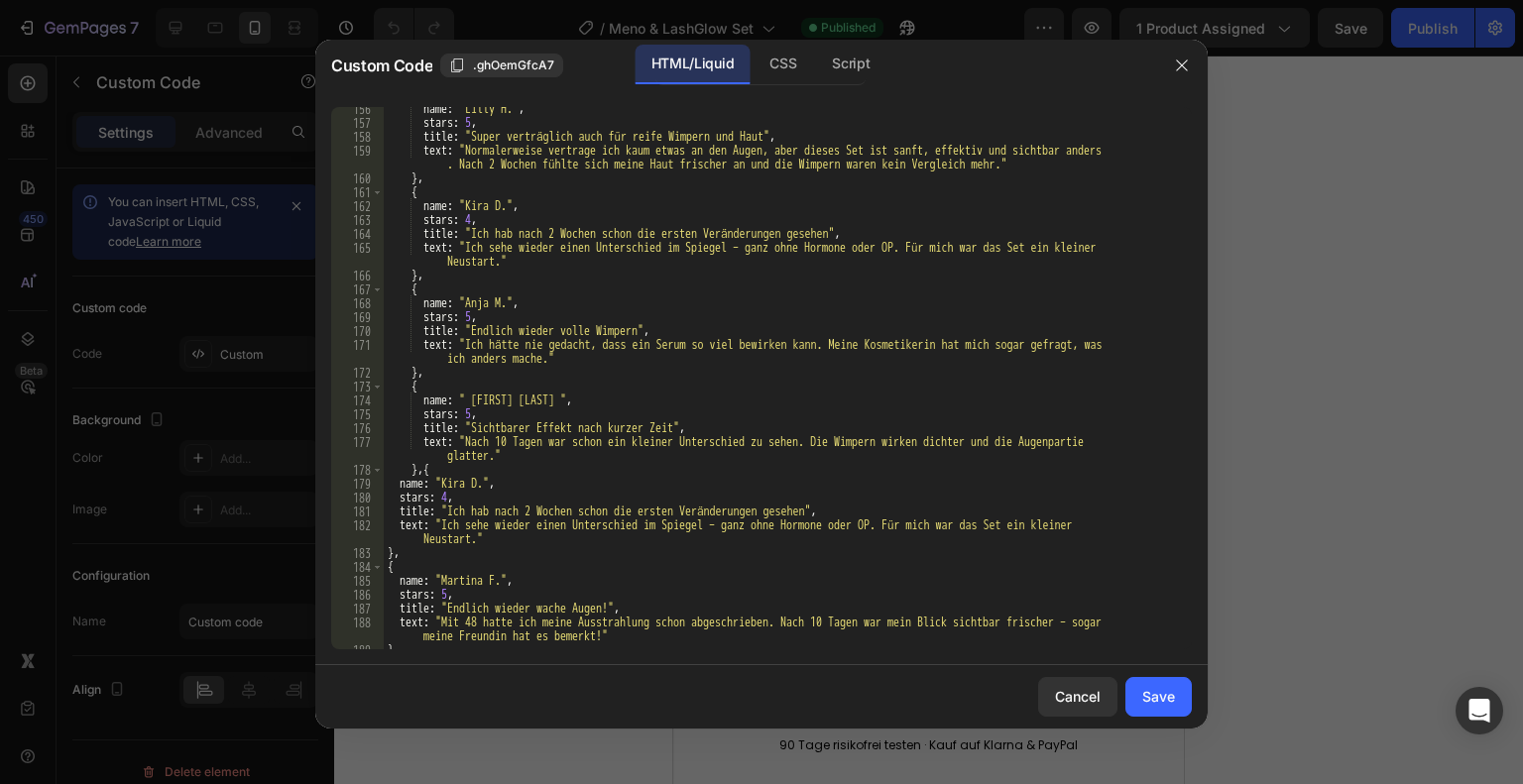 click on "name :   "Lilly H." ,         stars :   5 ,         title :   "Super verträglich auch für reife Wimpern und Haut" ,         text :   "Normalerweise vertrage ich kaum etwas an den Augen, aber dieses Set ist sanft, effektiv und sichtbar anders            . Nach 2 Wochen fühlte sich meine Haut frischer an und die Wimpern waren kein Vergleich mehr."      } ,      {         name :   "Kira D." ,         stars :   4 ,         title :   "Ich hab nach 2 Wochen schon die ersten Veränderungen gesehen" ,         text :   "Ich sehe wieder einen Unterschied im Spiegel – ganz ohne Hormone oder OP. Für mich war das Set ein kleiner             Neustart."      } ,      {         name :   "Anja M." ,         stars :   5 ,         title :   "Endlich wieder volle Wimpern" ,         text :   "Ich hätte nie gedacht, dass ein Serum so viel bewirken kann. Meine Kosmetikerin hat mich sogar gefragt, was             ich anders mache."      } ,      {         name :   "Nina B." ,         :" at bounding box center [780, 387] 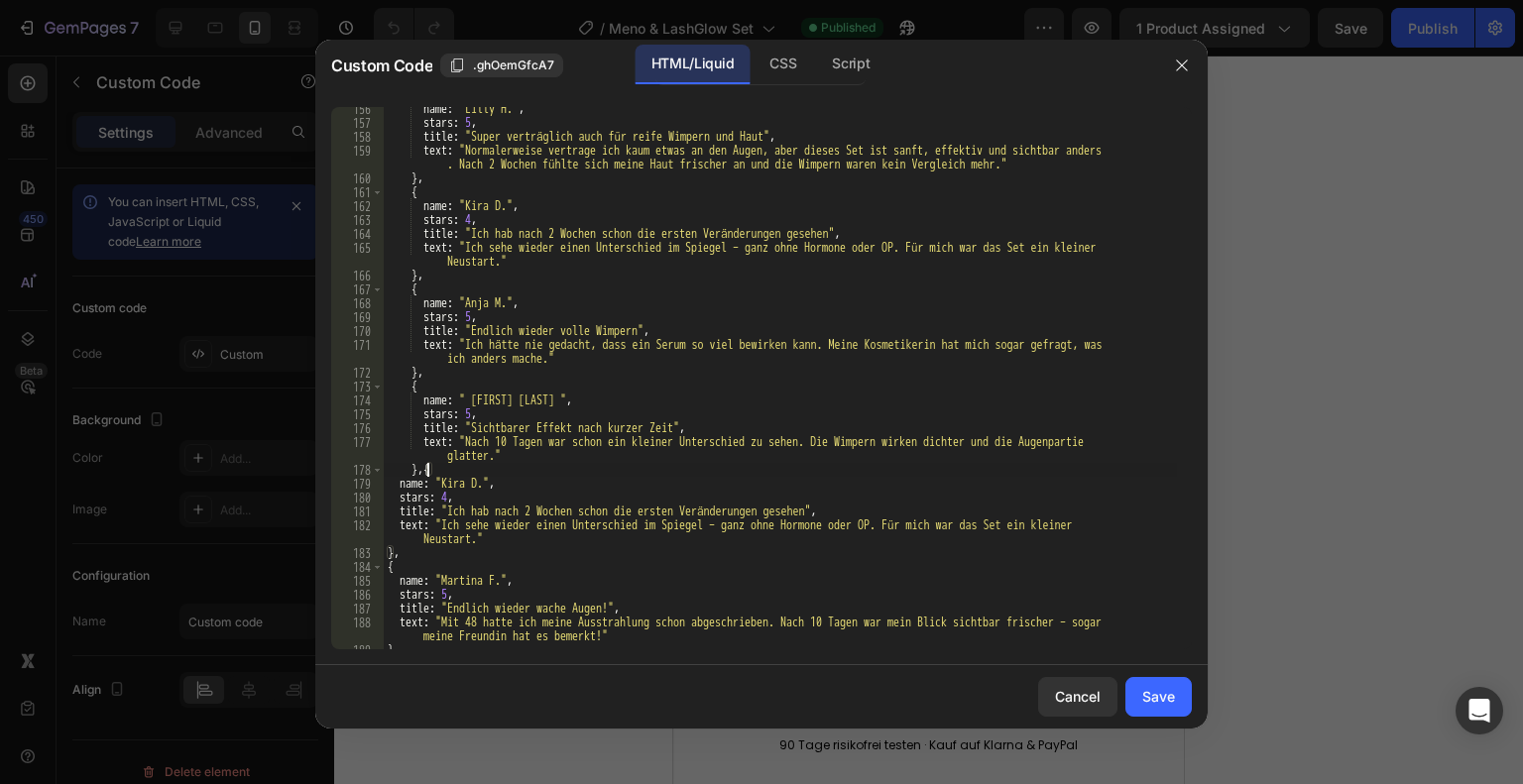 scroll, scrollTop: 0, scrollLeft: 1, axis: horizontal 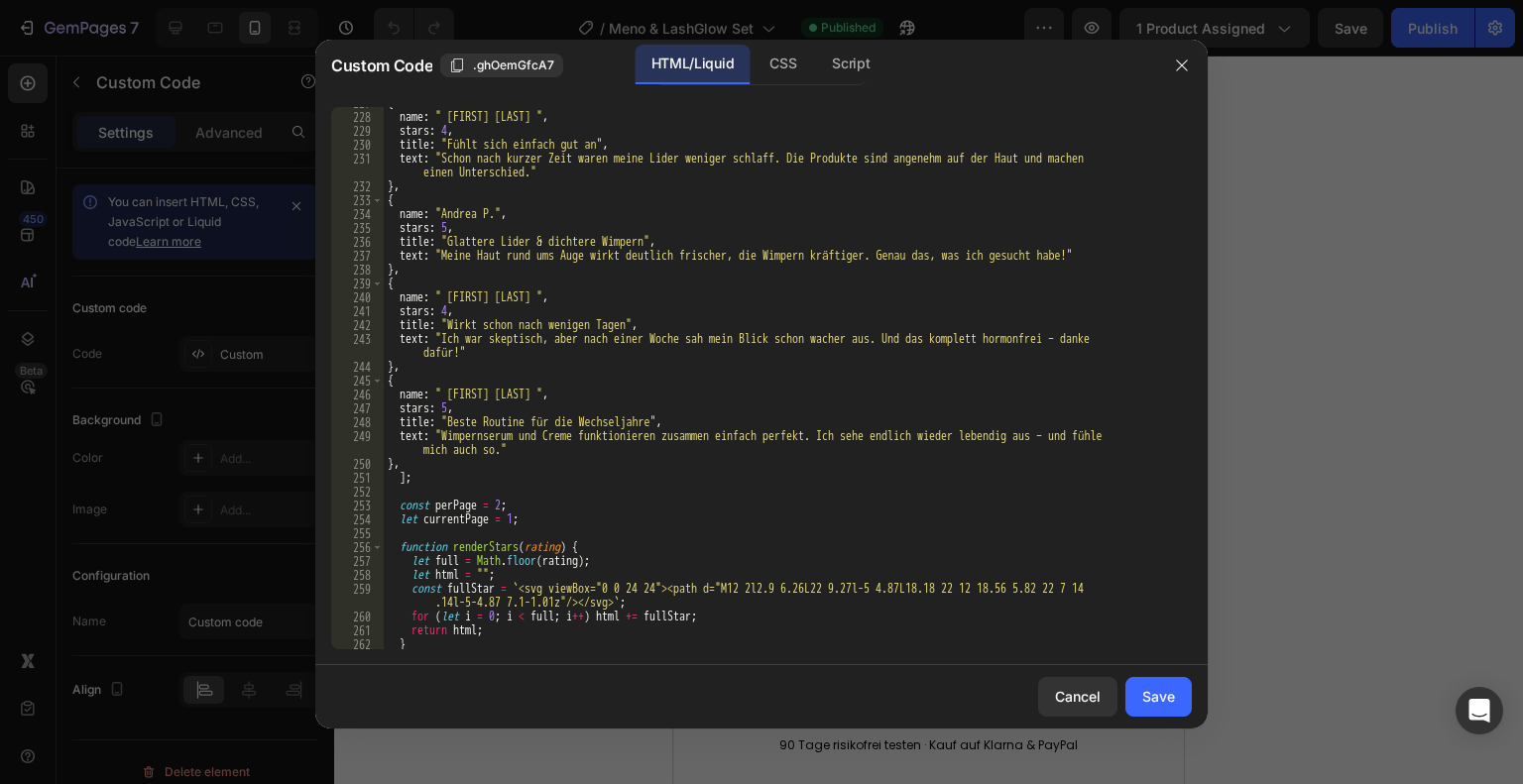 type on "{" 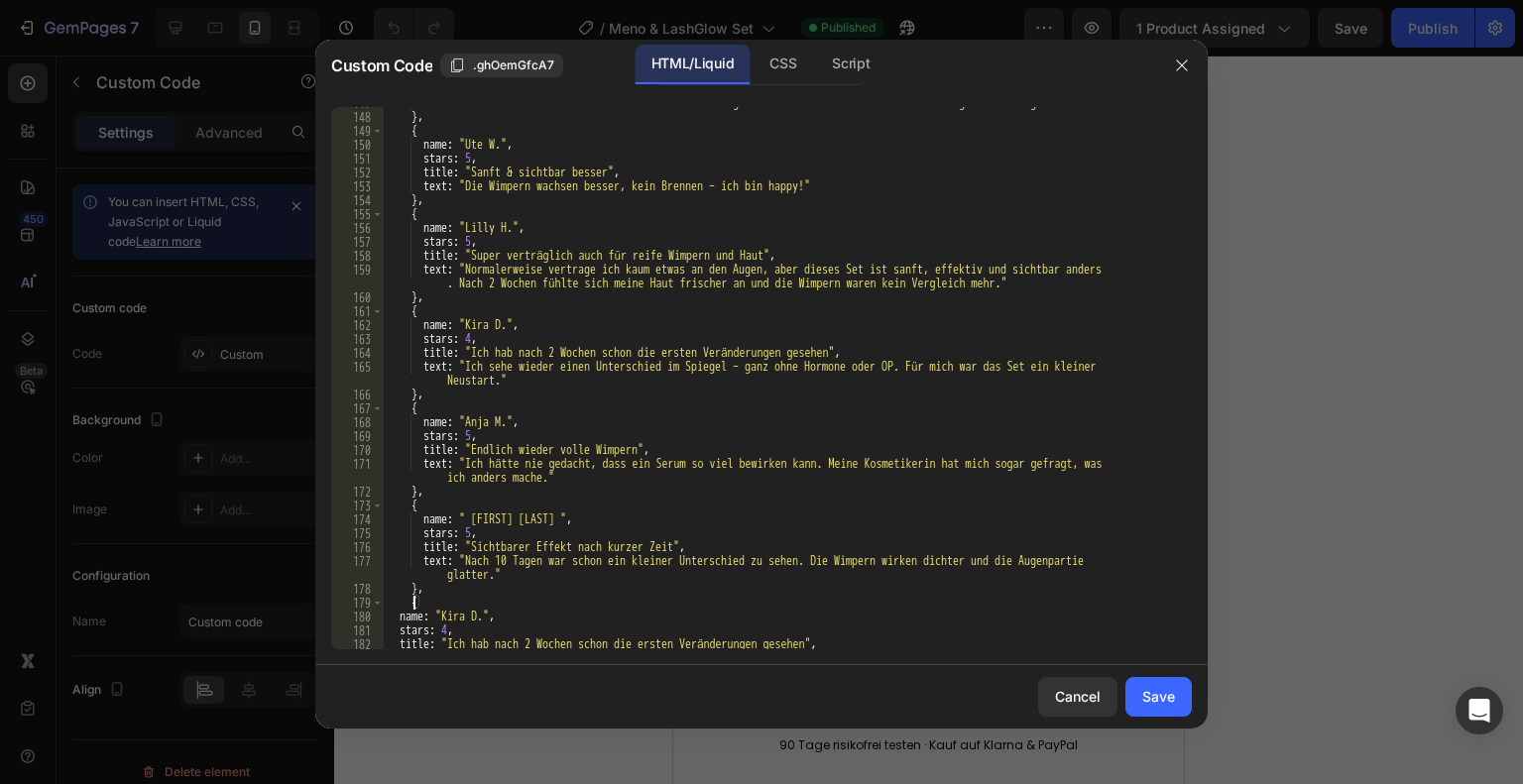 scroll, scrollTop: 2224, scrollLeft: 0, axis: vertical 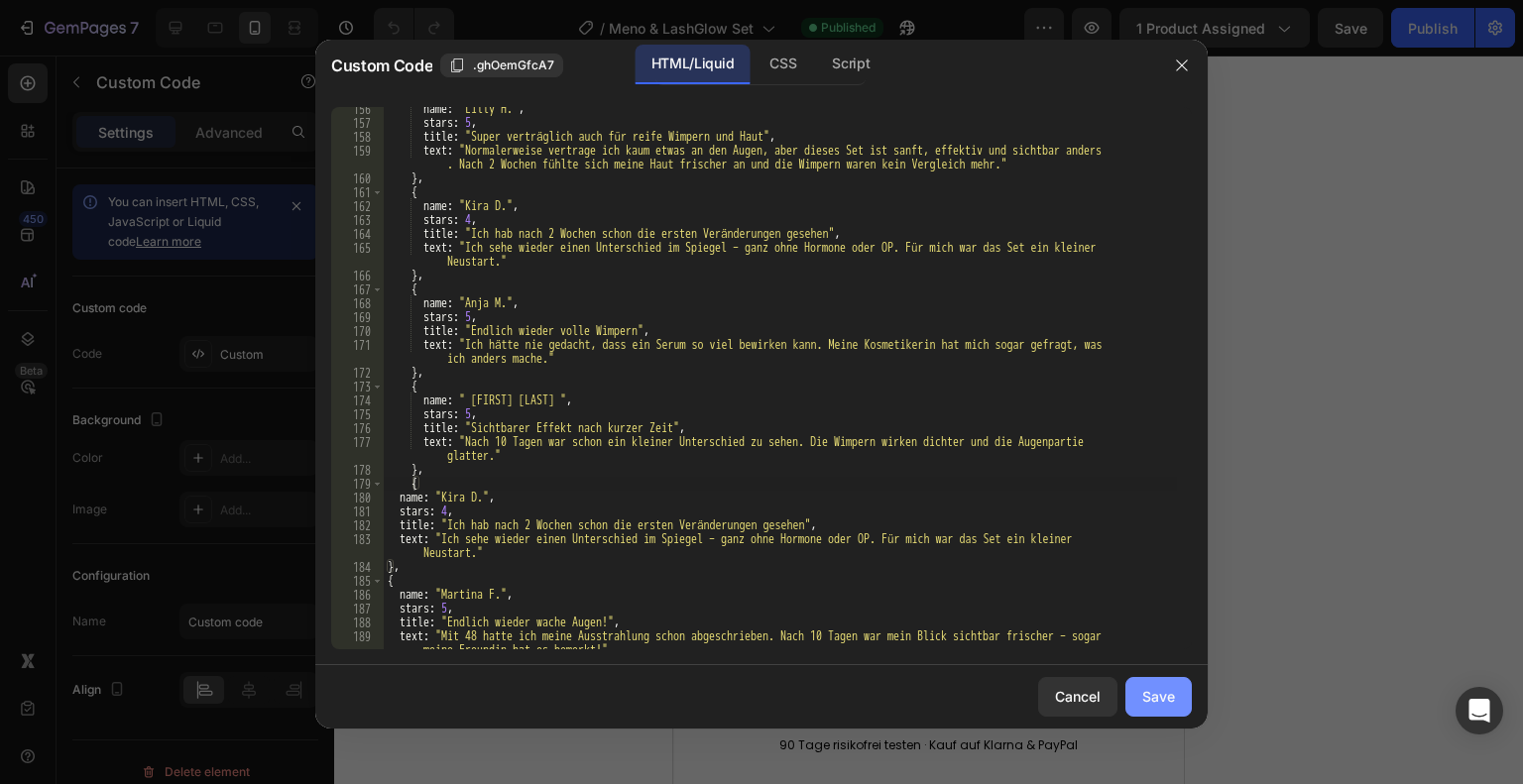 click on "Save" at bounding box center (1158, 696) 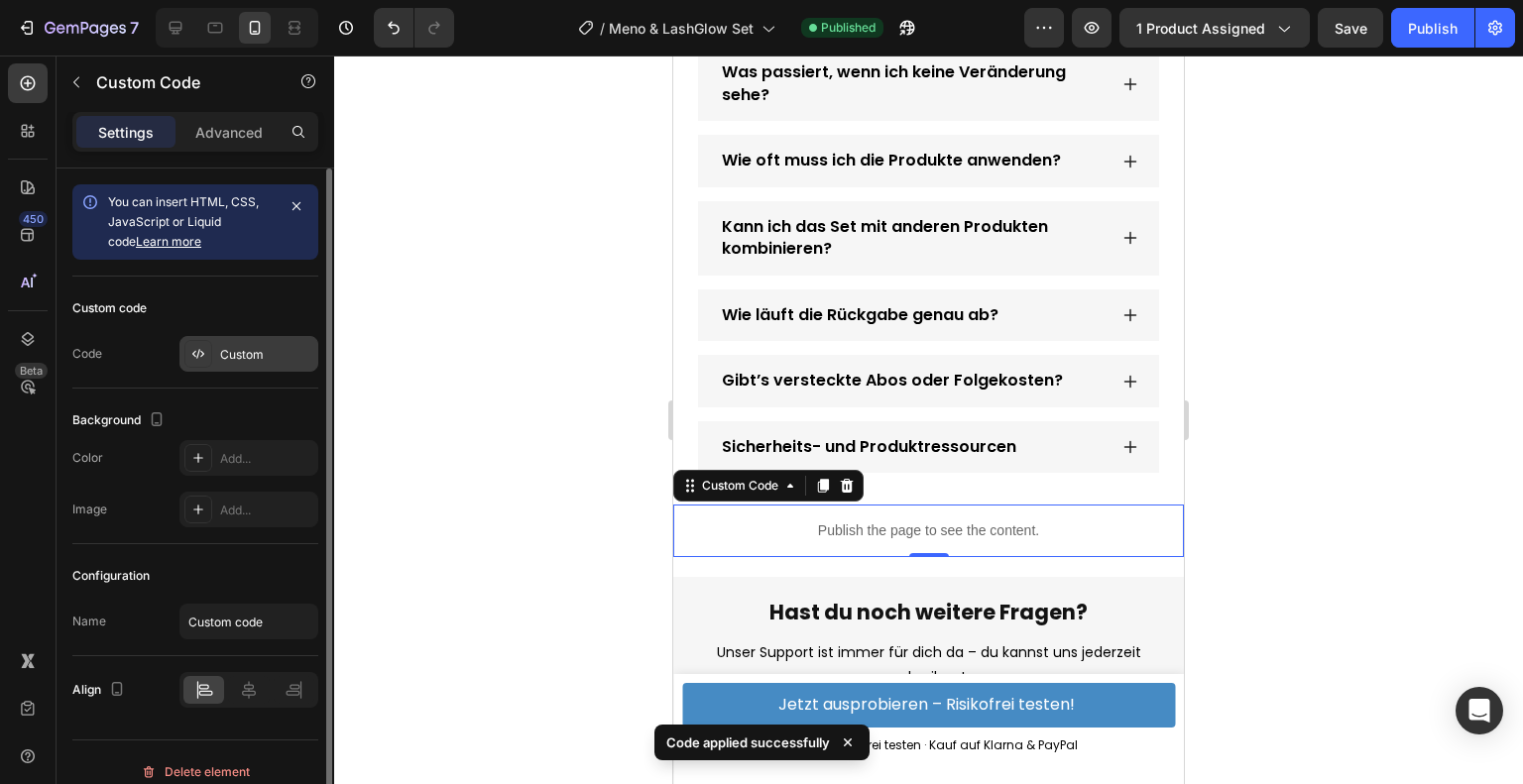 click on "Custom" at bounding box center (249, 354) 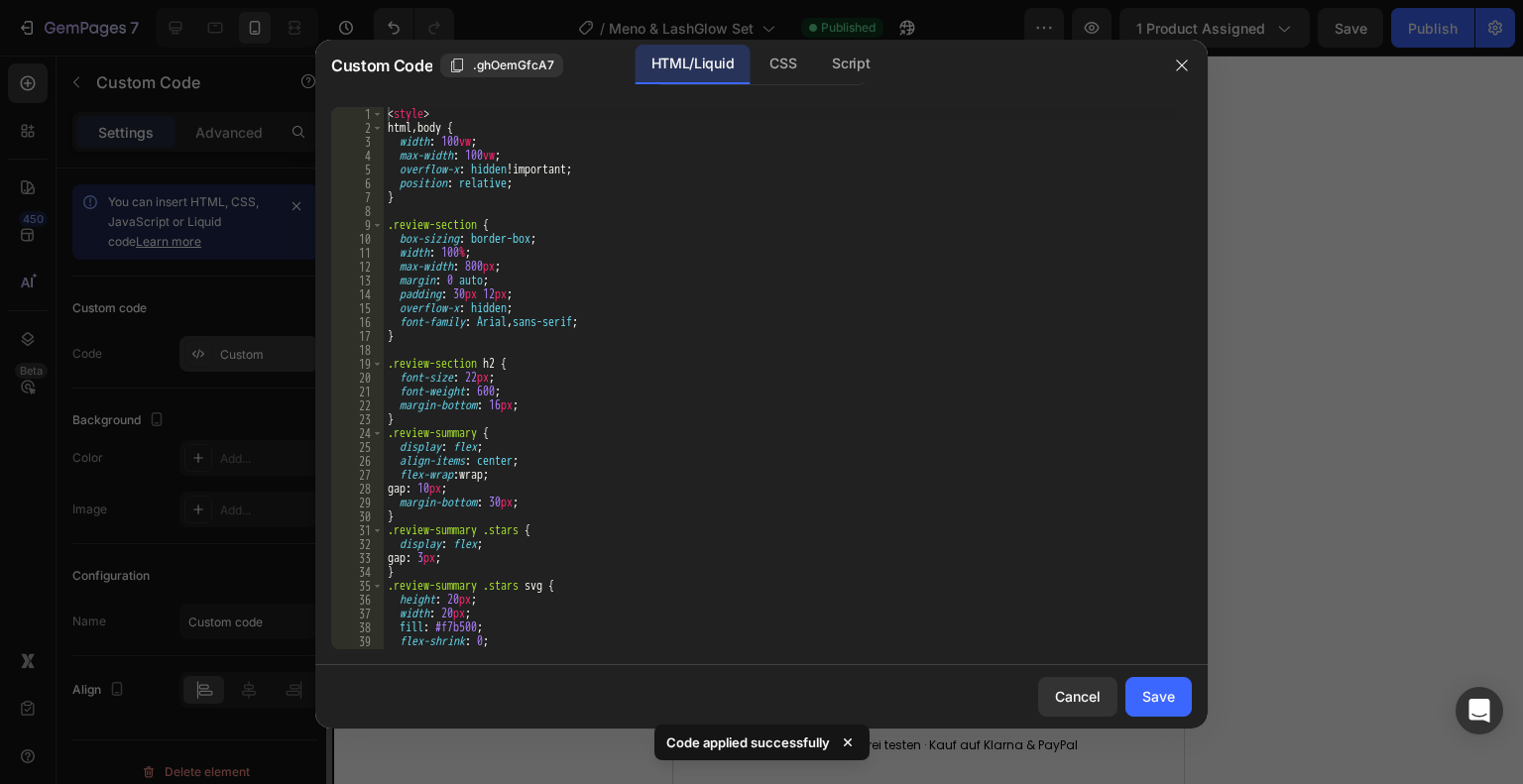 click at bounding box center (762, 392) 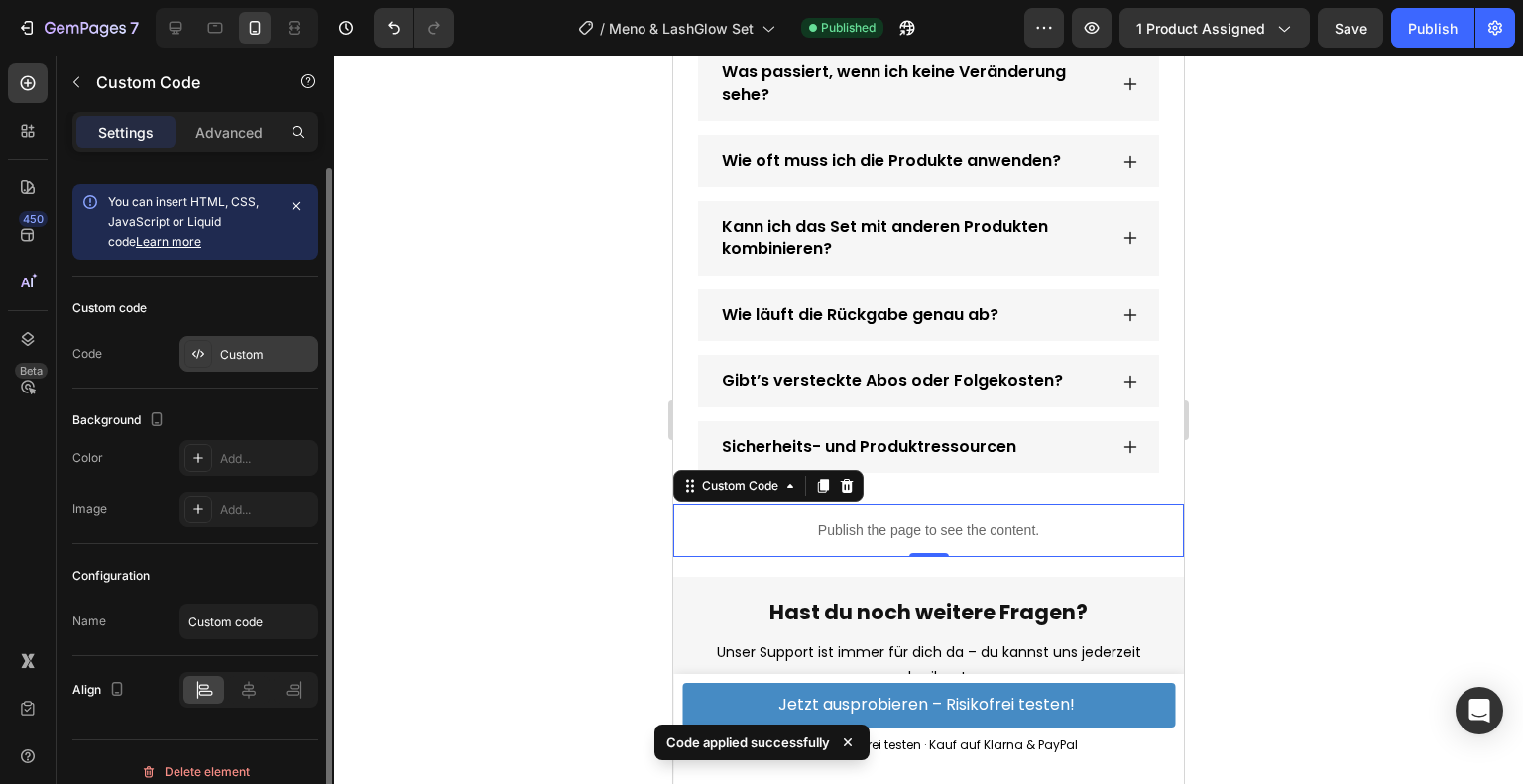 click on "Custom" at bounding box center [267, 355] 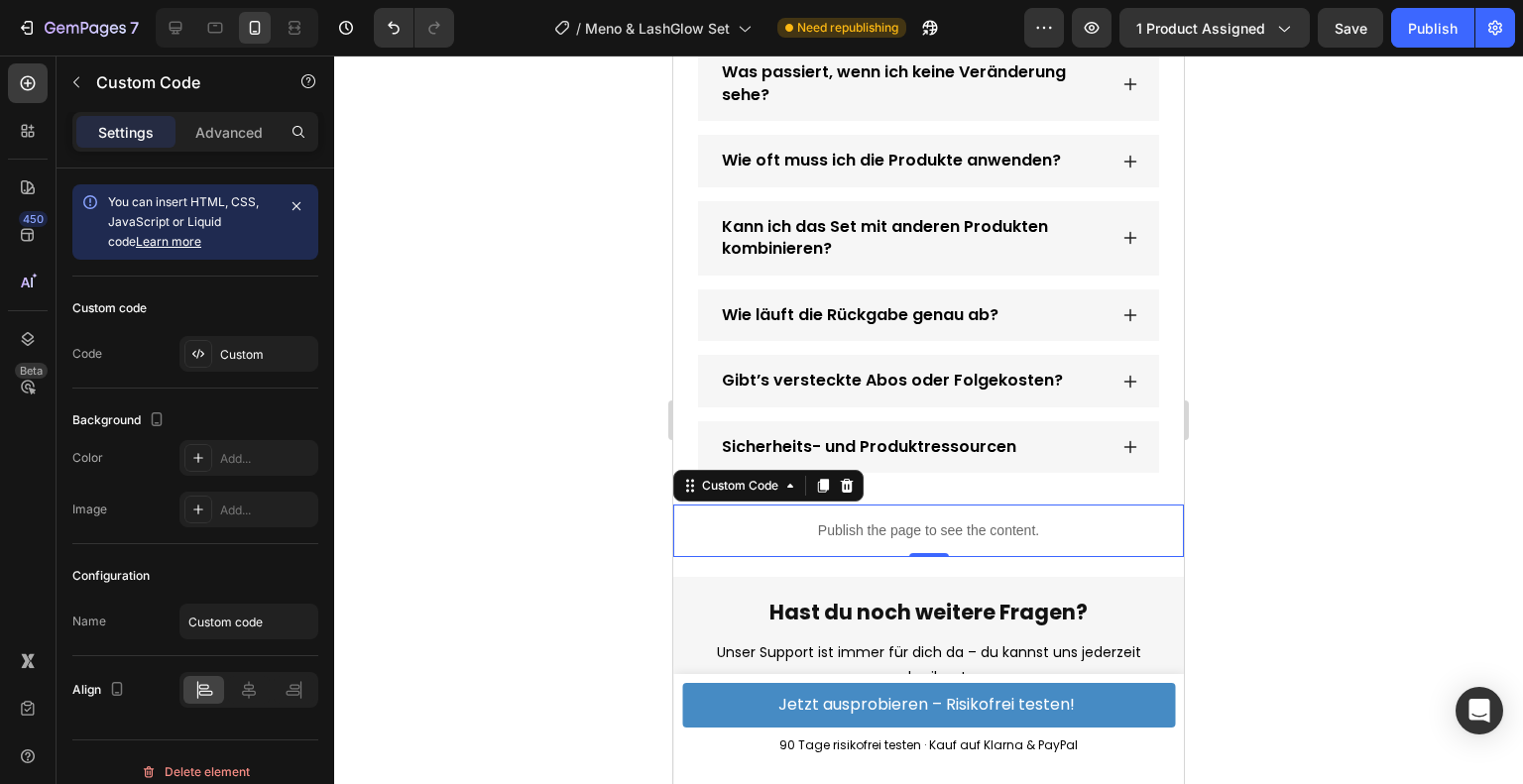 click on "Publish the page to see the content." at bounding box center (928, 530) 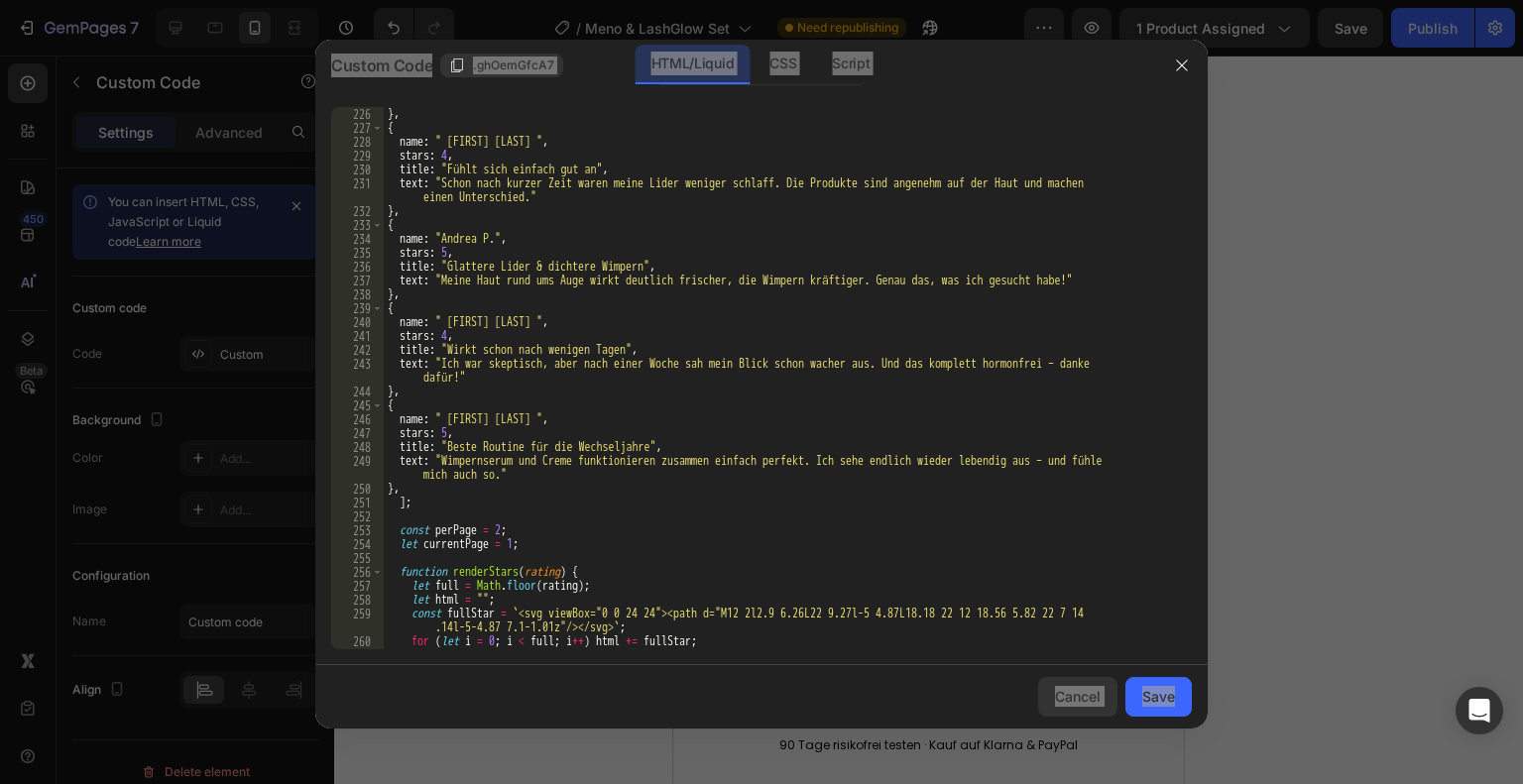 scroll, scrollTop: 3390, scrollLeft: 0, axis: vertical 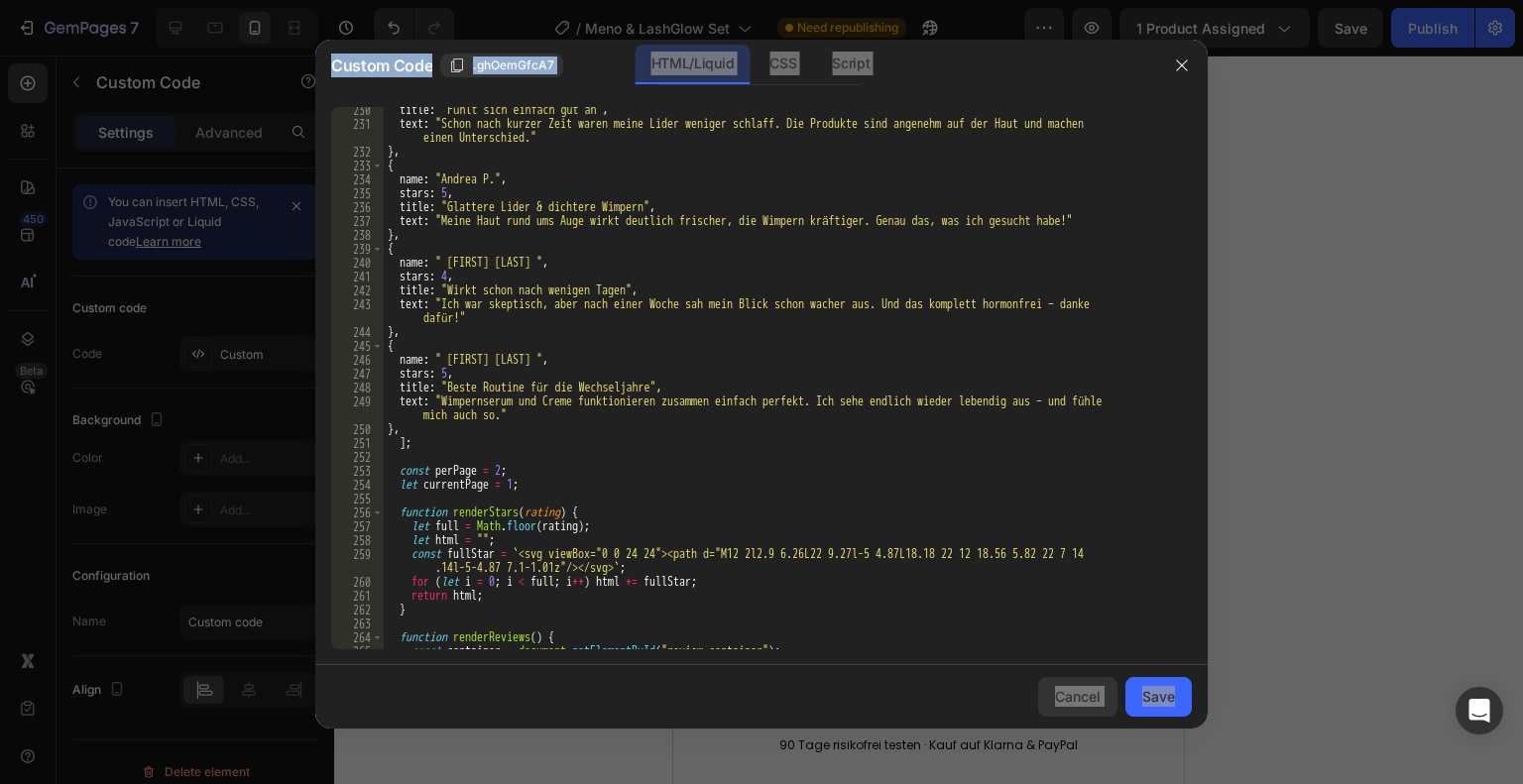 type on "}," 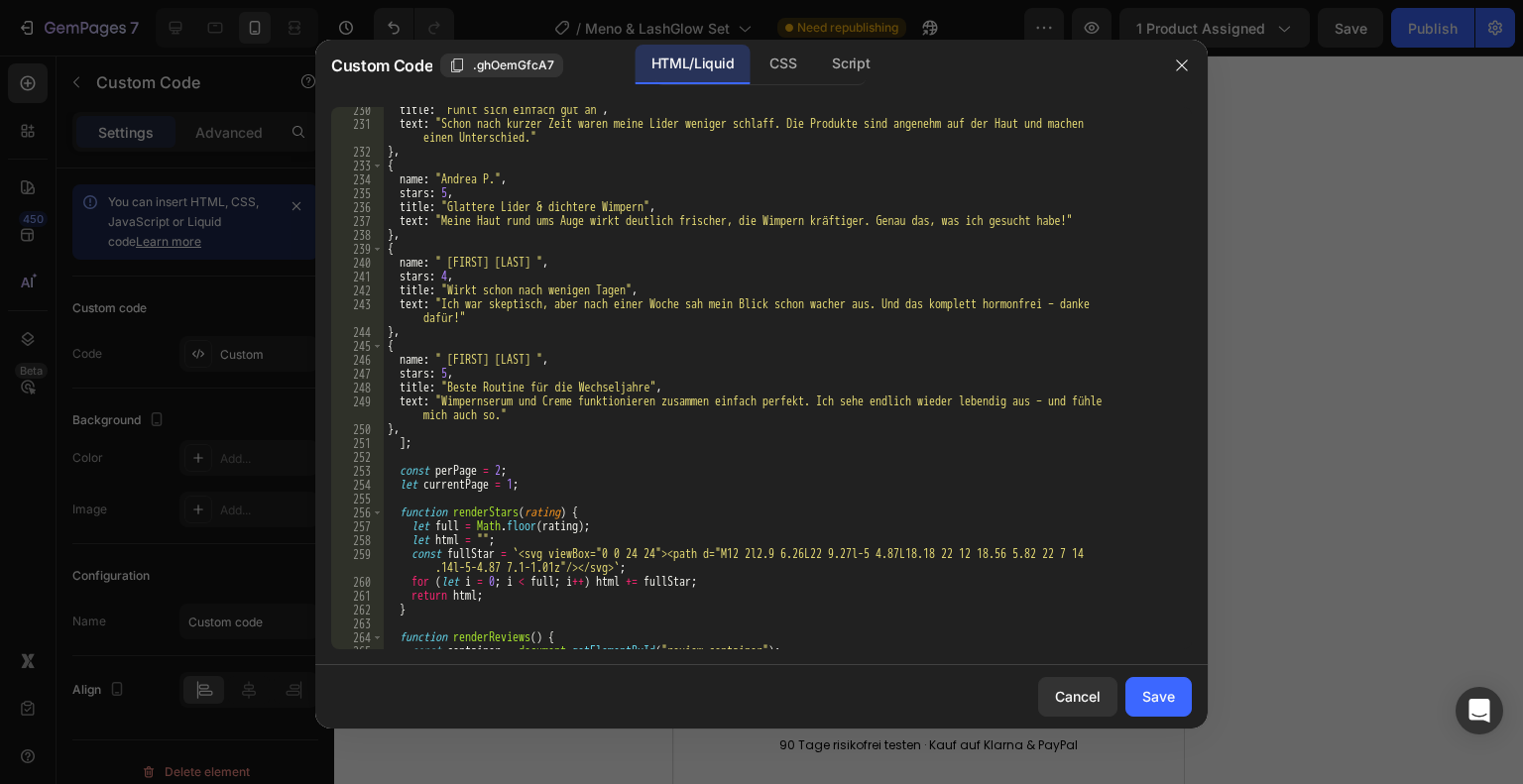 click on "title :   "Fühlt sich einfach gut an" ,    text :   "Schon nach kurzer Zeit waren meine Lider weniger schlaff. Die Produkte sind angenehm auf der Haut und machen         einen Unterschied." } , {    name :   "Andrea P." ,    stars :   5 ,    title :   "Glattere Lider & dichtere Wimpern" ,    text :   "Meine Haut rund ums Auge wirkt deutlich frischer, die Wimpern kräftiger. Genau das, was ich gesucht habe!" } , {    name :   "Elke R." ,    stars :   4 ,    title :   "Wirkt schon nach wenigen Tagen" ,    text :   "Ich war skeptisch, aber nach einer Woche sah mein Blick schon wacher aus. Und das komplett hormonfrei – danke         dafür!" } , {    name :   "Claudia S." ,    stars :   5 ,    title :   "Beste Routine für die Wechseljahre" ,    text :   "Wimpernserum und Creme funktionieren zusammen einfach perfekt. Ich sehe endlich wieder lebendig aus – und fühle         mich auch so." } ,    ] ;    const   perPage   =   2 ;    let   currentPage   =   1 ;    function   renderStars ( )" at bounding box center [780, 388] 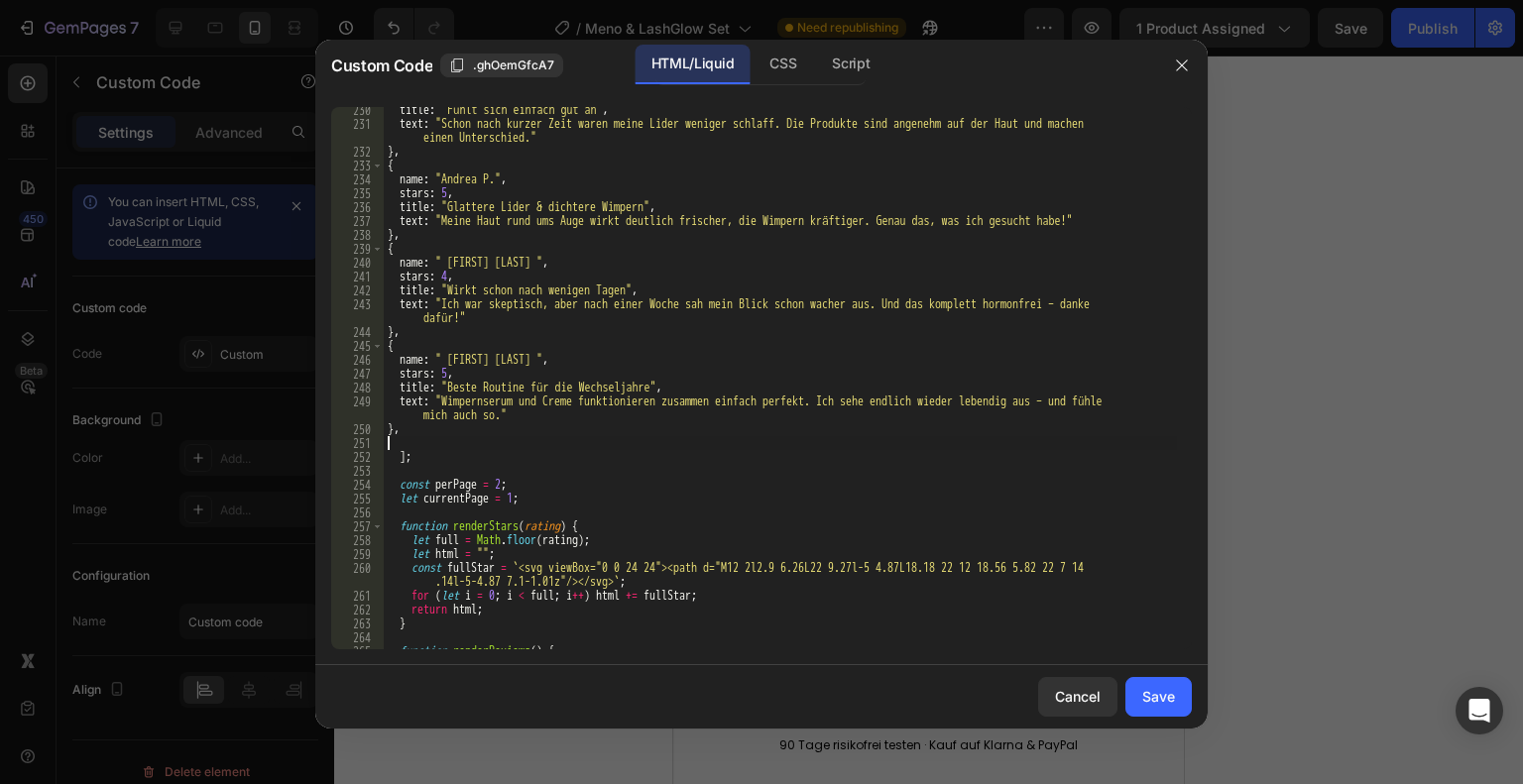 paste on "}" 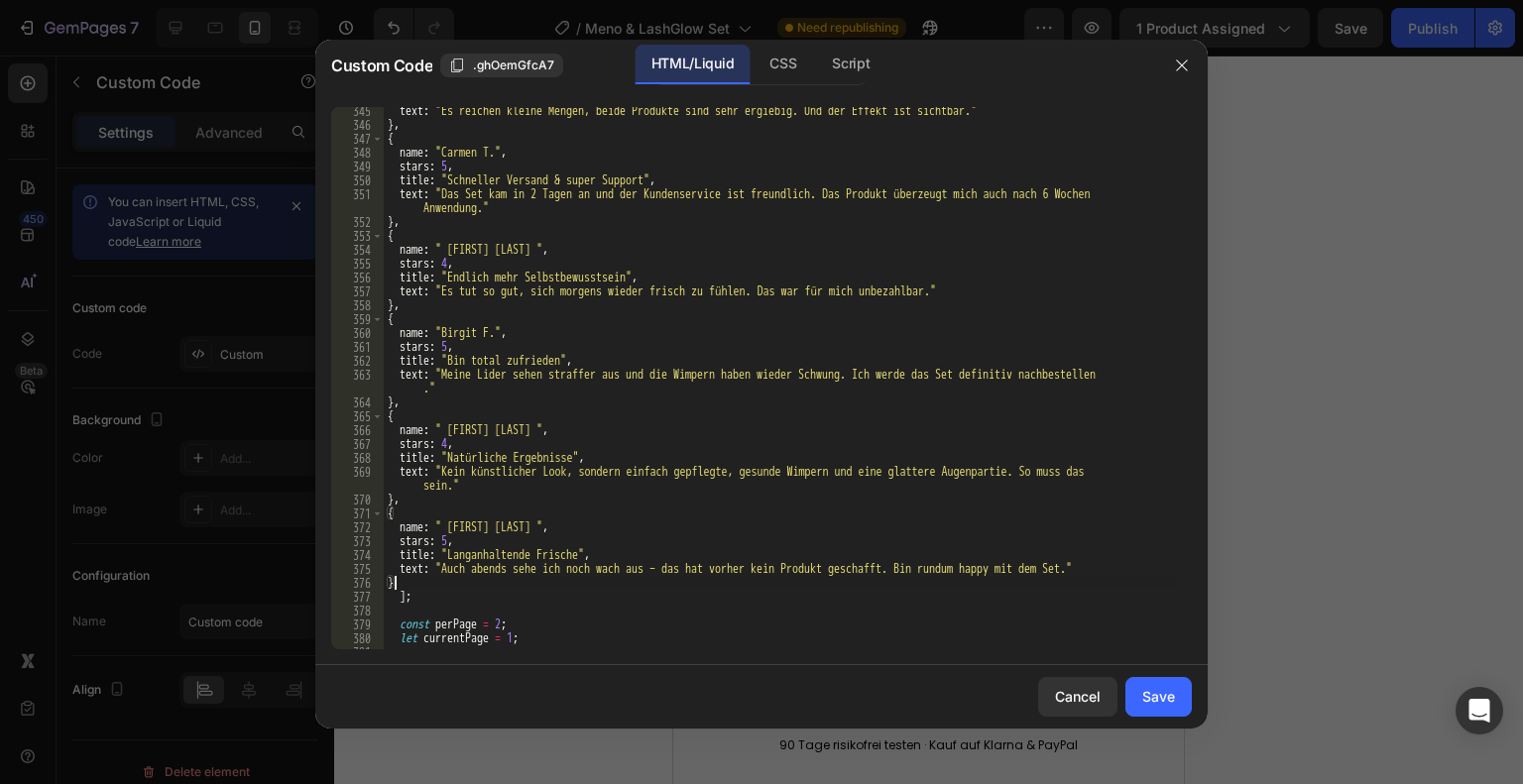 scroll, scrollTop: 5213, scrollLeft: 0, axis: vertical 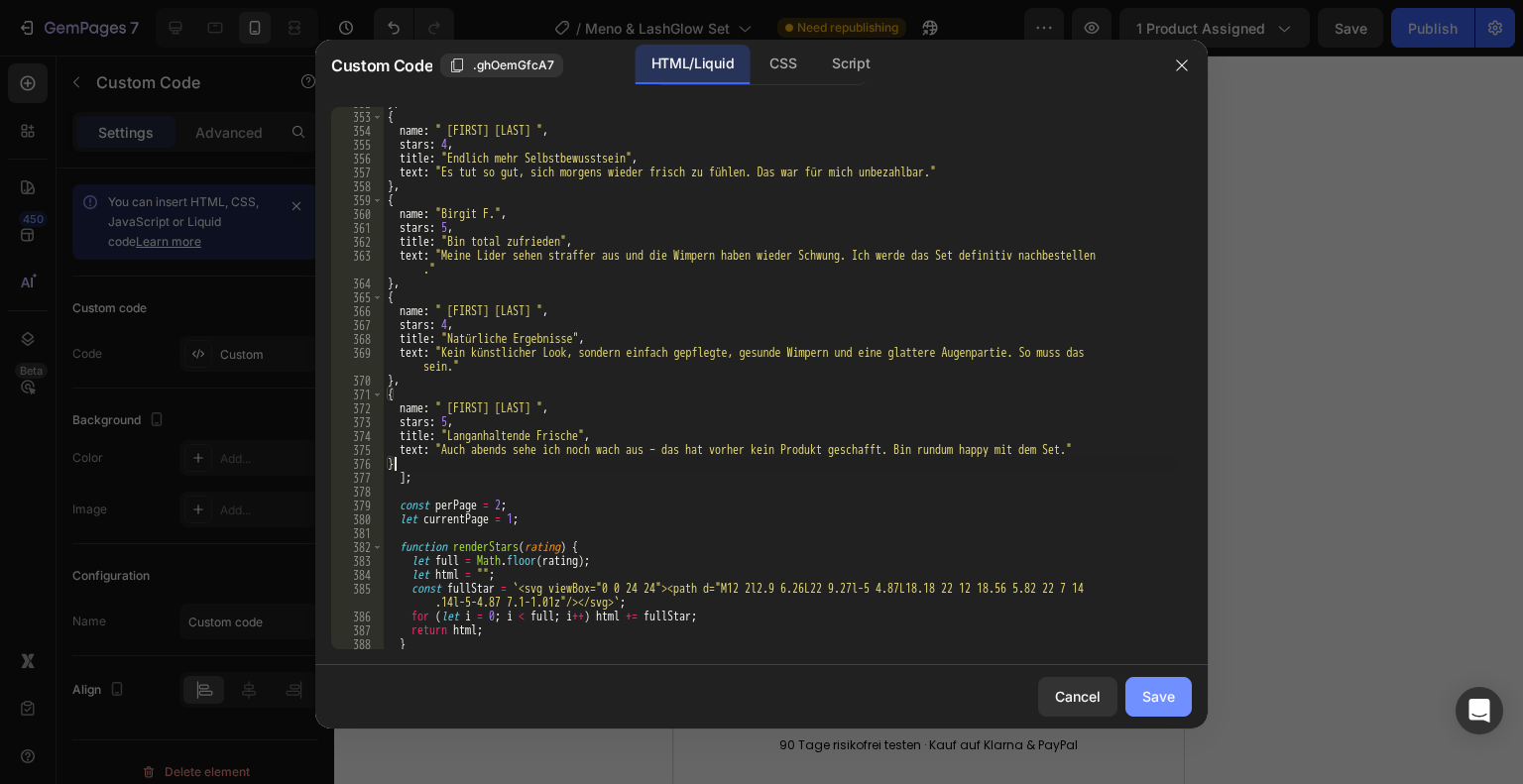 type on "}" 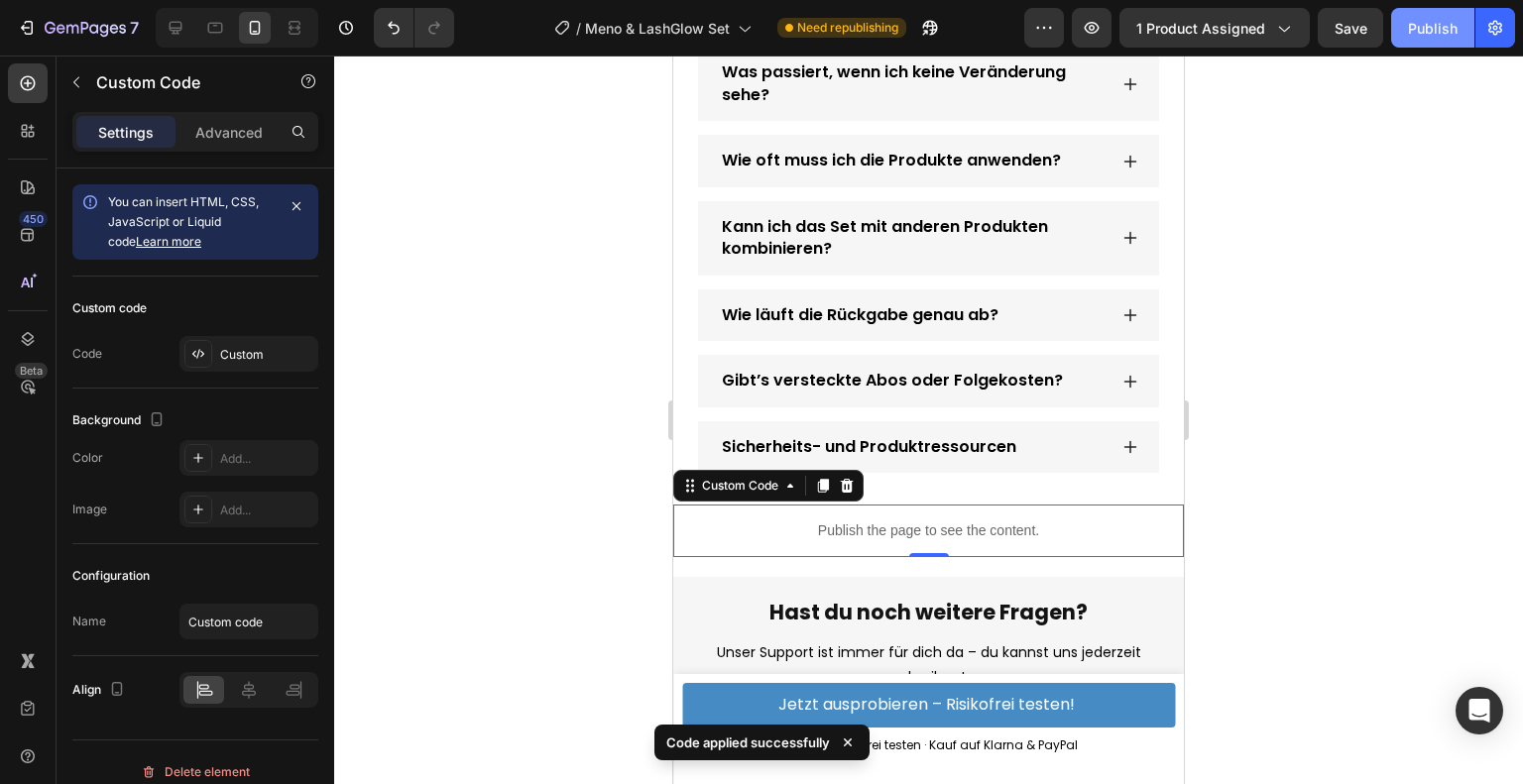 click on "Publish" at bounding box center [1433, 28] 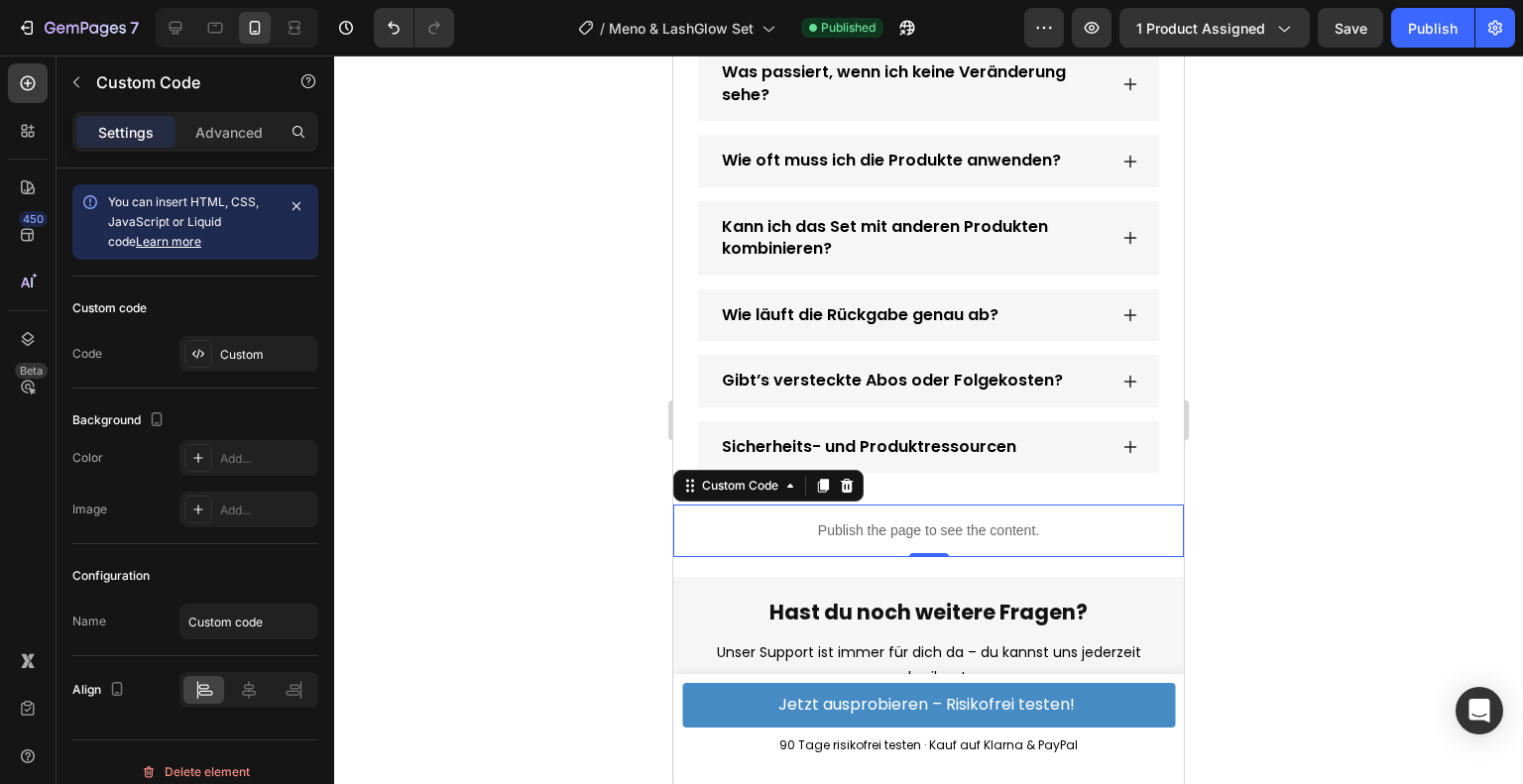 click on "Publish the page to see the content." at bounding box center (928, 530) 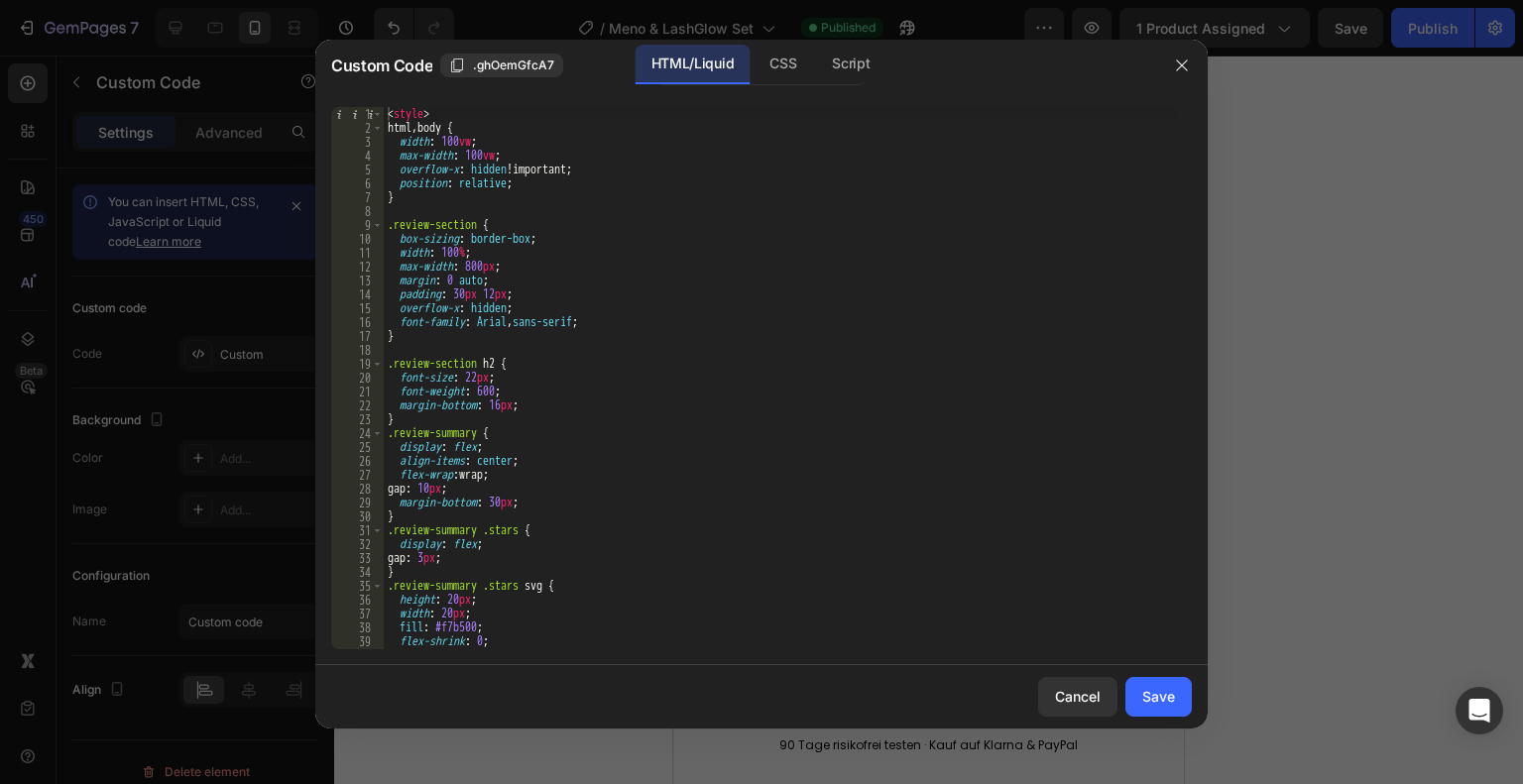 click on "< style > html ,  body   {    width :   100 vw ;    max-width :   100 vw ;    overflow-x :   hidden  !important ;    position :   relative ; } .review-section   {    box-sizing :   border-box ;    width :   100 % ;    max-width :   800 px ;    margin :   0   auto ;    padding :   30 px   12 px ;    overflow-x :   hidden ;    font-family :   Arial ,  sans-serif ; } .review-section   h2   {    font-size :   22 px ;    font-weight :   600 ;    margin-bottom :   16 px ; } .review-summary   {    display :   flex ;    align-items :   center ;    flex-wrap :  wrap ;   gap :   10 px ;    margin-bottom :   30 px ; } .review-summary   .stars   {    display :   flex ;   gap :   3 px ; } .review-summary   .stars   svg   {    height :   20 px ;    width :   20 px ;    fill :   #f7b500 ;    flex-shrink :   0 ;    max-width :   100 % ;    box-sizing :   border-box ;" at bounding box center (780, 392) 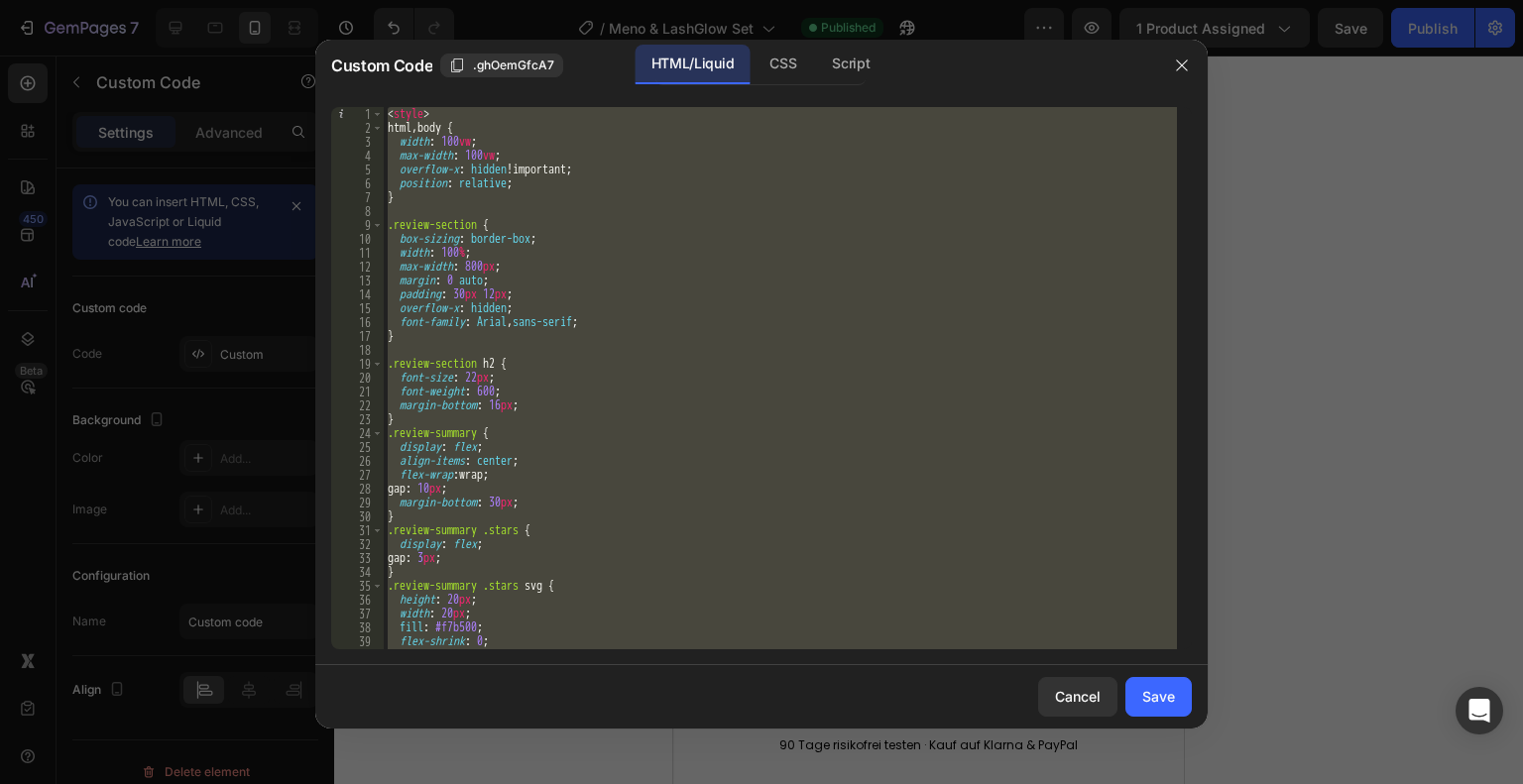 click on "< style > html ,  body   {    width :   100 vw ;    max-width :   100 vw ;    overflow-x :   hidden  !important ;    position :   relative ; } .review-section   {    box-sizing :   border-box ;    width :   100 % ;    max-width :   800 px ;    margin :   0   auto ;    padding :   30 px   12 px ;    overflow-x :   hidden ;    font-family :   Arial ,  sans-serif ; } .review-section   h2   {    font-size :   22 px ;    font-weight :   600 ;    margin-bottom :   16 px ; } .review-summary   {    display :   flex ;    align-items :   center ;    flex-wrap :  wrap ;   gap :   10 px ;    margin-bottom :   30 px ; } .review-summary   .stars   {    display :   flex ;   gap :   3 px ; } .review-summary   .stars   svg   {    height :   20 px ;    width :   20 px ;    fill :   #f7b500 ;    flex-shrink :   0 ;    max-width :   100 % ;    box-sizing :   border-box ;" at bounding box center (780, 378) 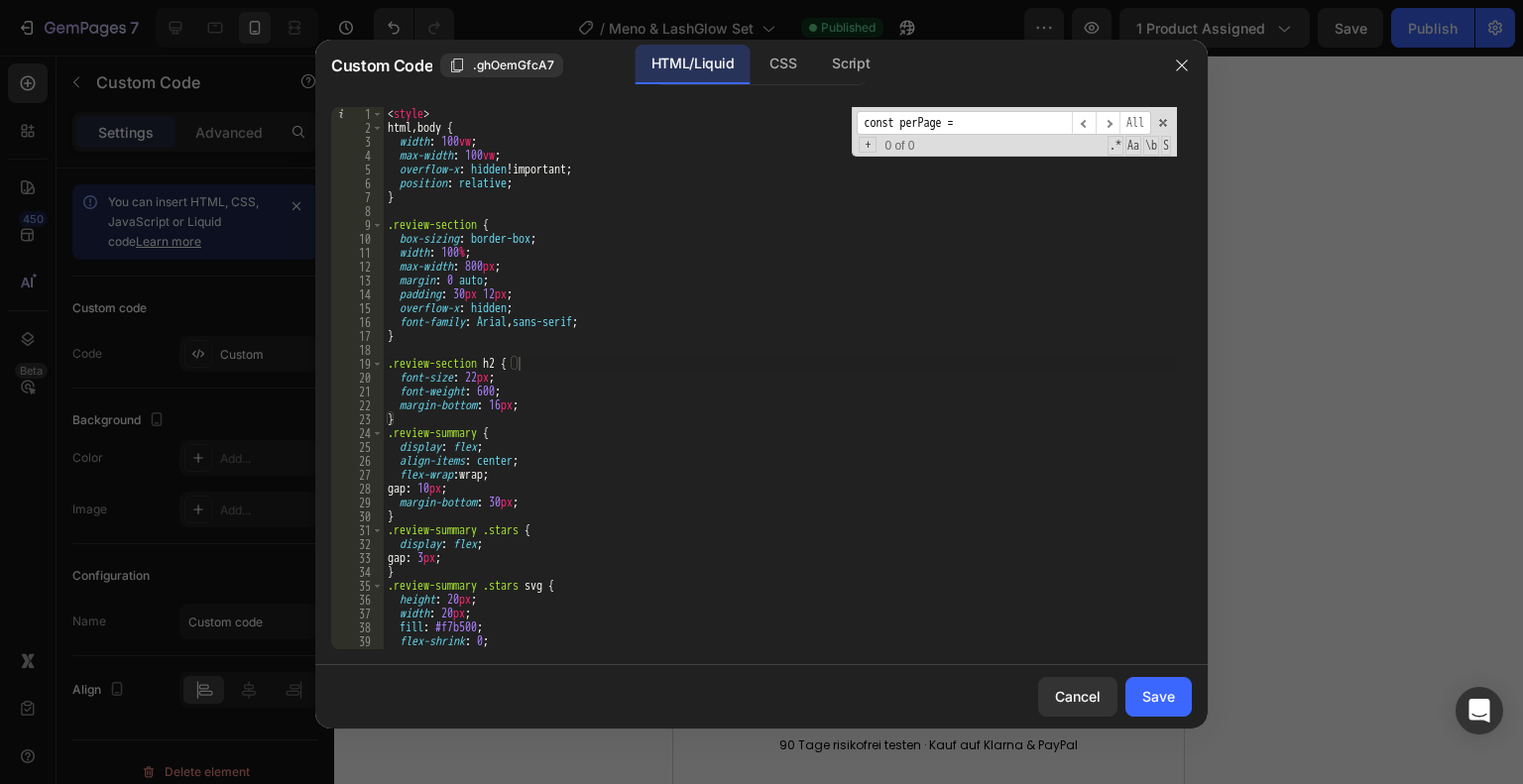 scroll, scrollTop: 5348, scrollLeft: 0, axis: vertical 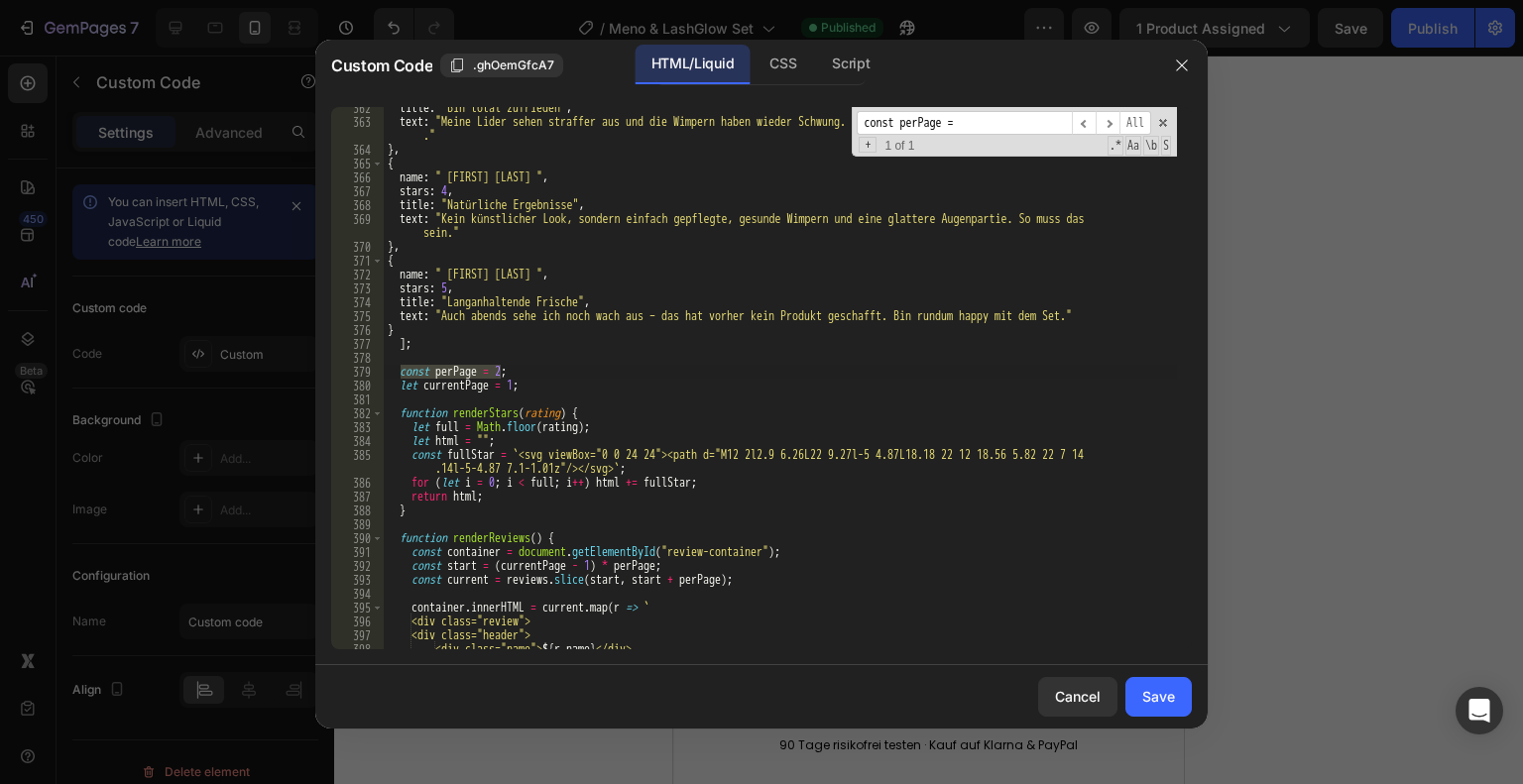 type on "const perPage =" 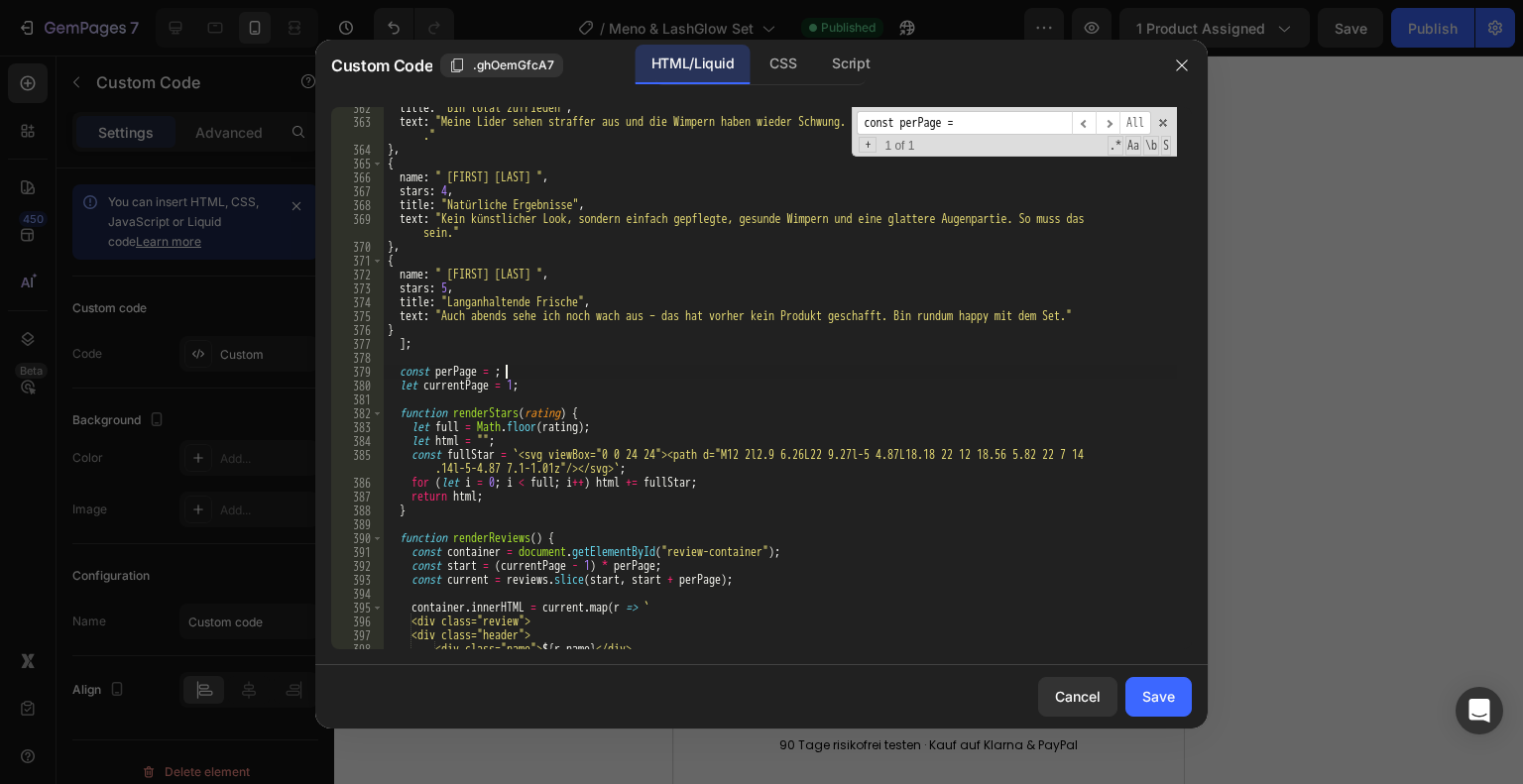 scroll, scrollTop: 0, scrollLeft: 9, axis: horizontal 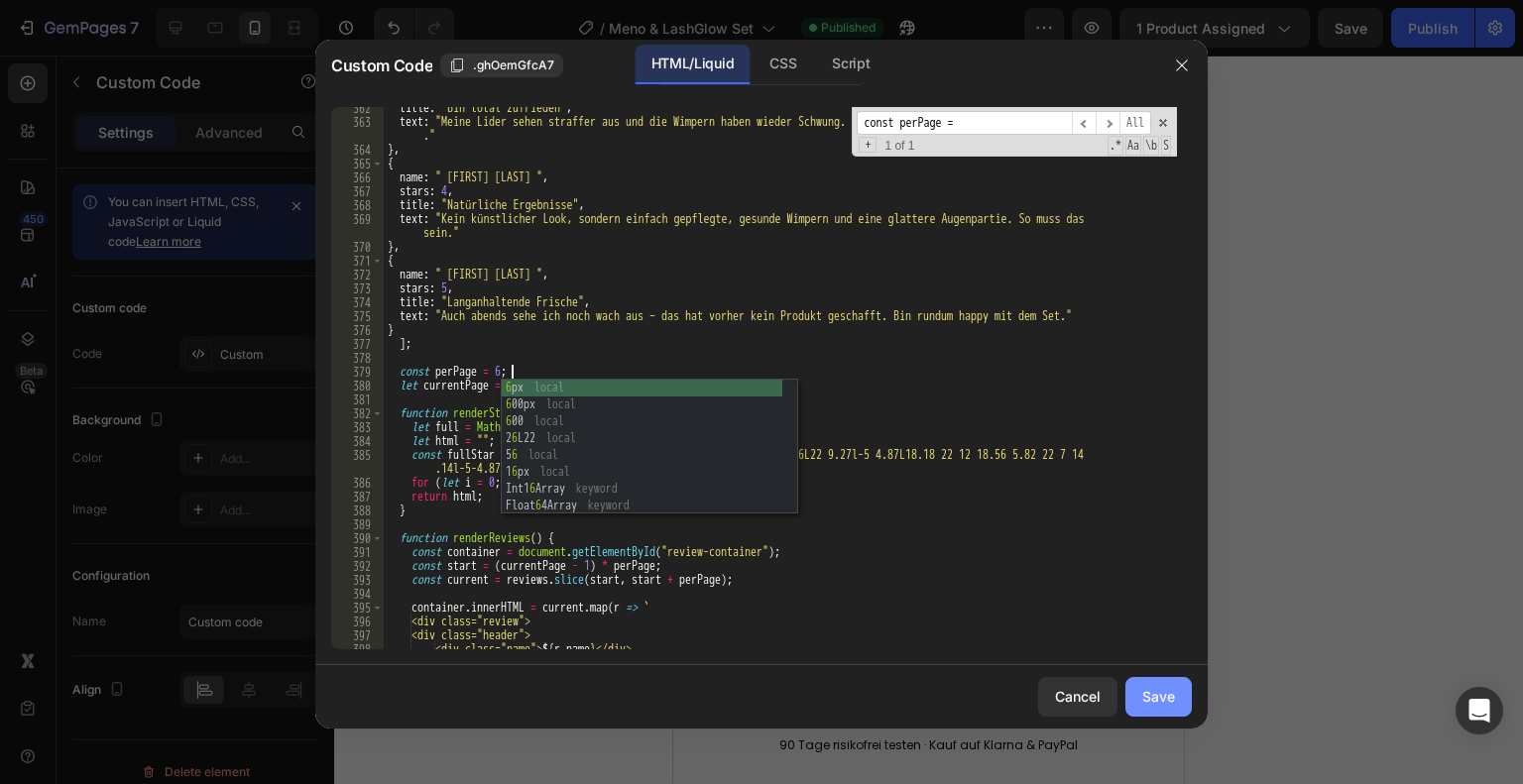 type on "const perPage = 6;" 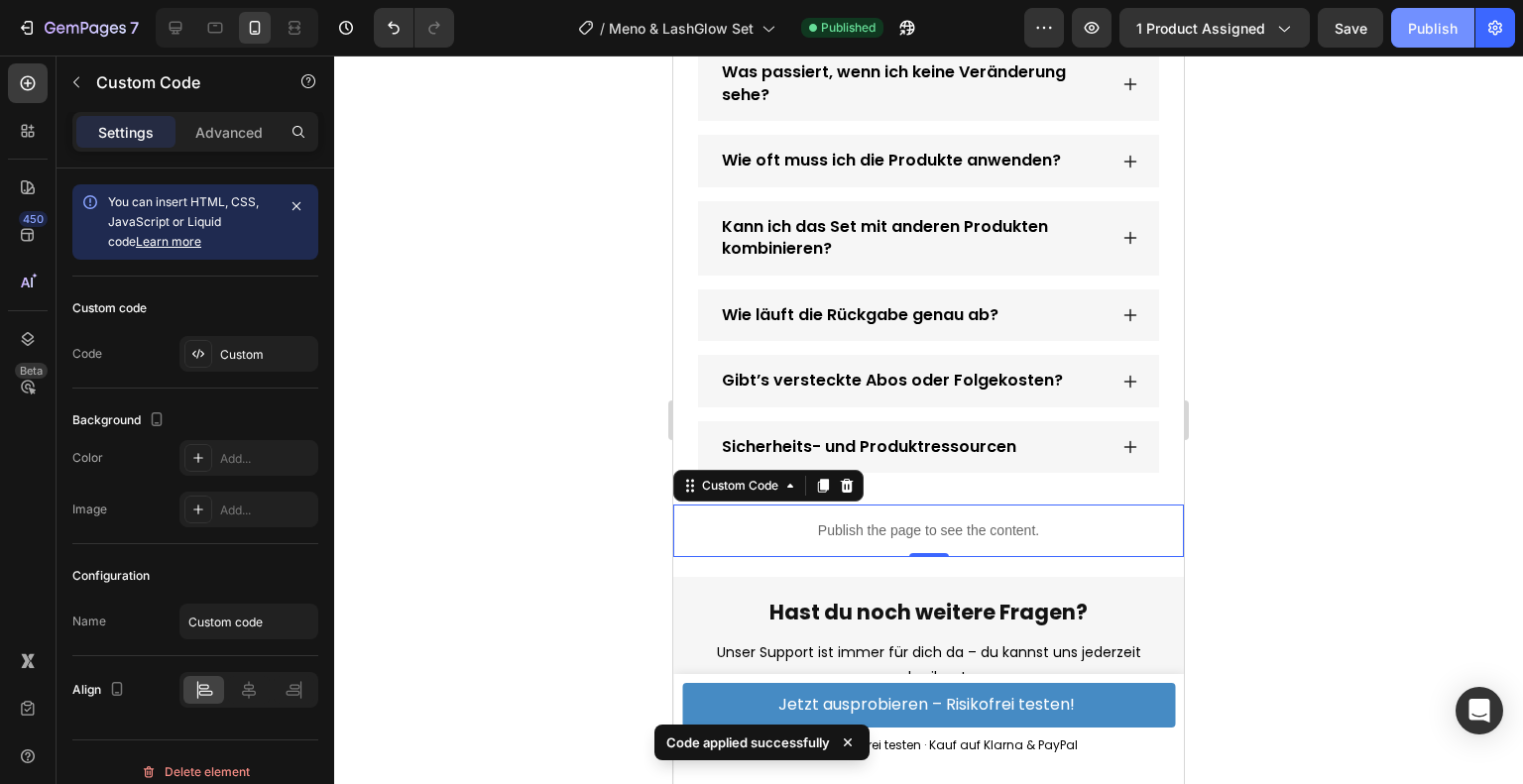 click on "Publish" at bounding box center (1433, 28) 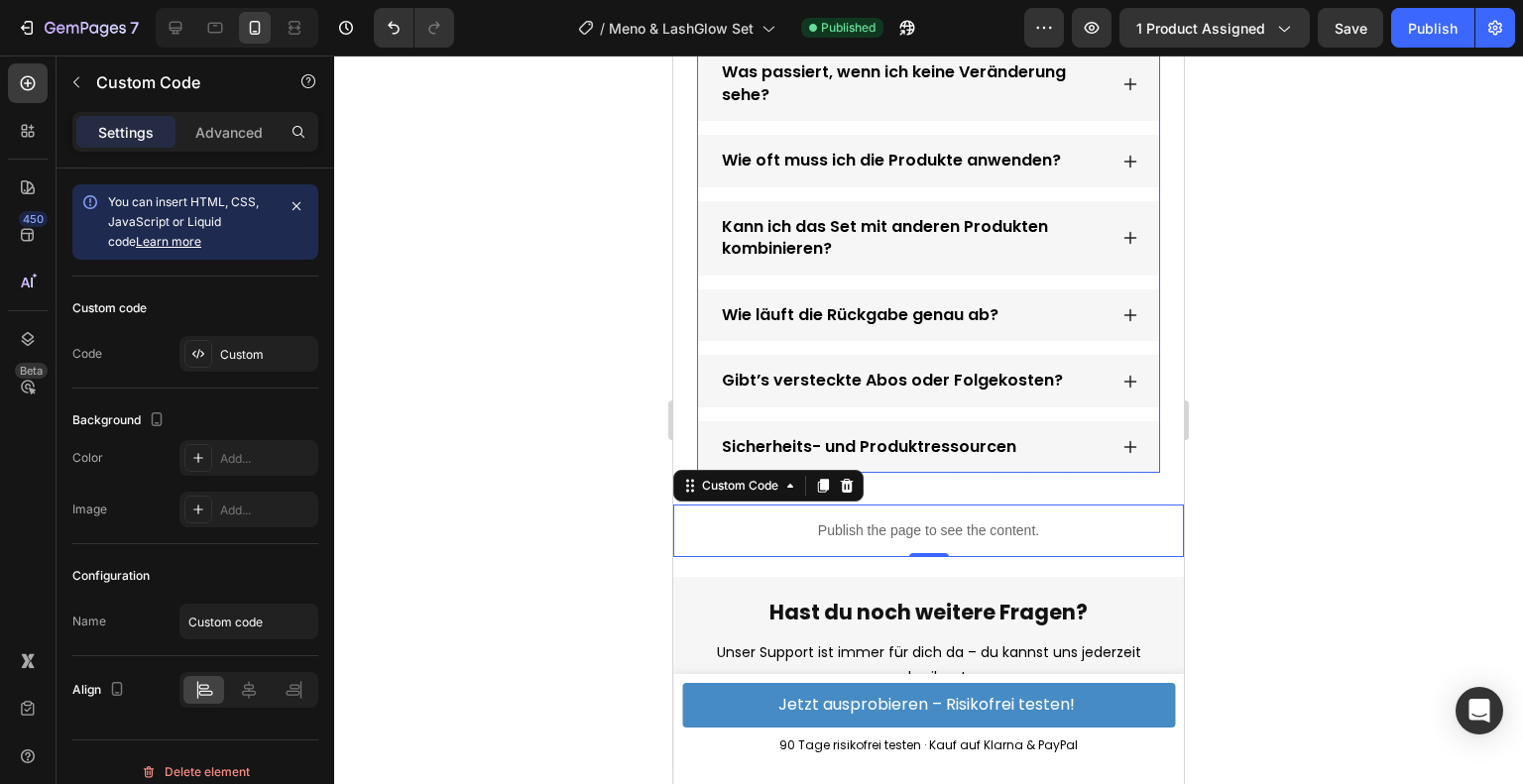 click 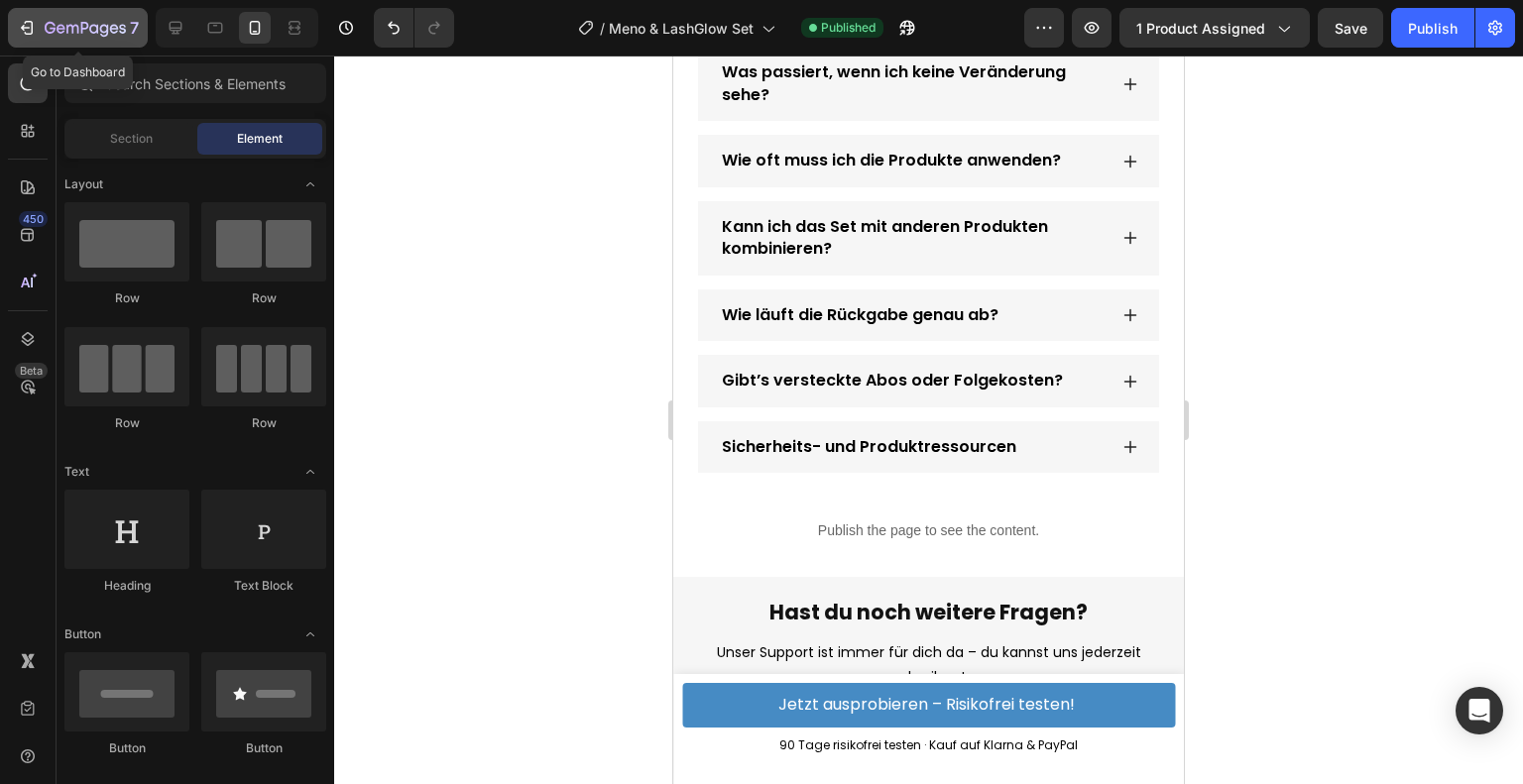 click 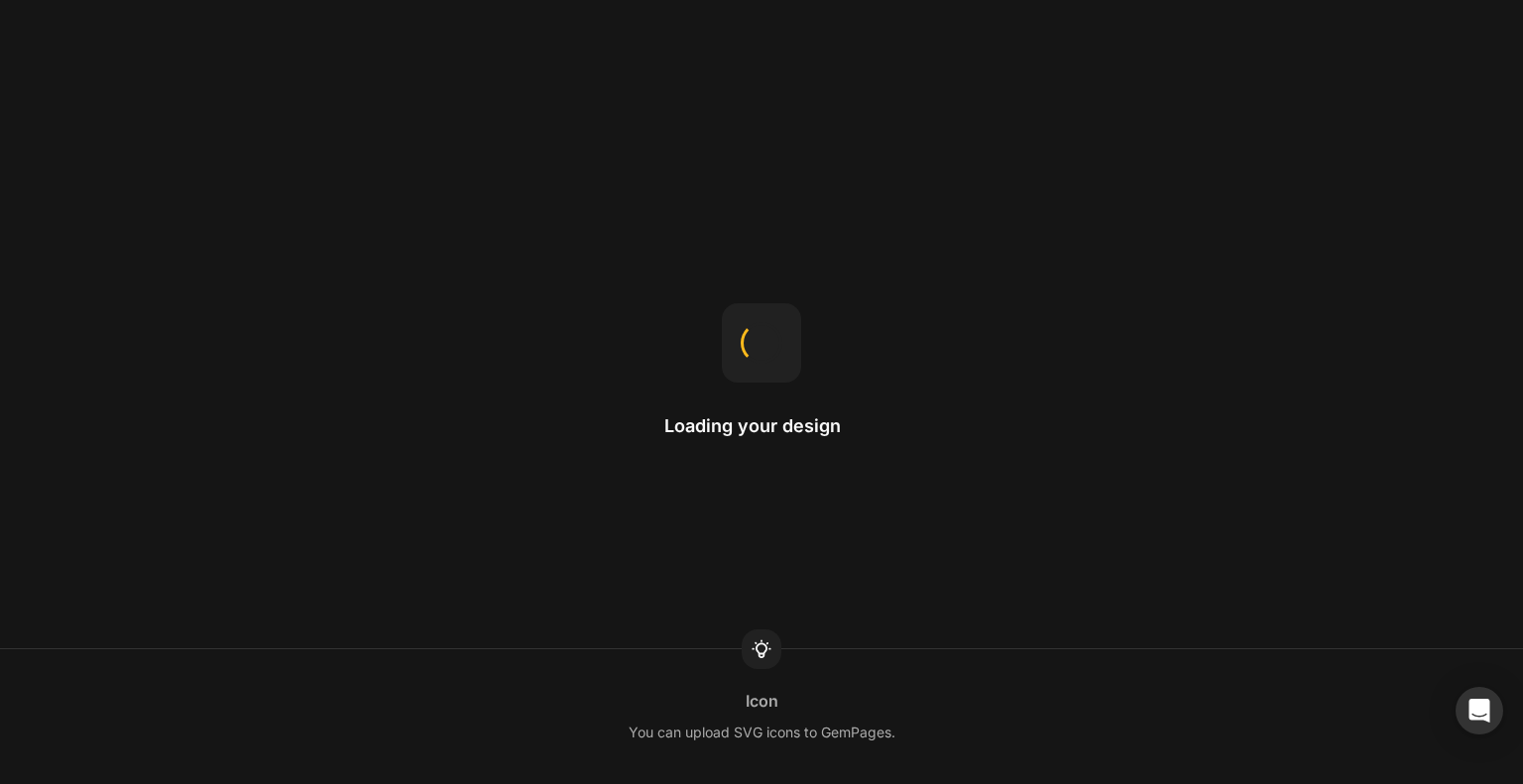 scroll, scrollTop: 0, scrollLeft: 0, axis: both 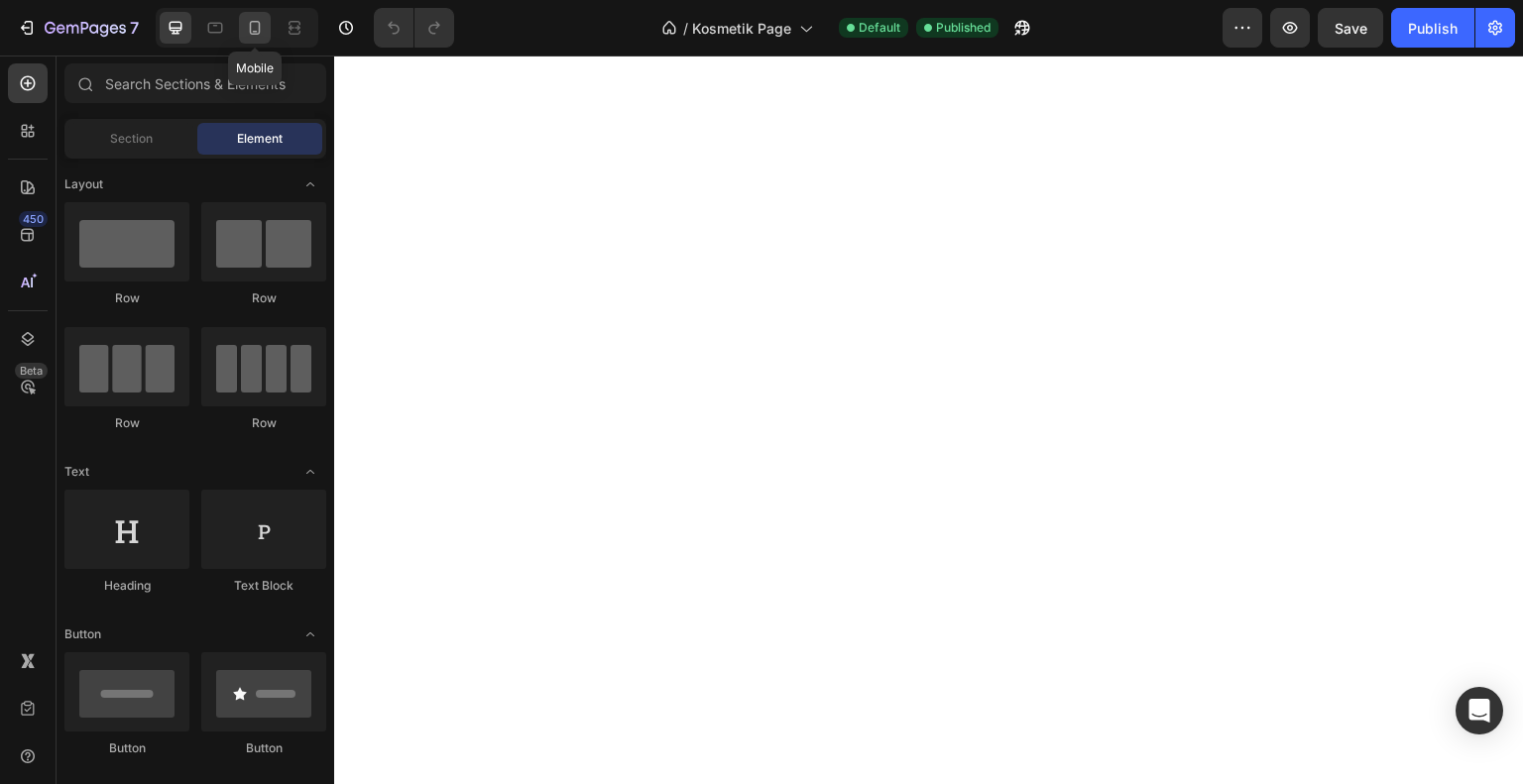 click 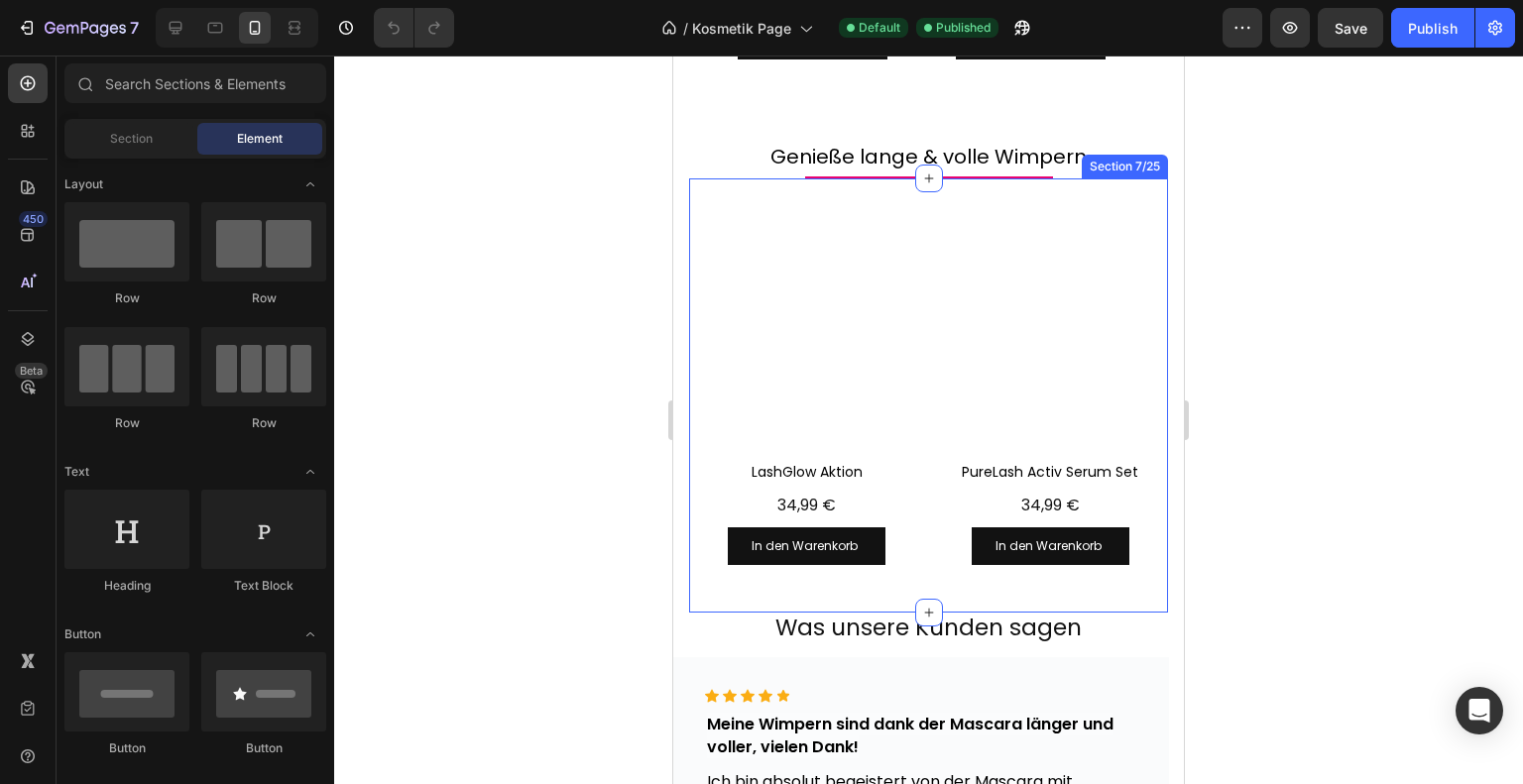 scroll, scrollTop: 1388, scrollLeft: 0, axis: vertical 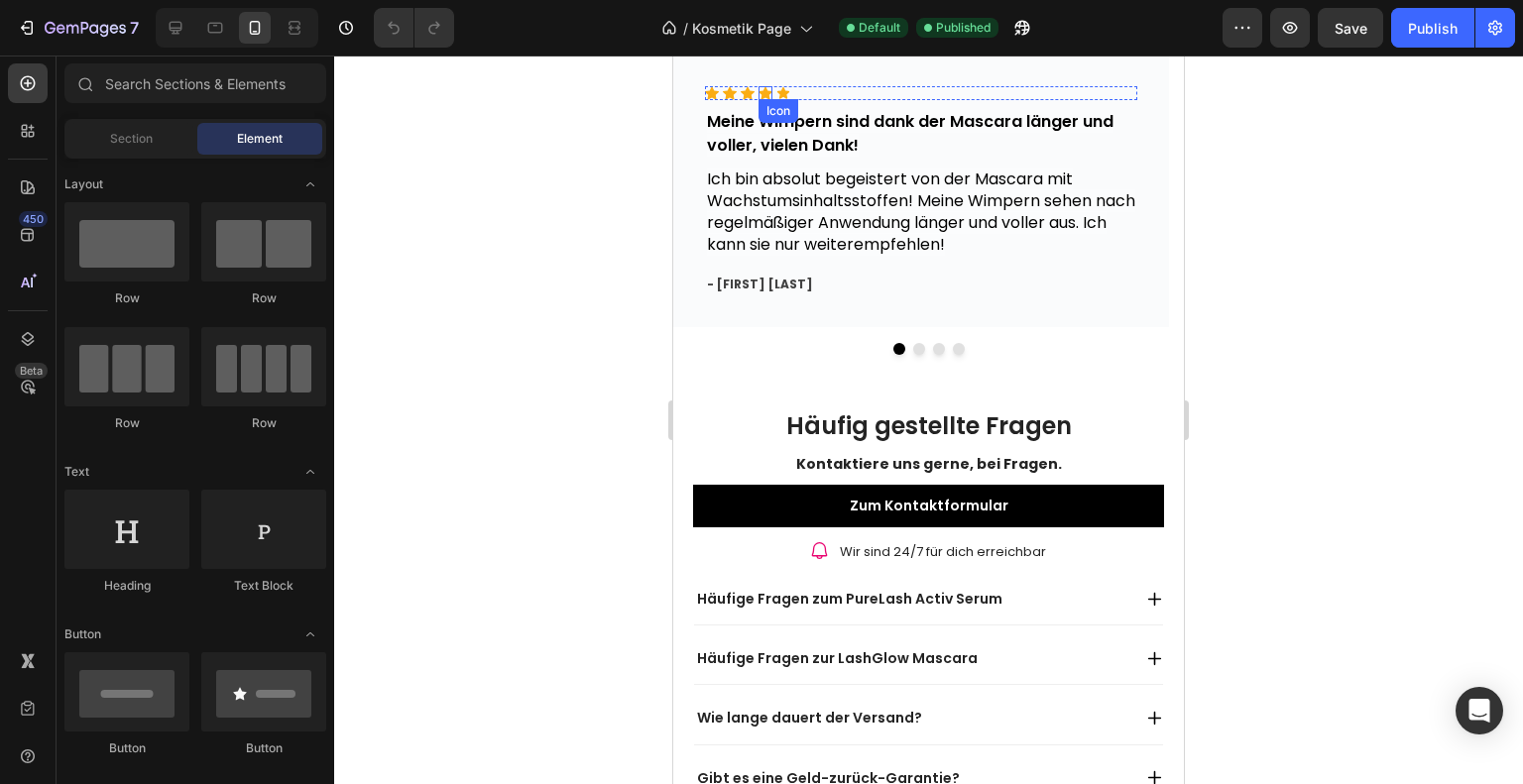 click 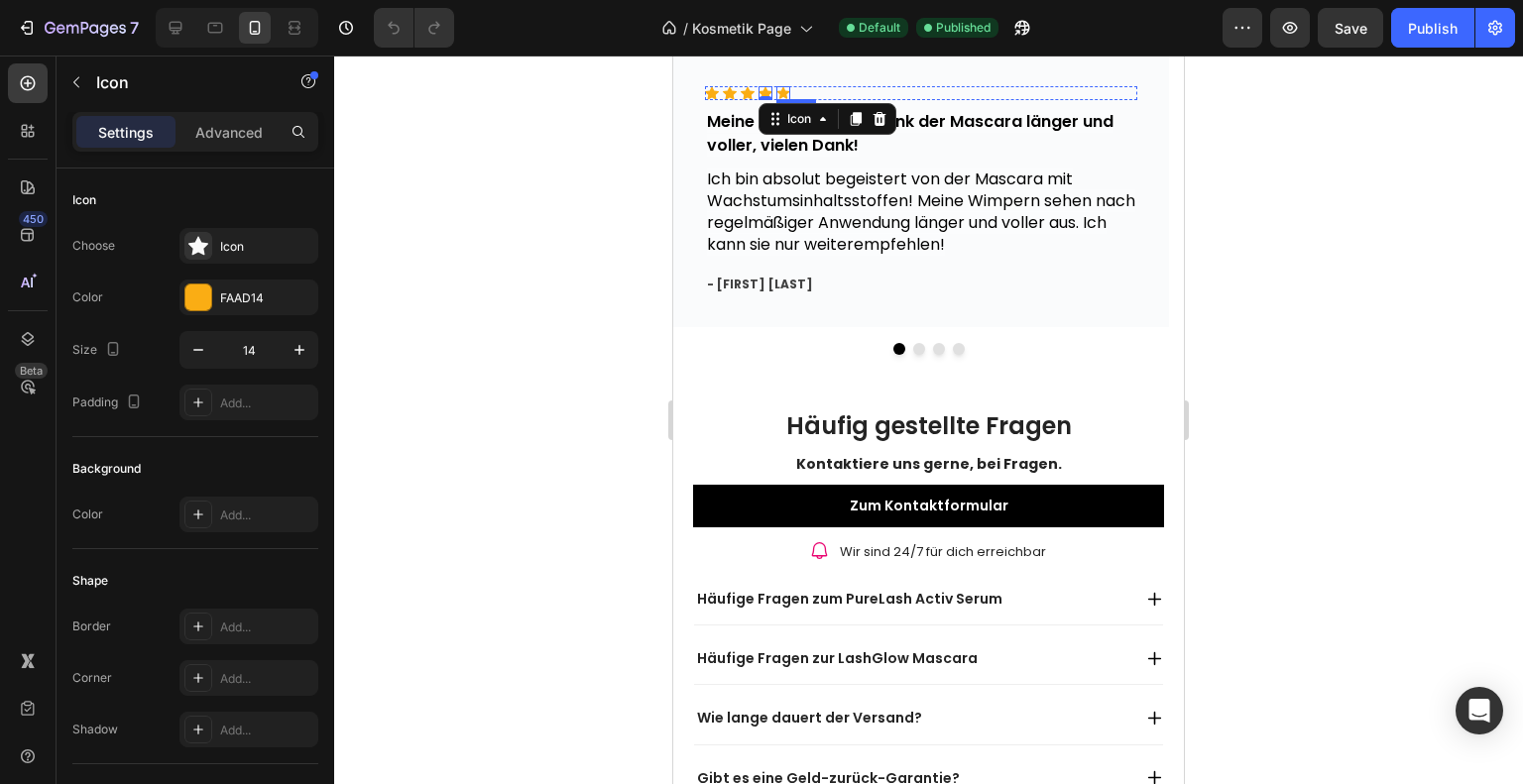click on "Icon" at bounding box center (783, 93) 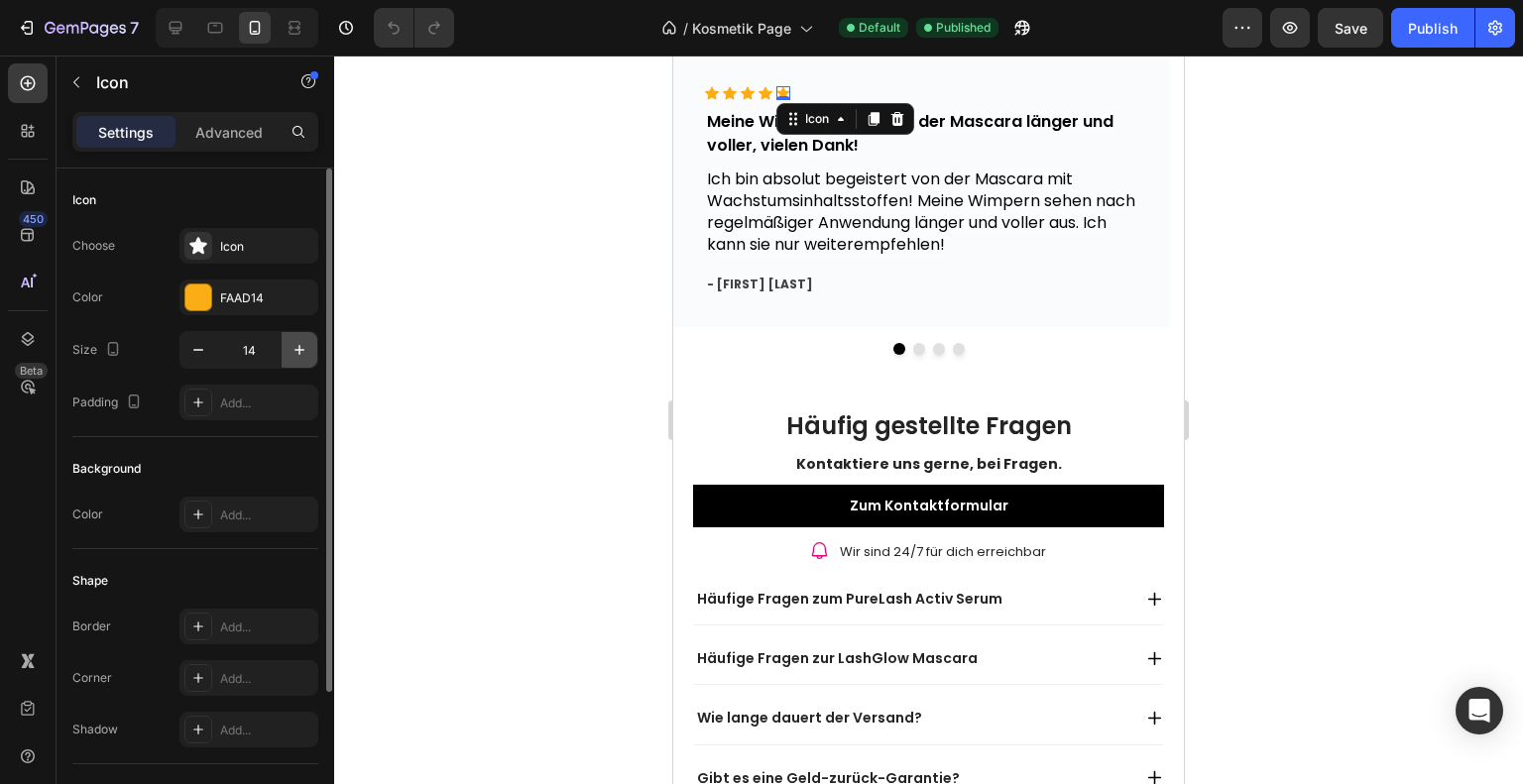 click 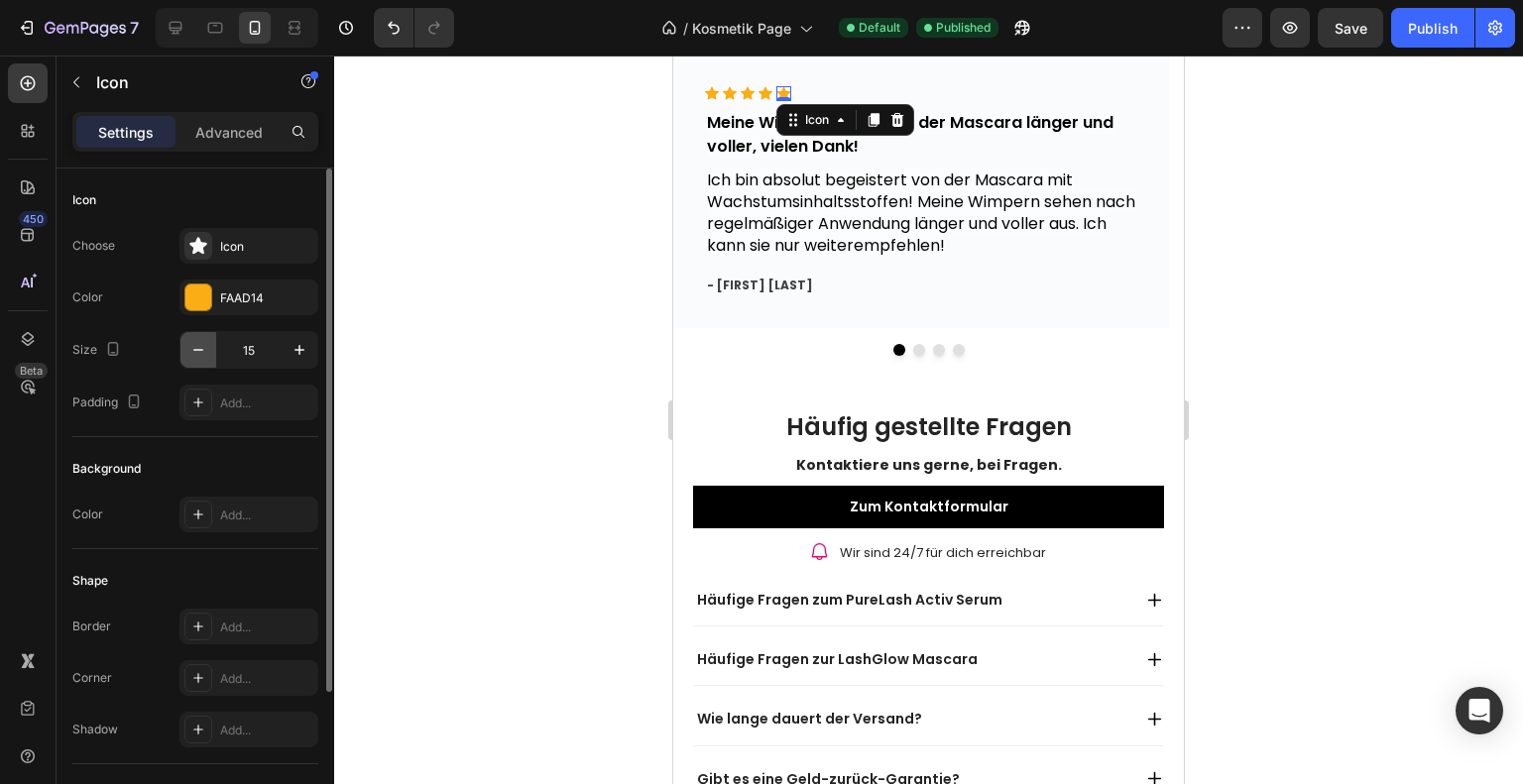 click 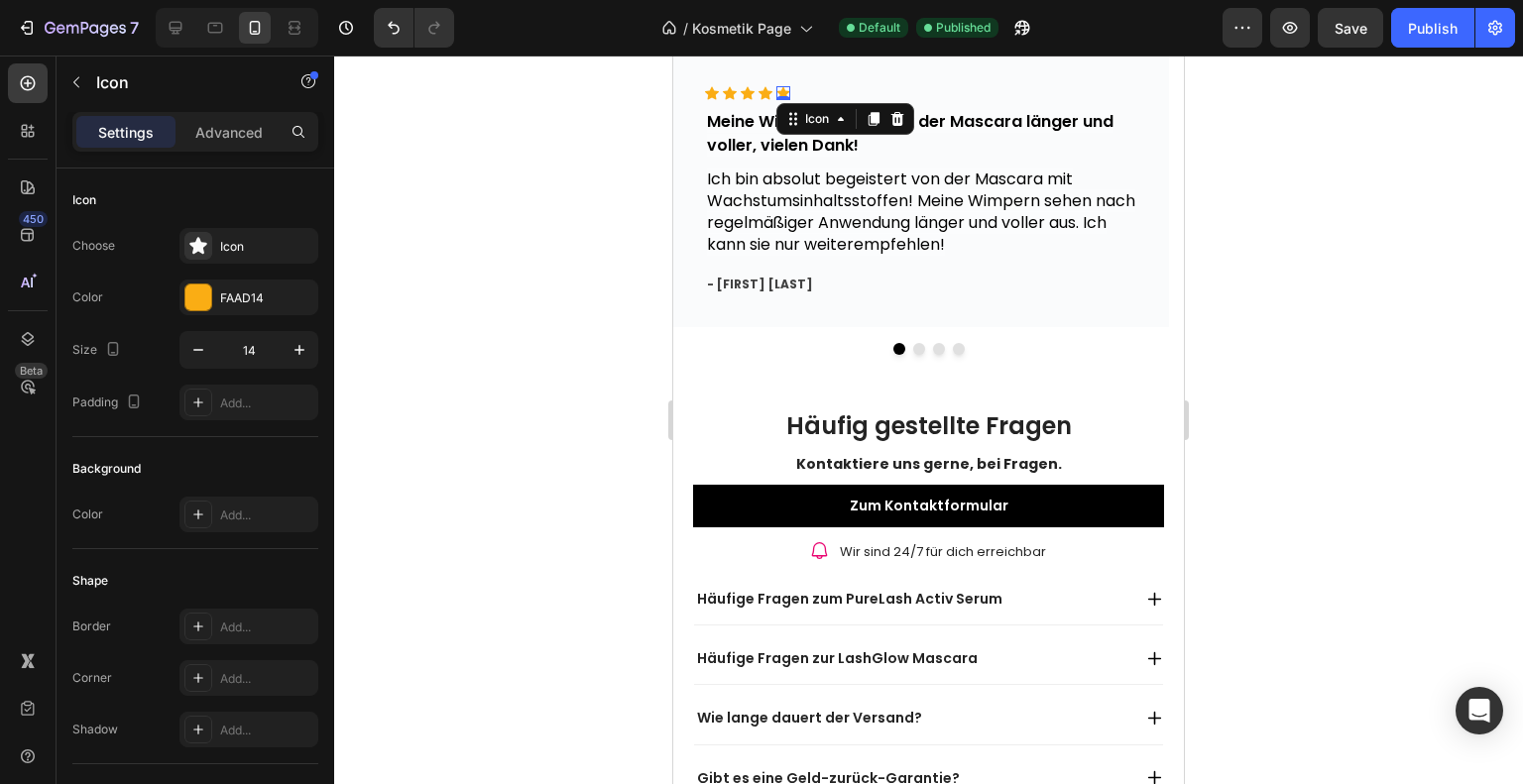 click 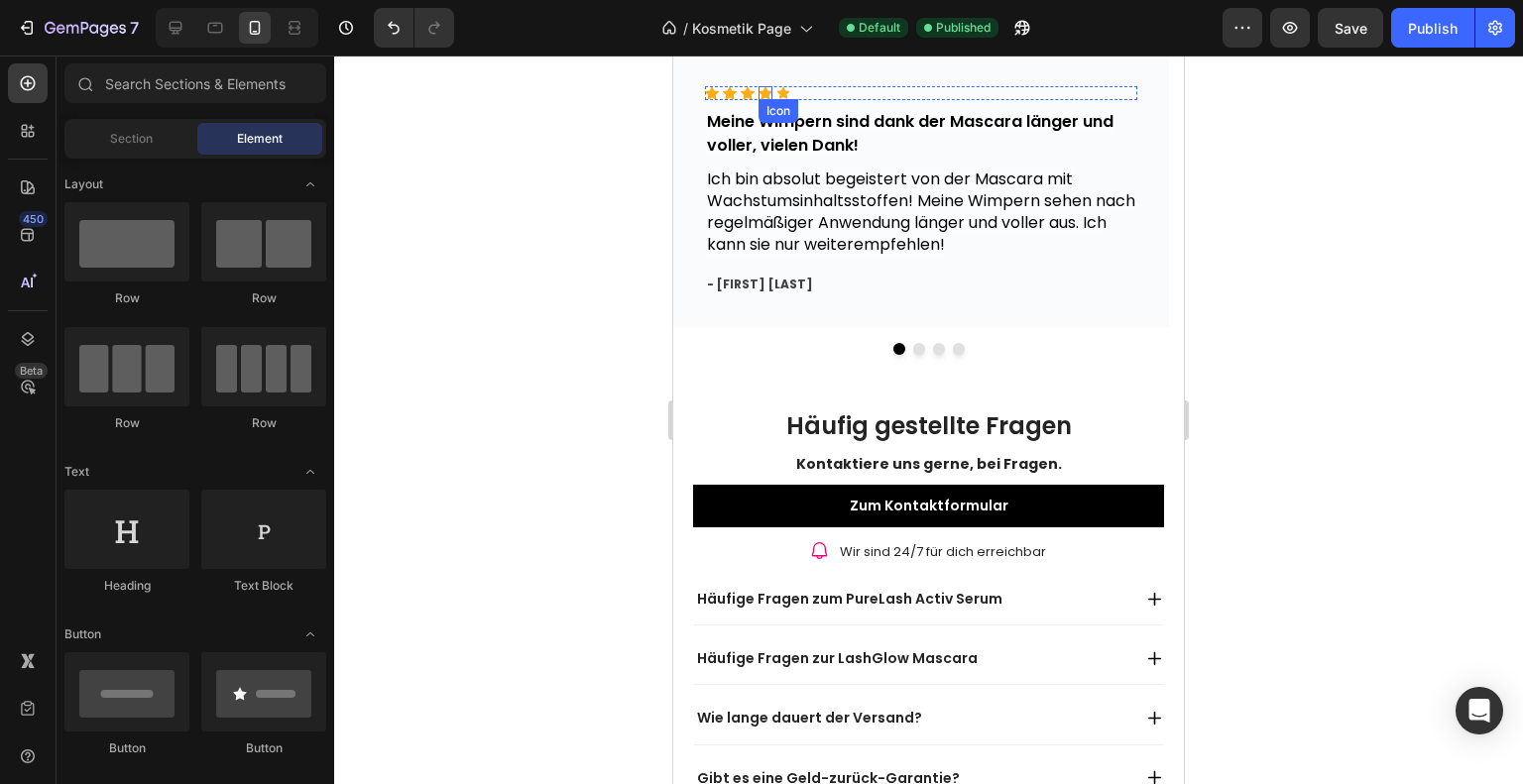 click 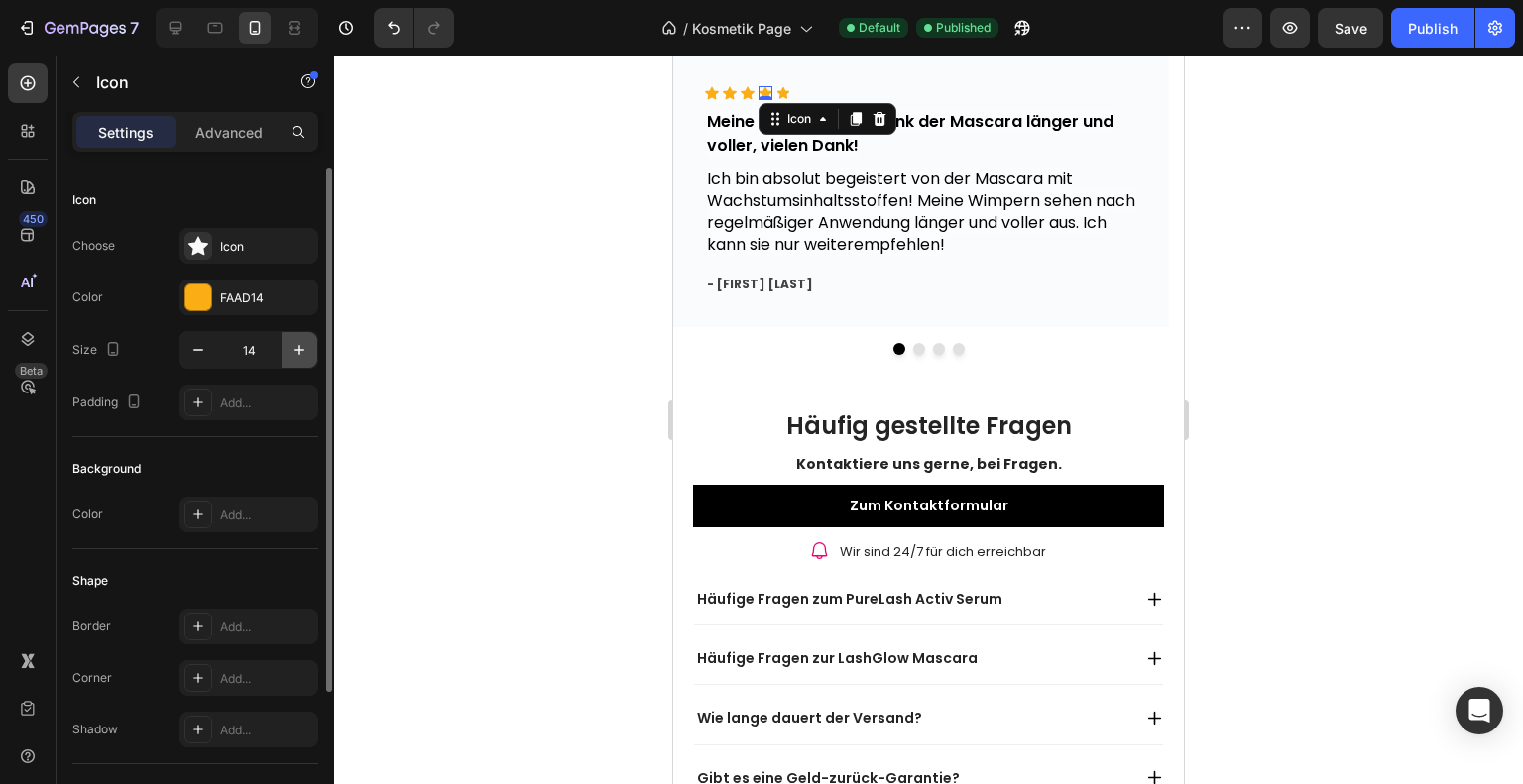 click at bounding box center (299, 350) 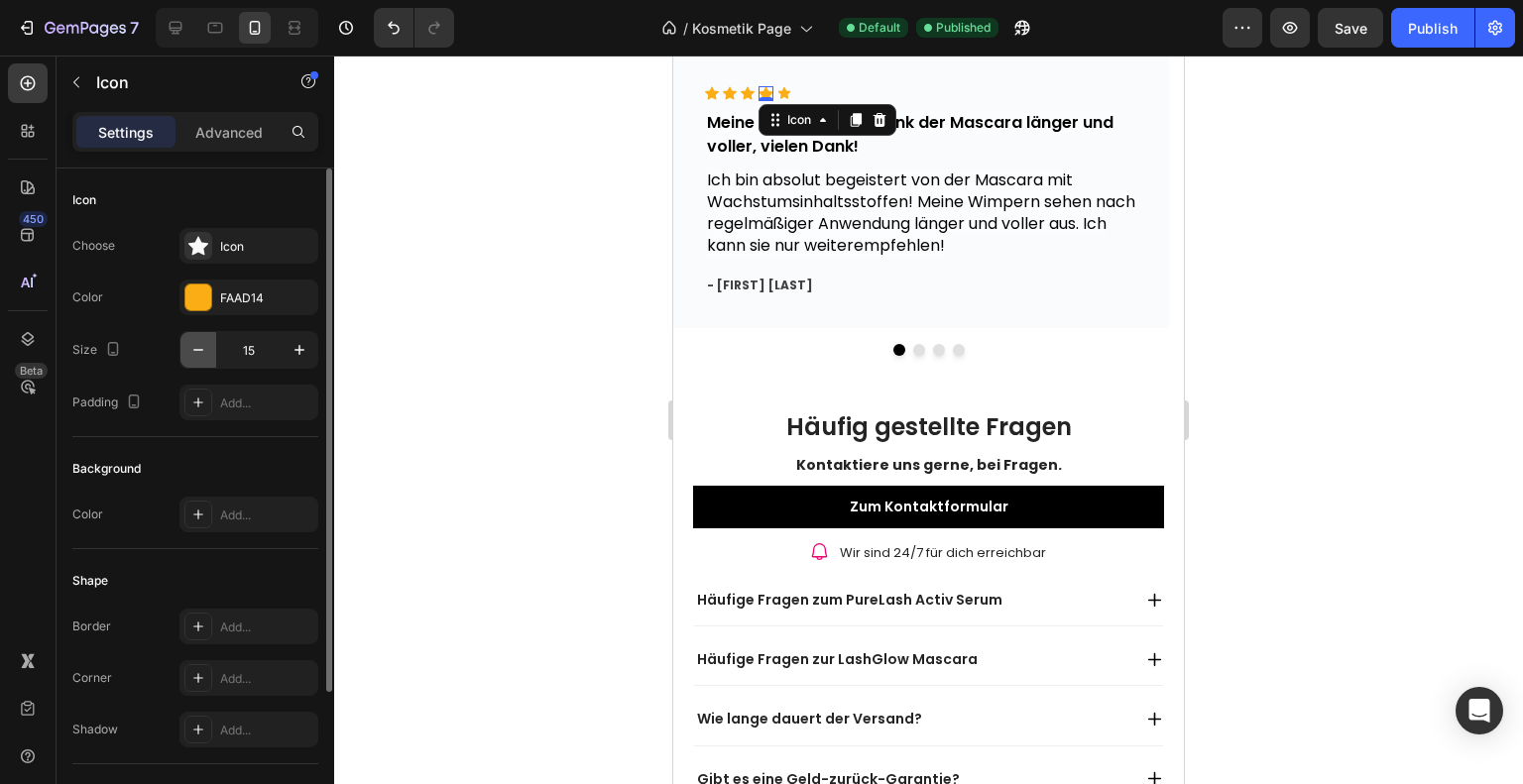 click 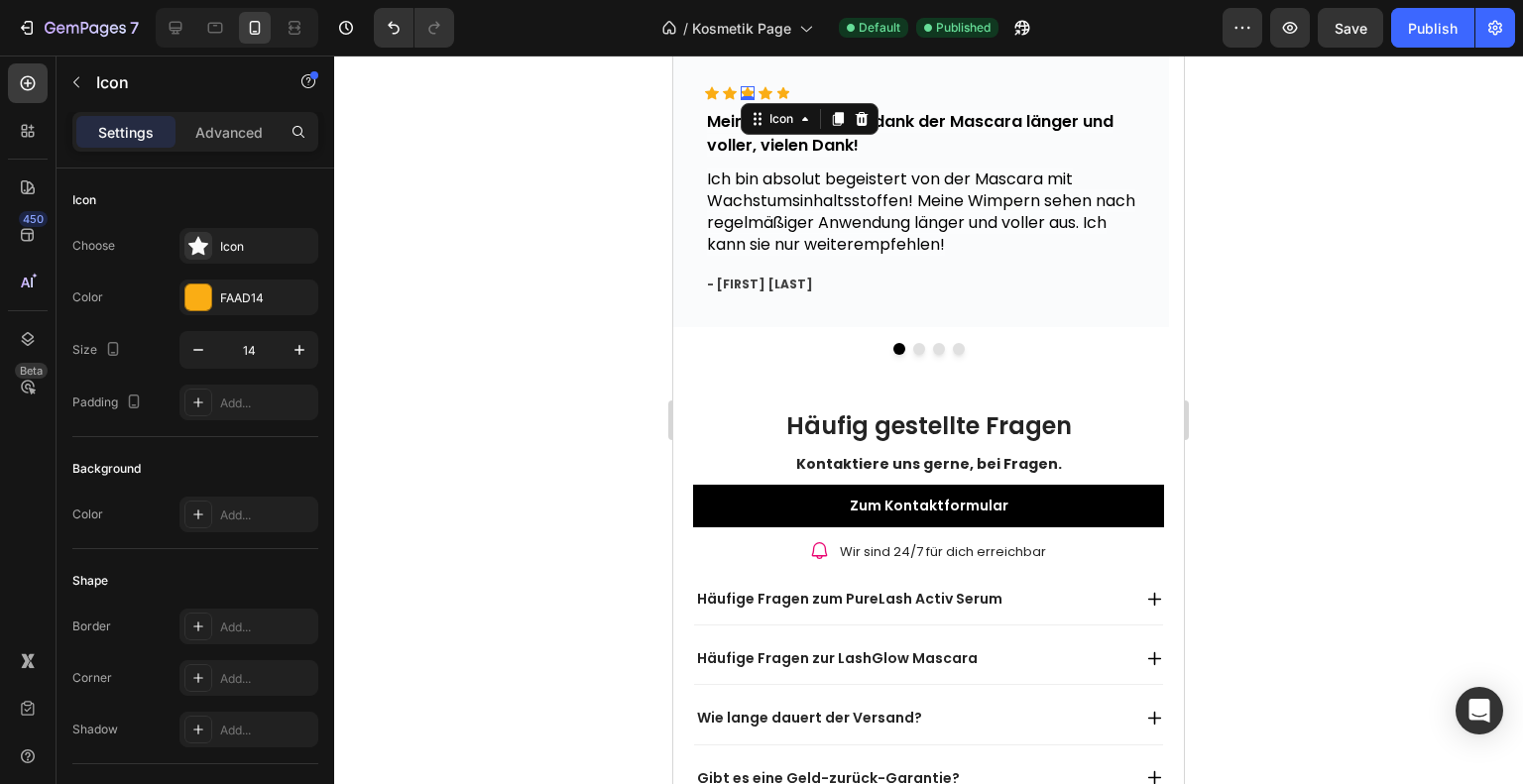 click on "Icon   0" at bounding box center [748, 93] 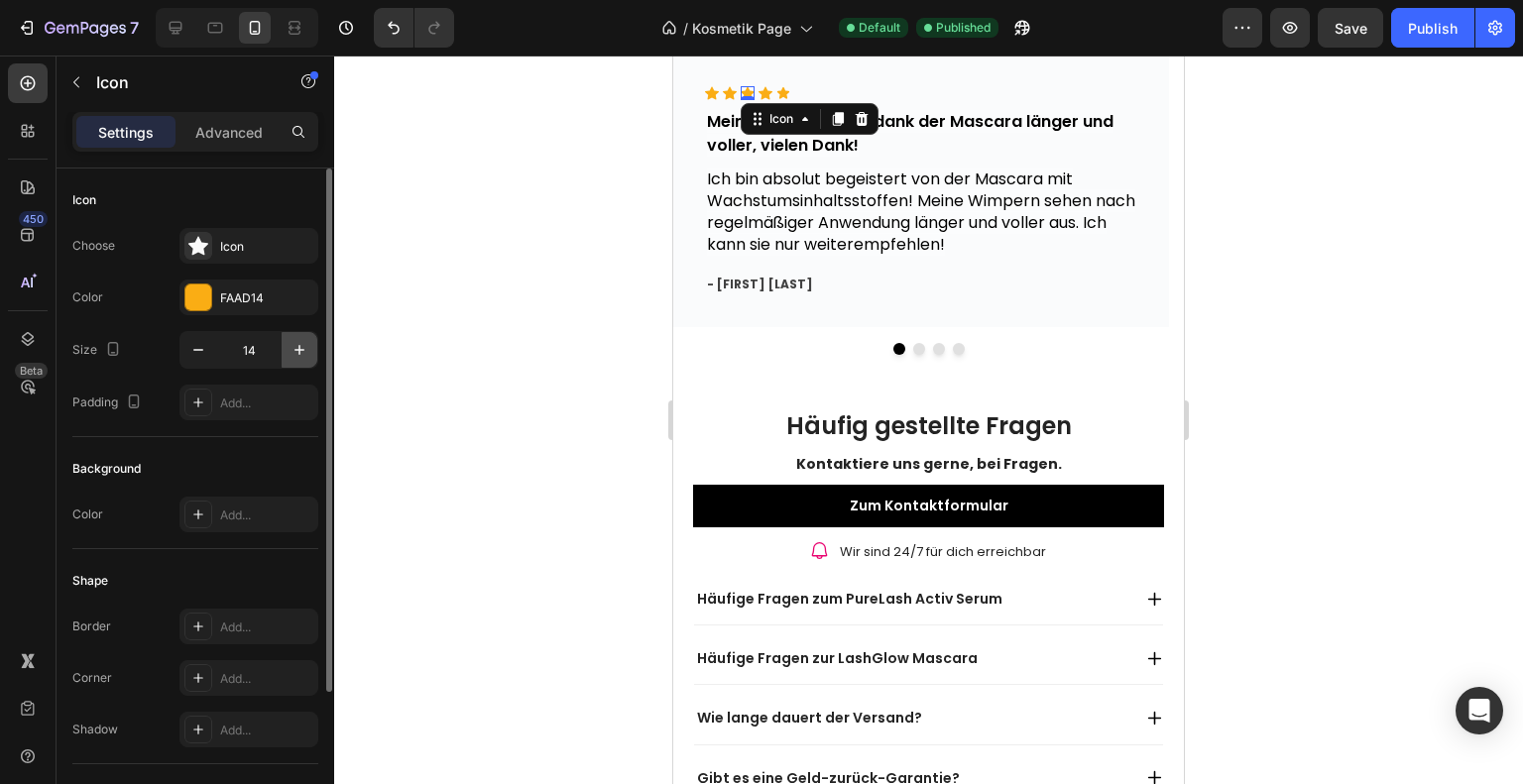 click 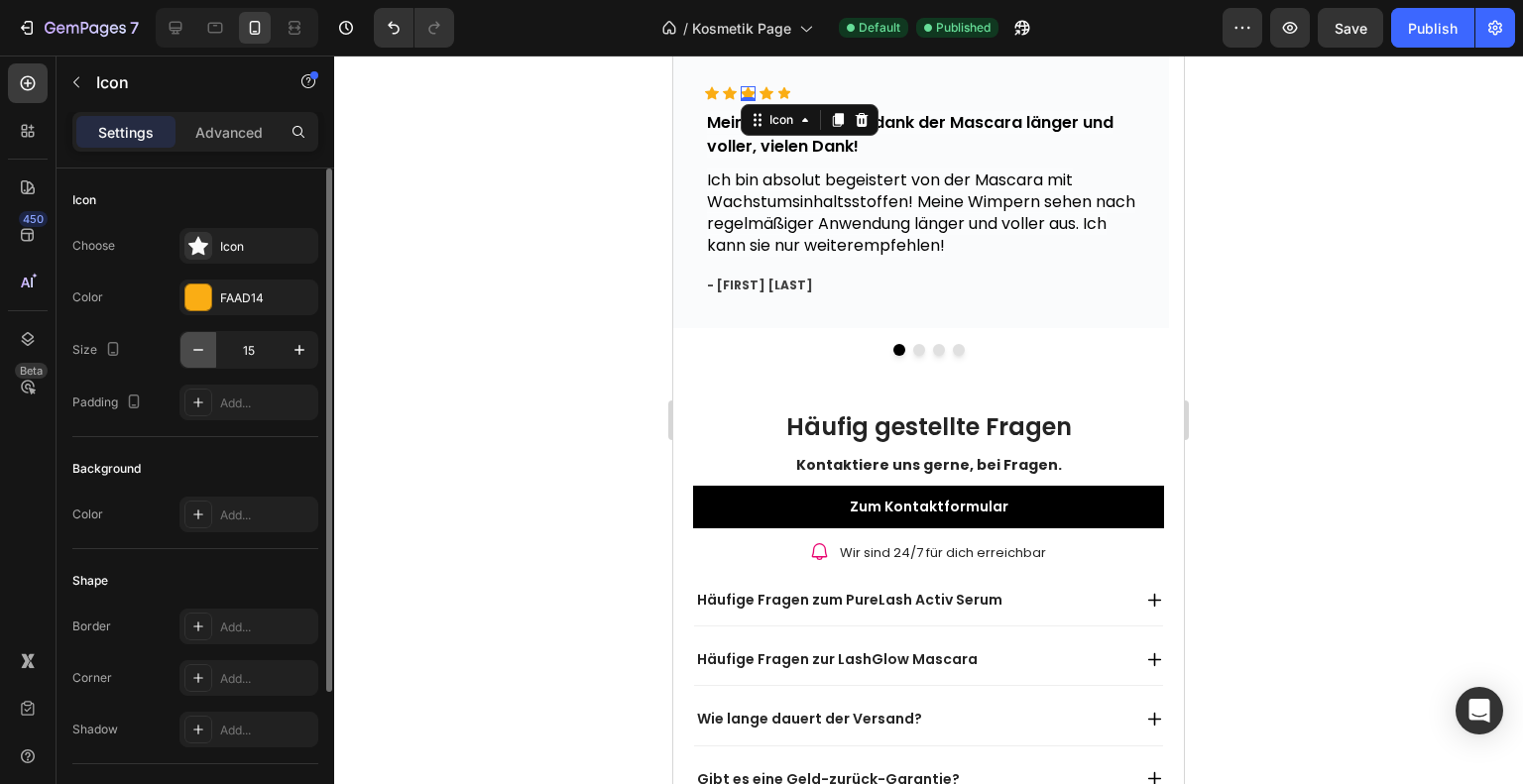 click 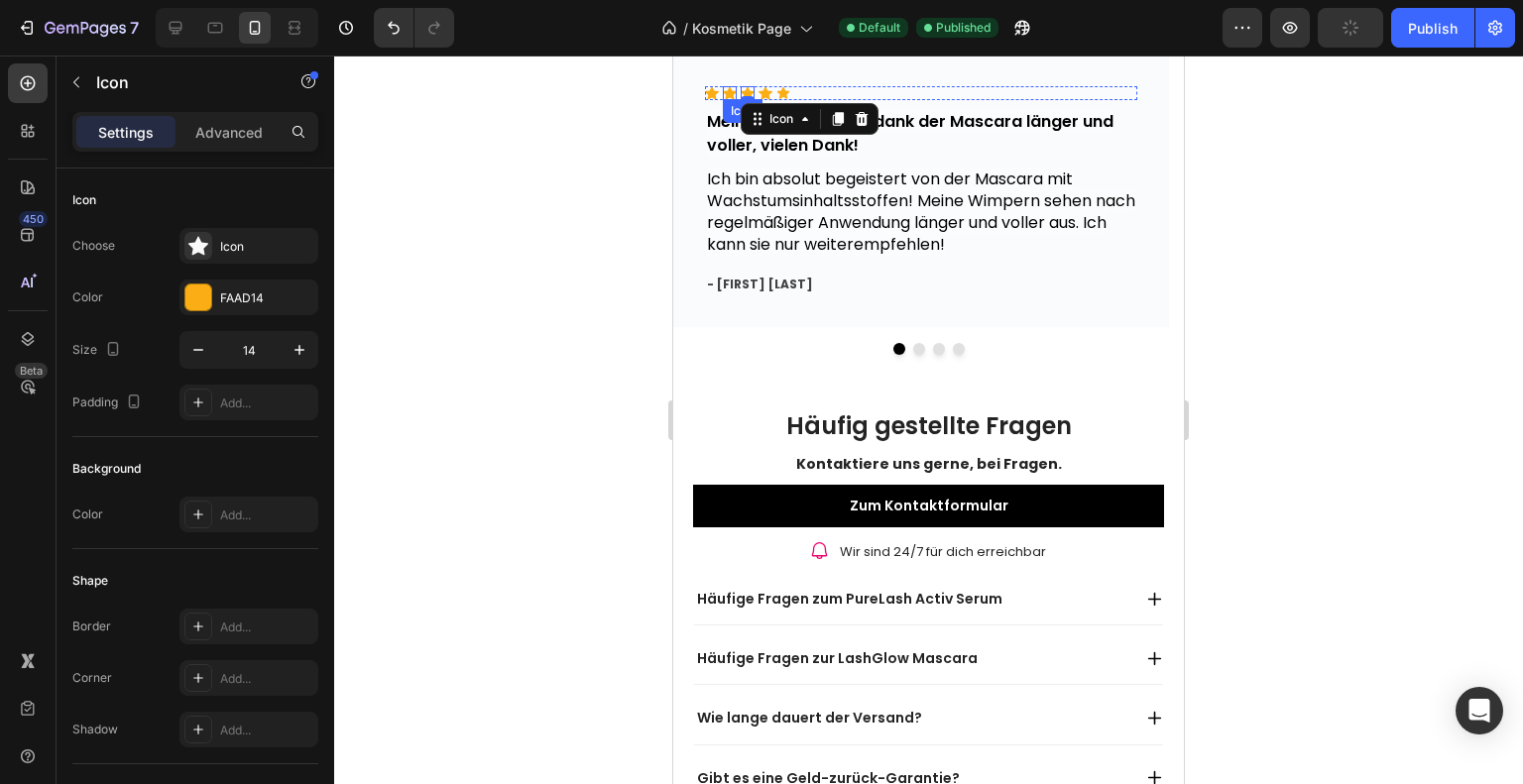click 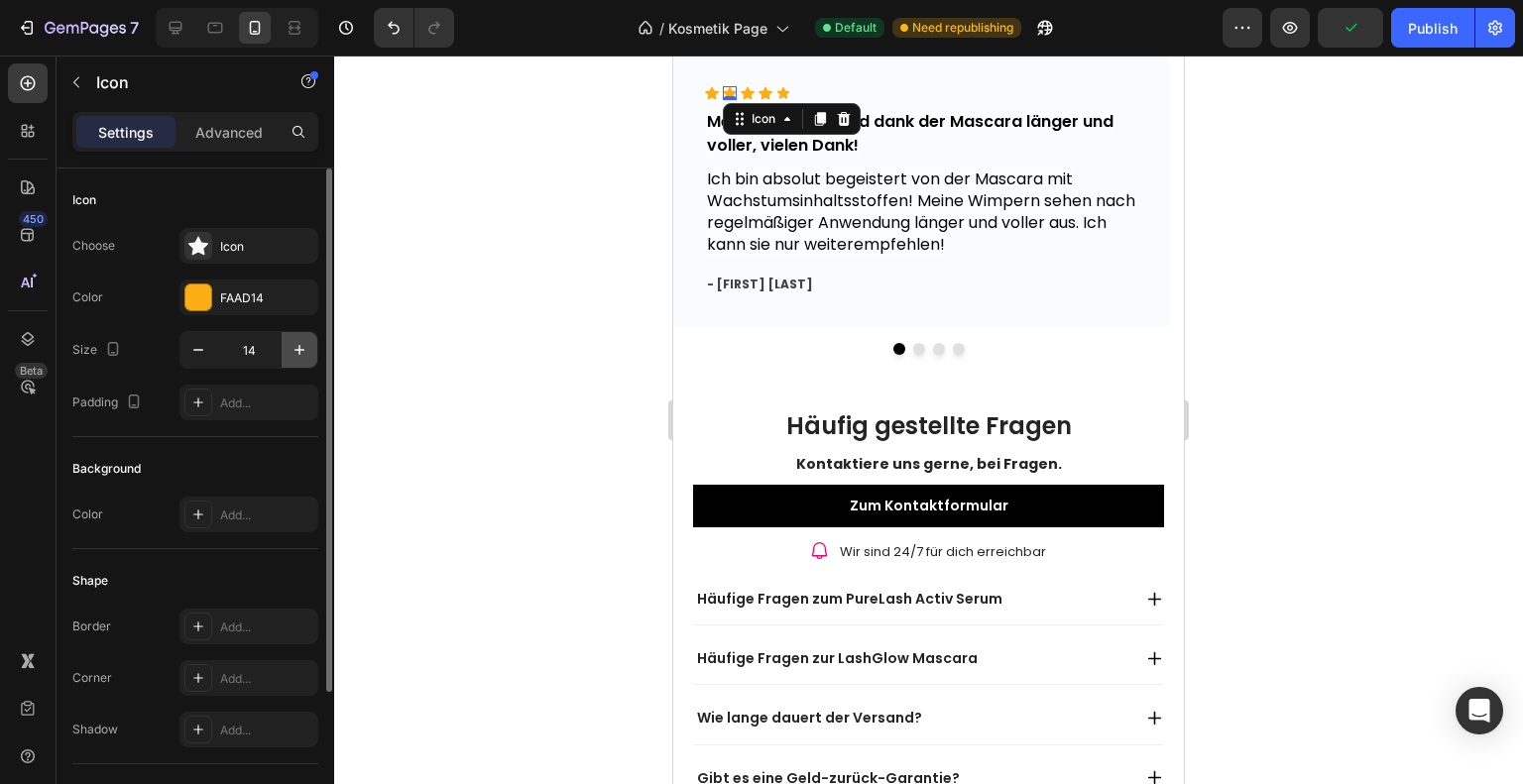 click 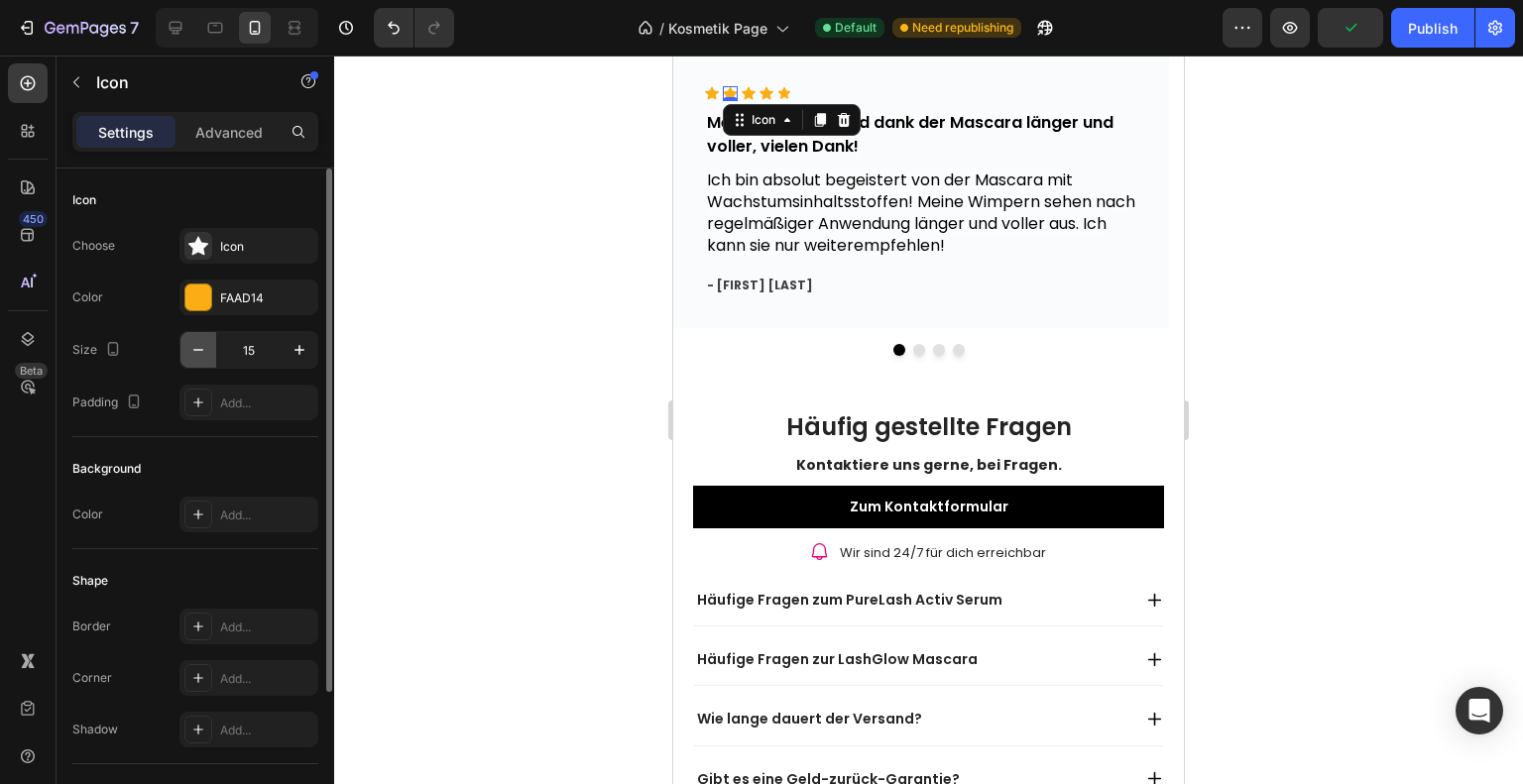 click at bounding box center (198, 350) 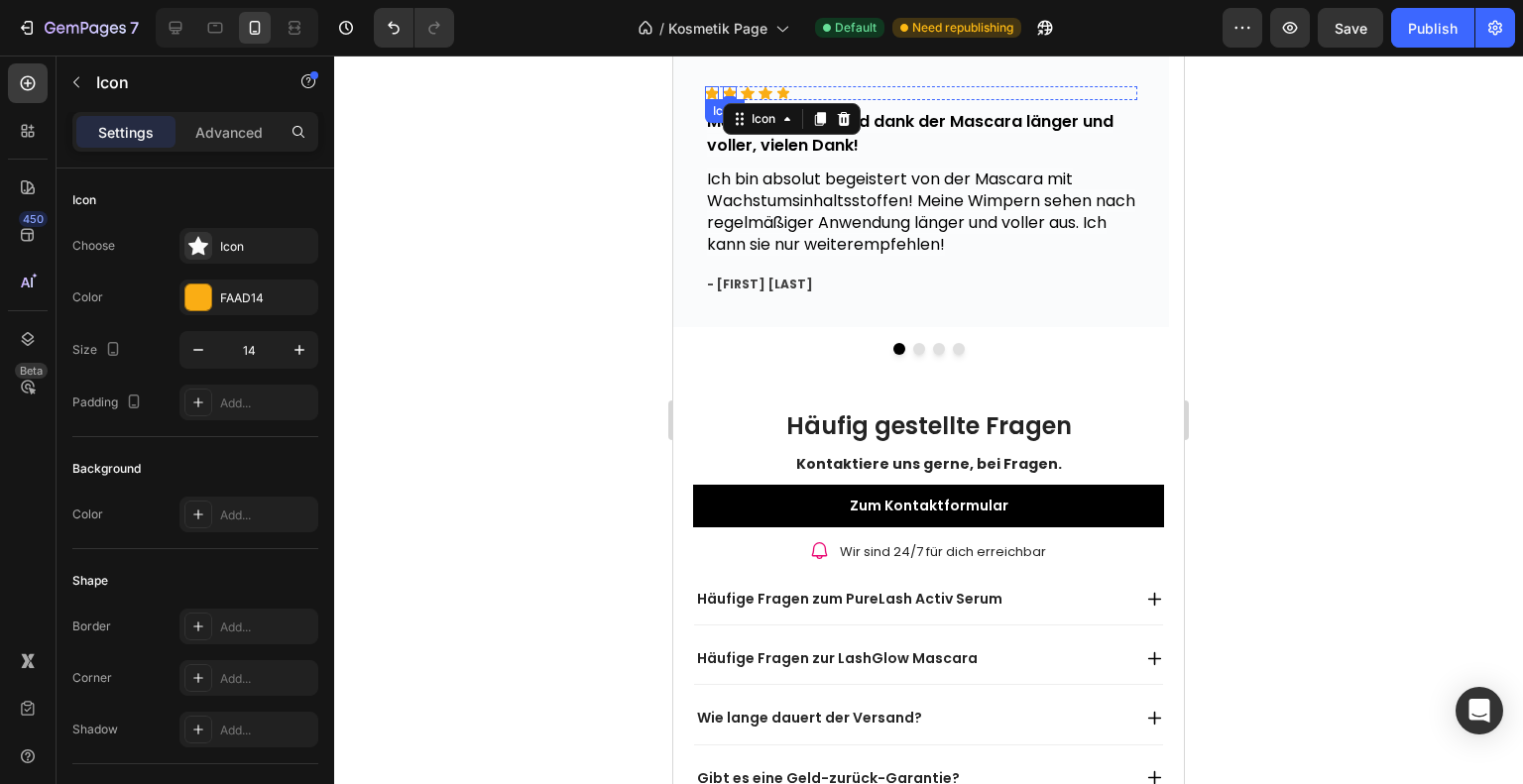 click 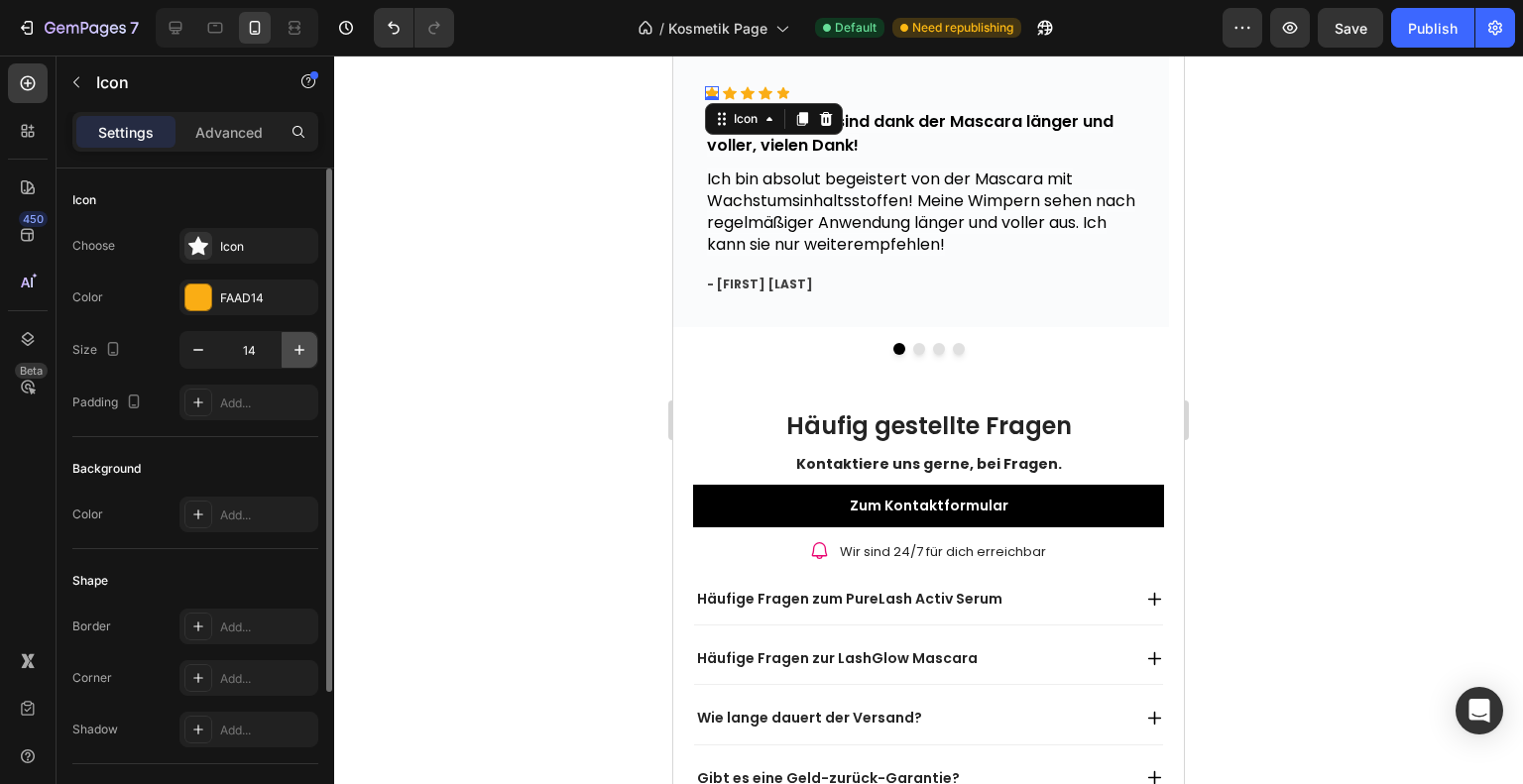 click 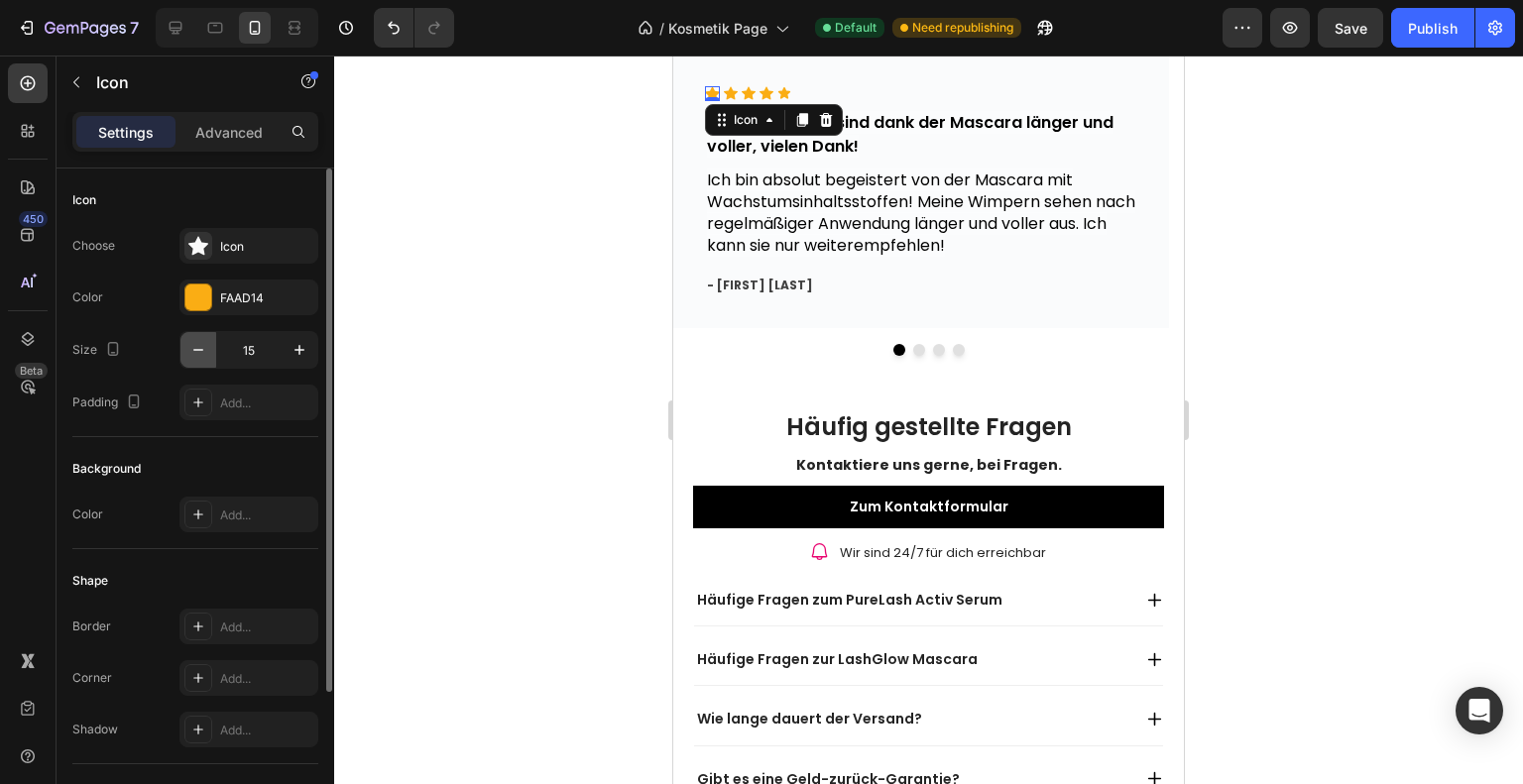 click 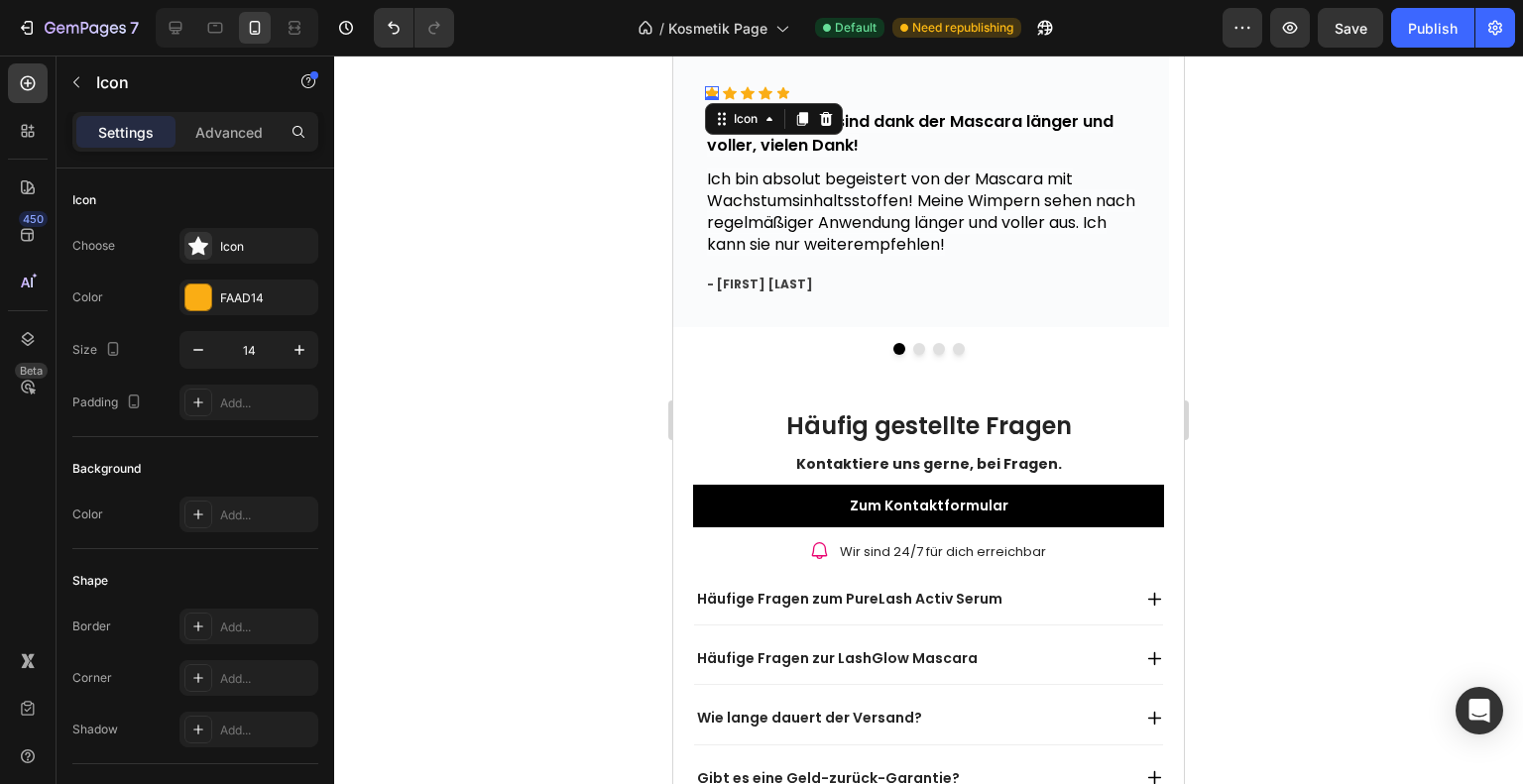 click 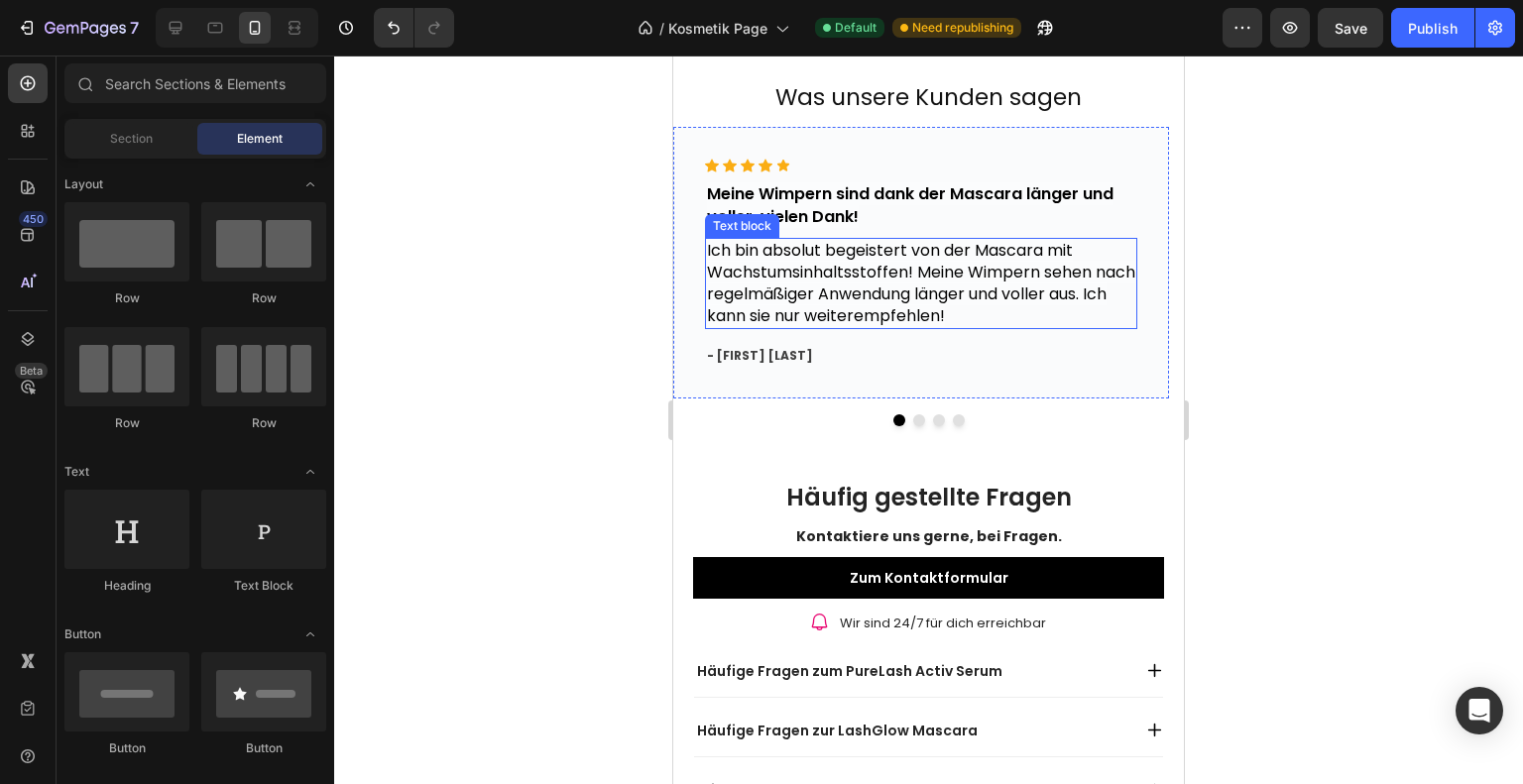 scroll, scrollTop: 1288, scrollLeft: 0, axis: vertical 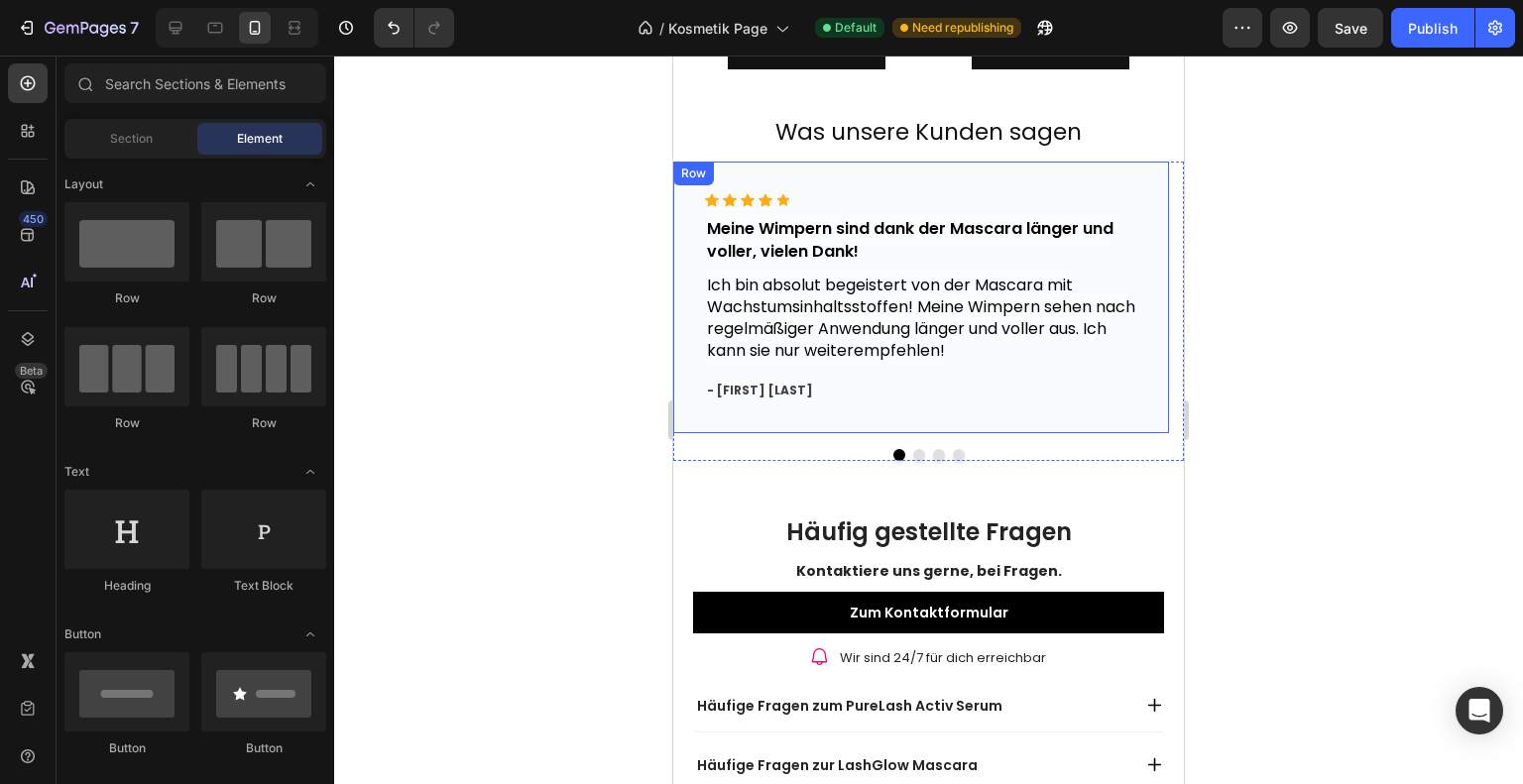 click 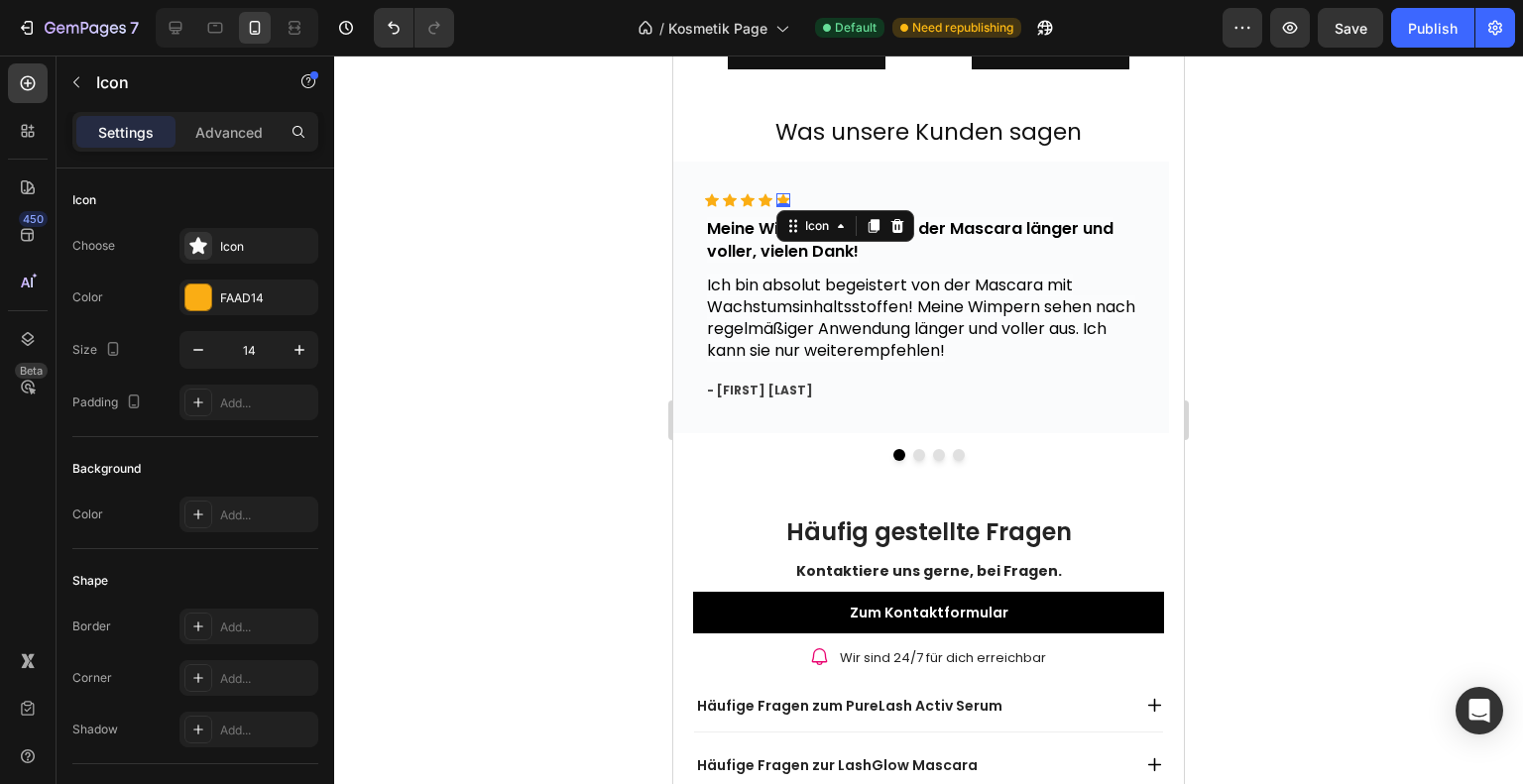 click on "0" at bounding box center [783, 207] 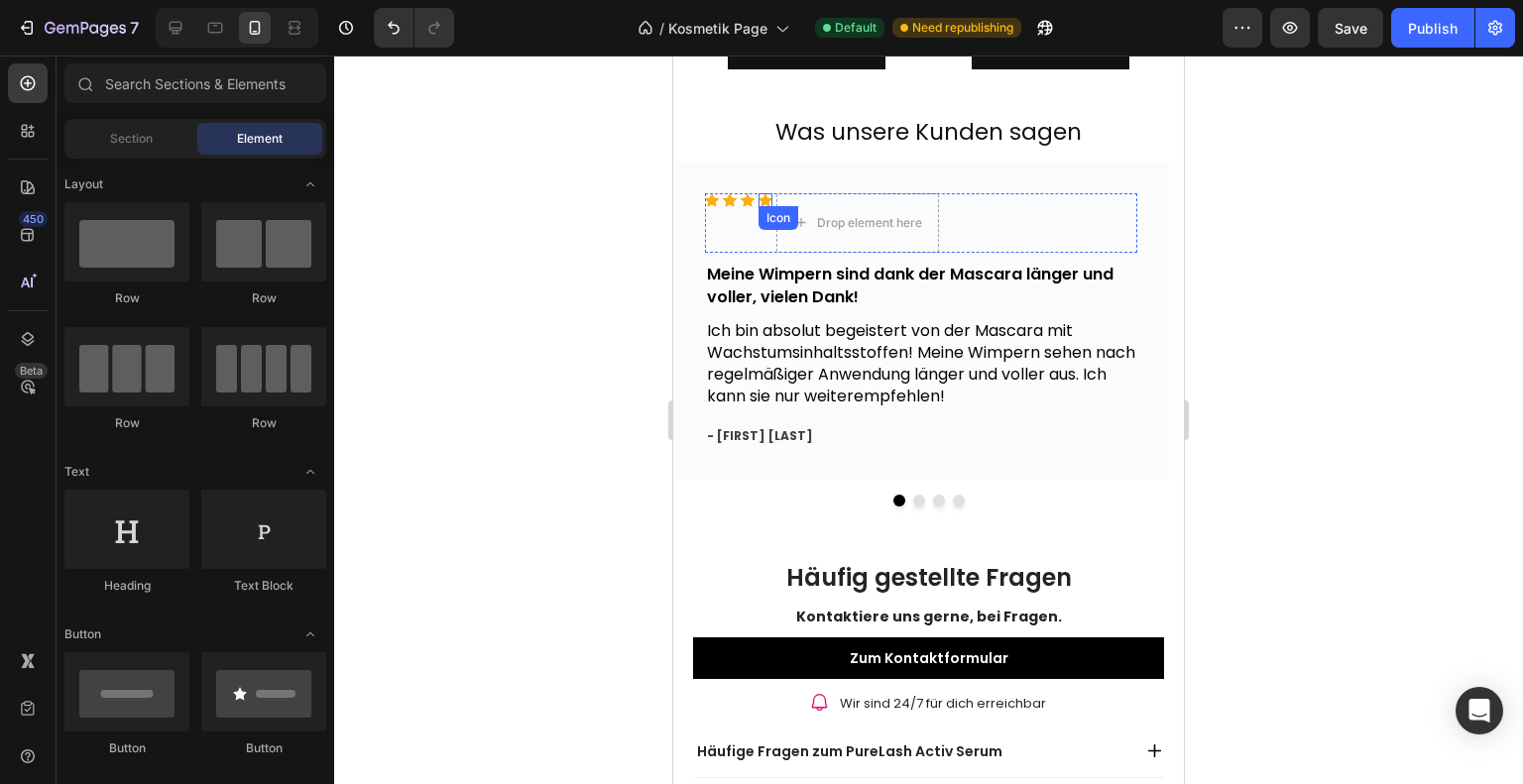 click 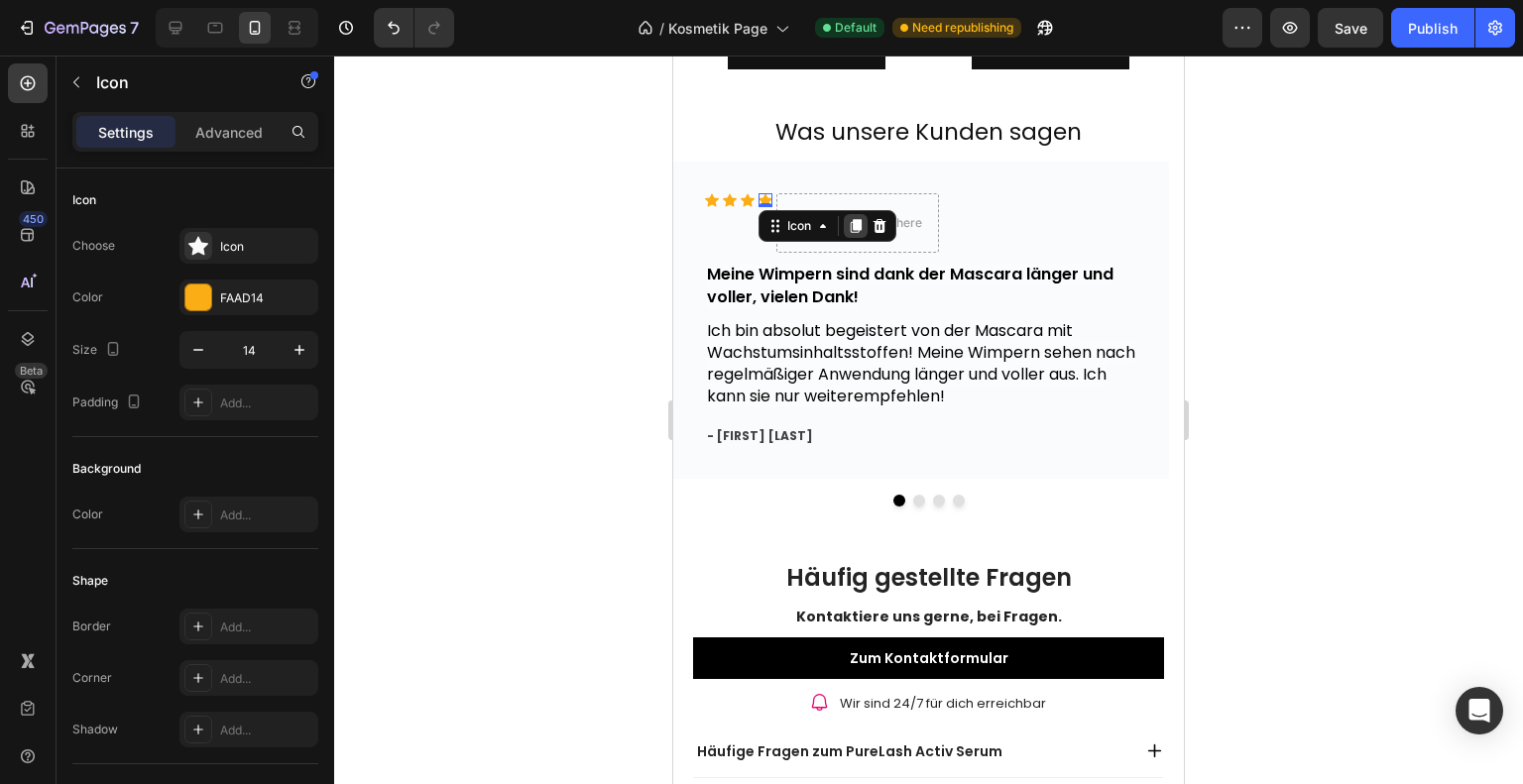 click 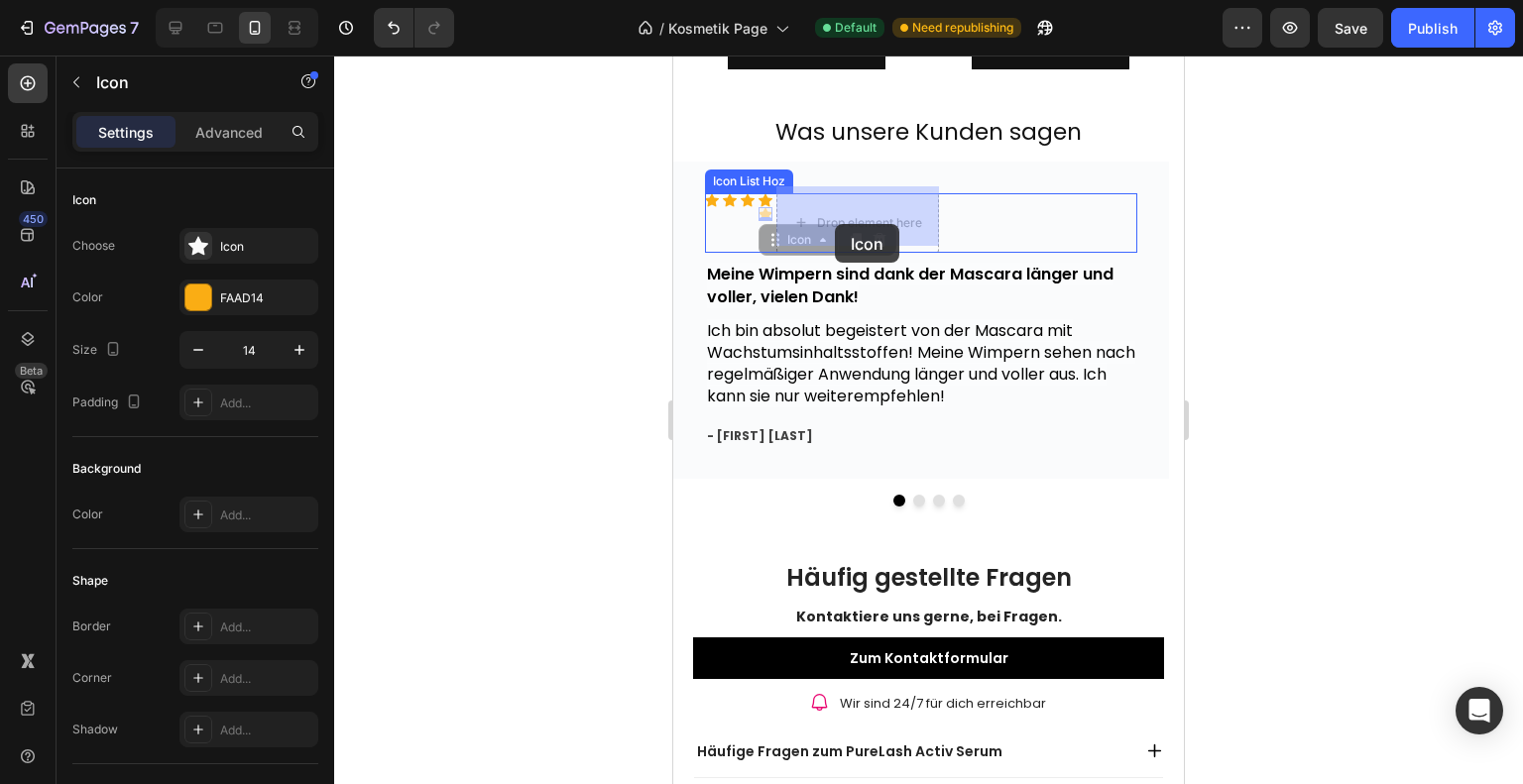 drag, startPoint x: 800, startPoint y: 231, endPoint x: 835, endPoint y: 224, distance: 35.69314 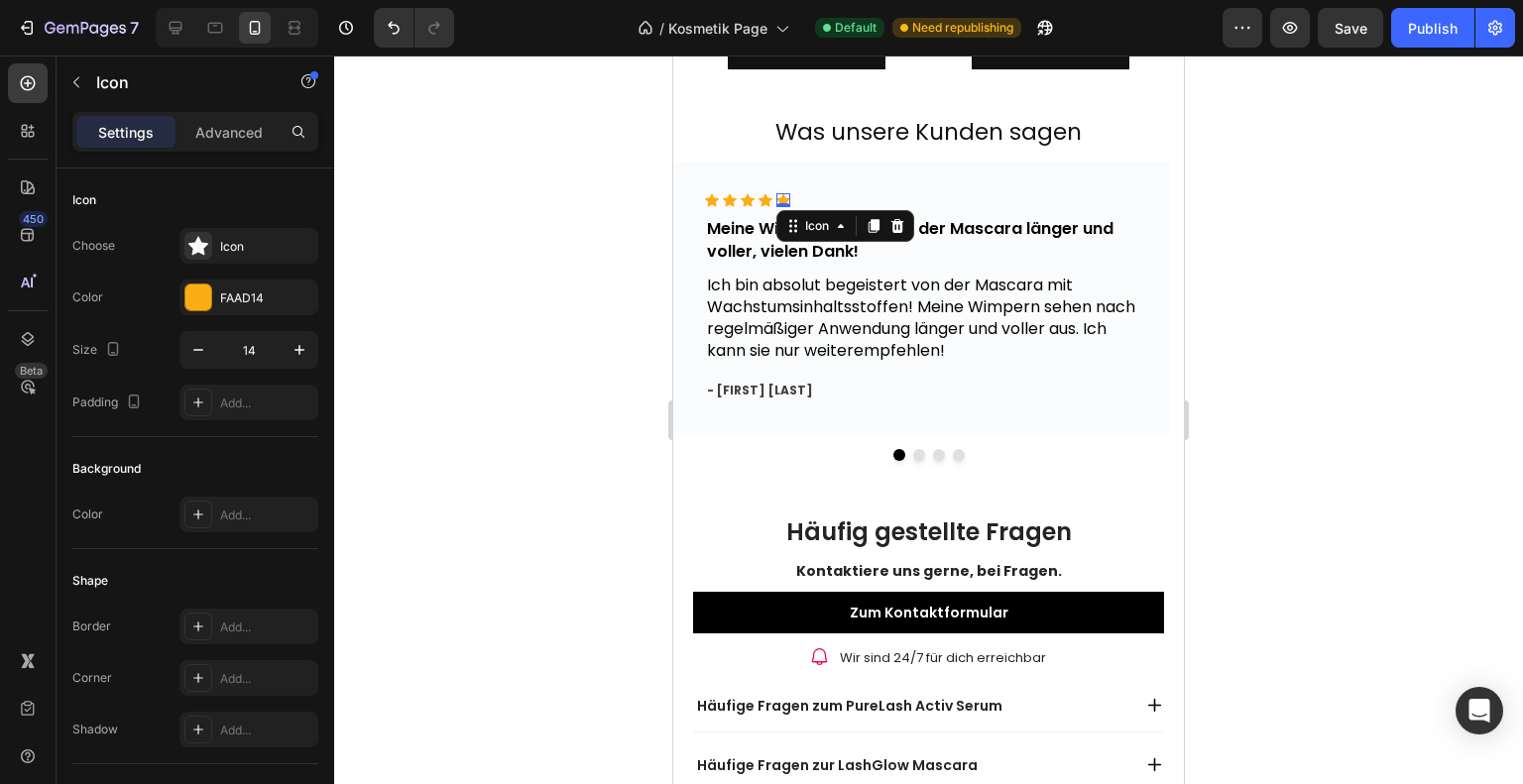 click 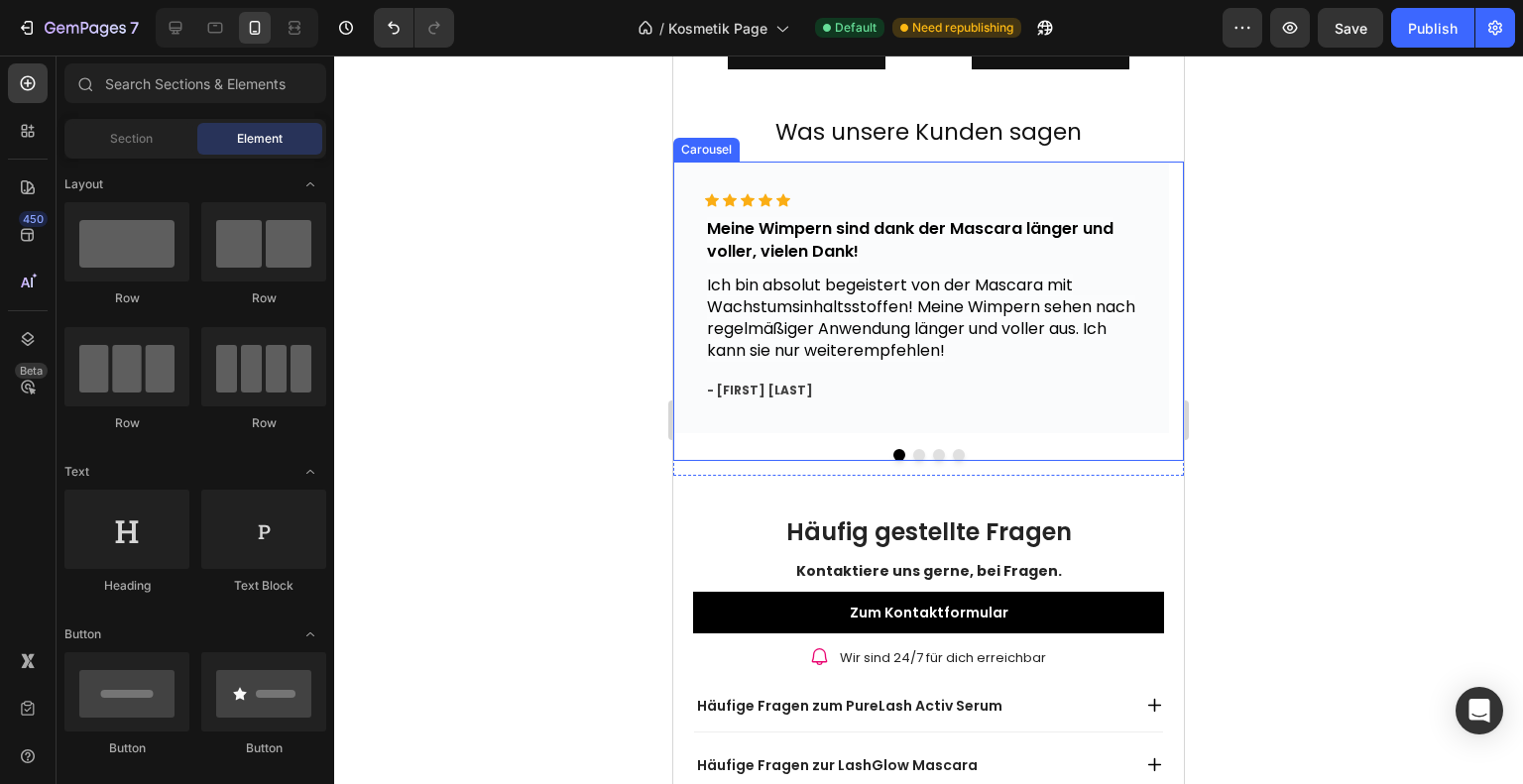 click at bounding box center (919, 455) 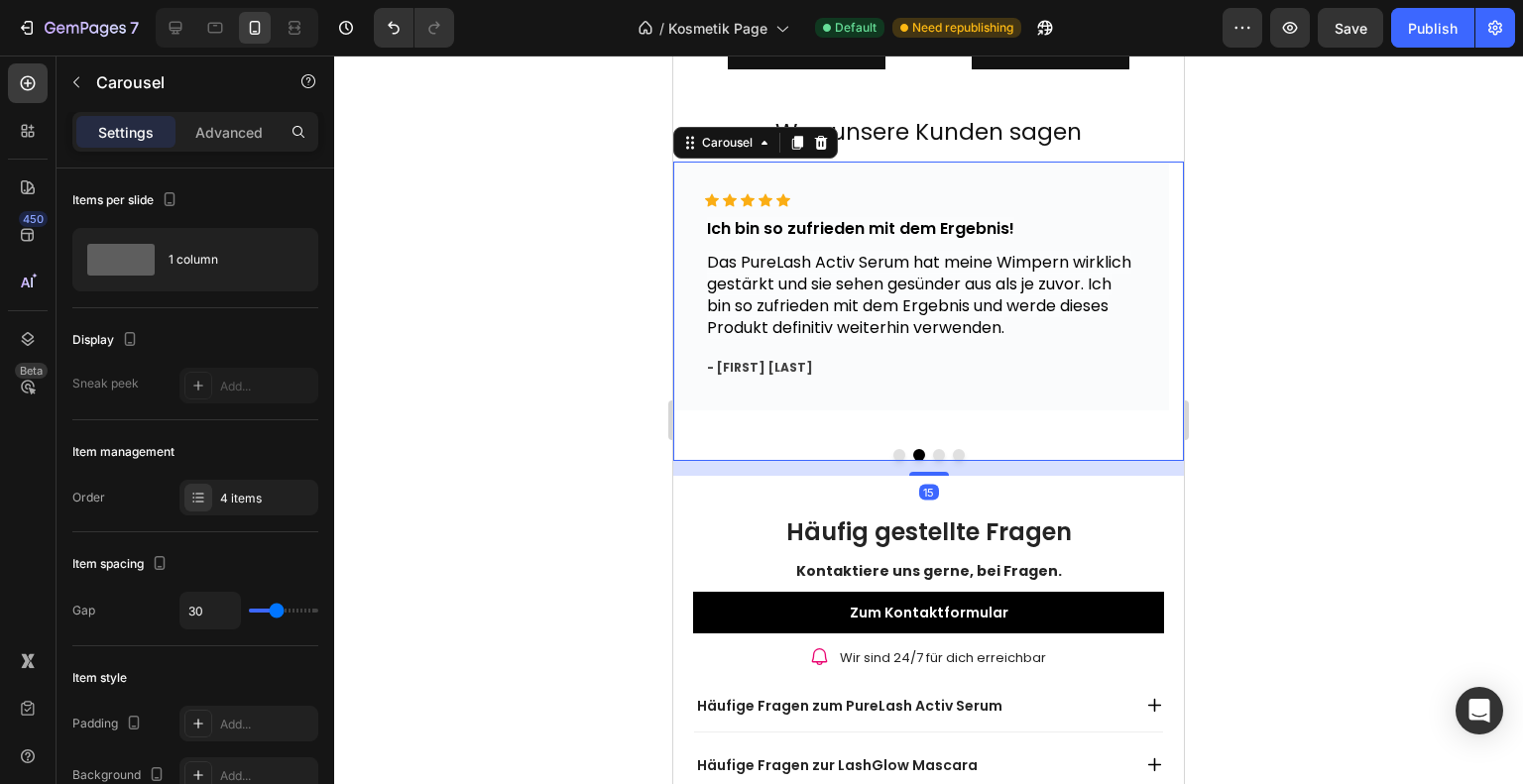 click at bounding box center [939, 455] 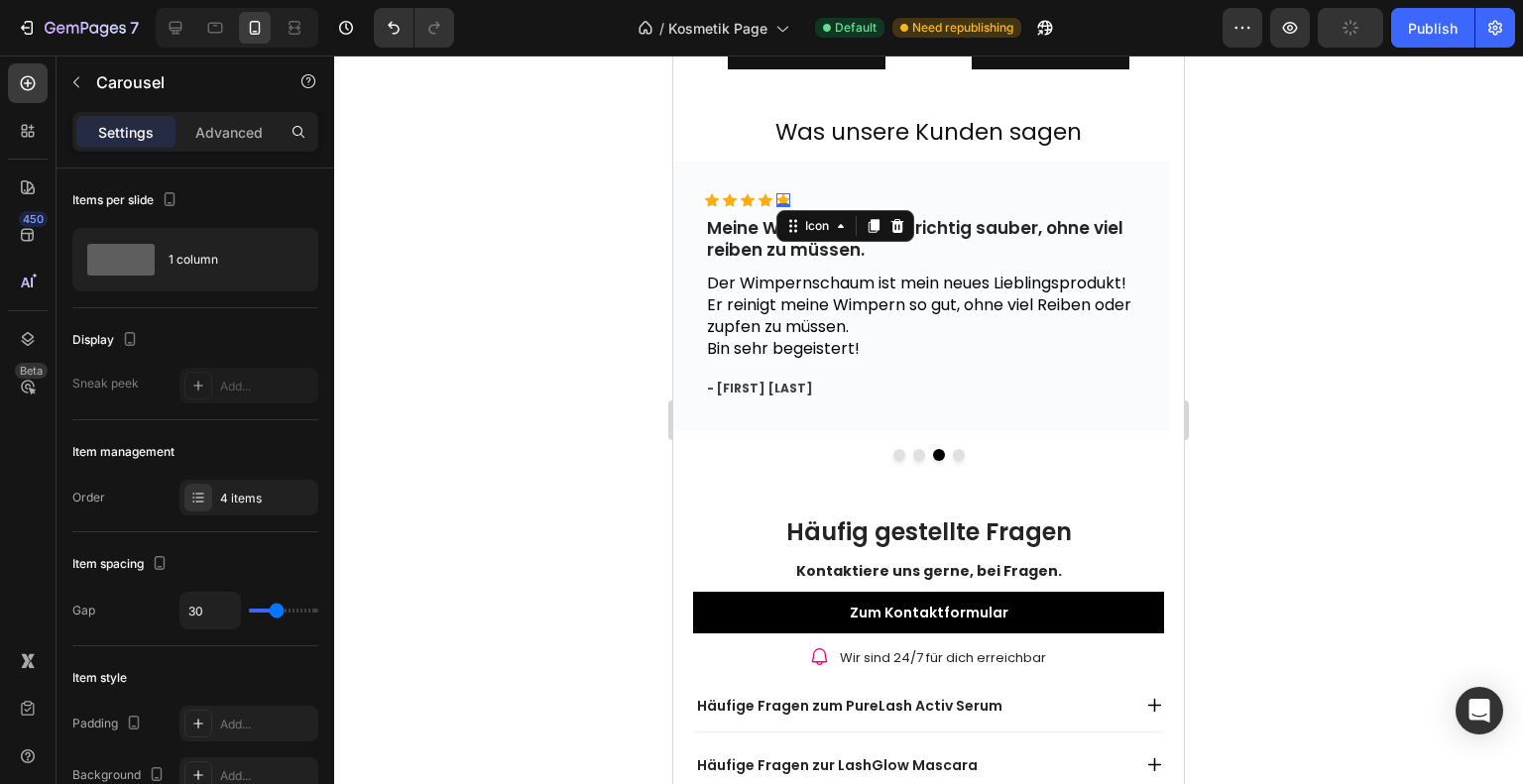 click on "Icon   0" at bounding box center [783, 200] 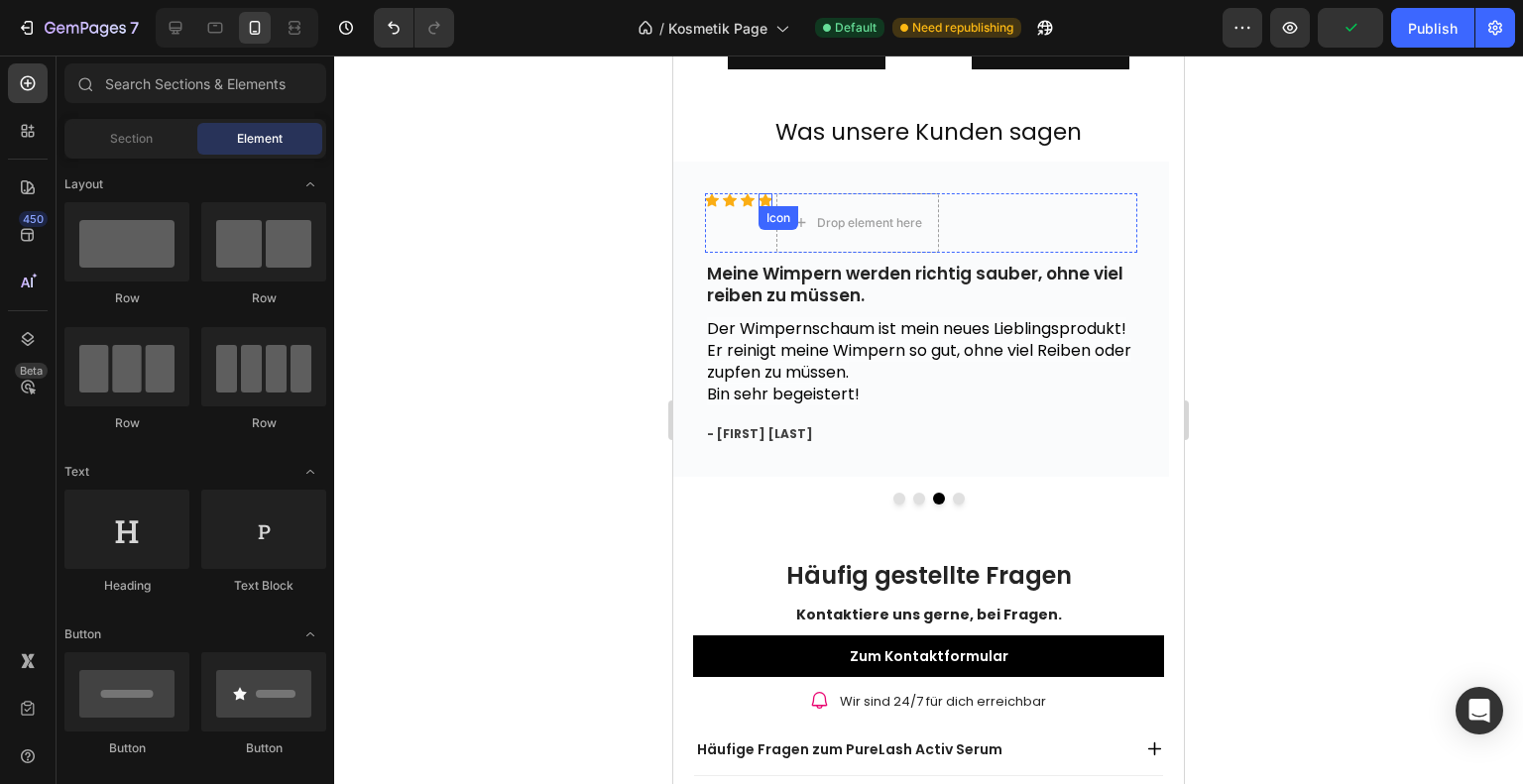 click 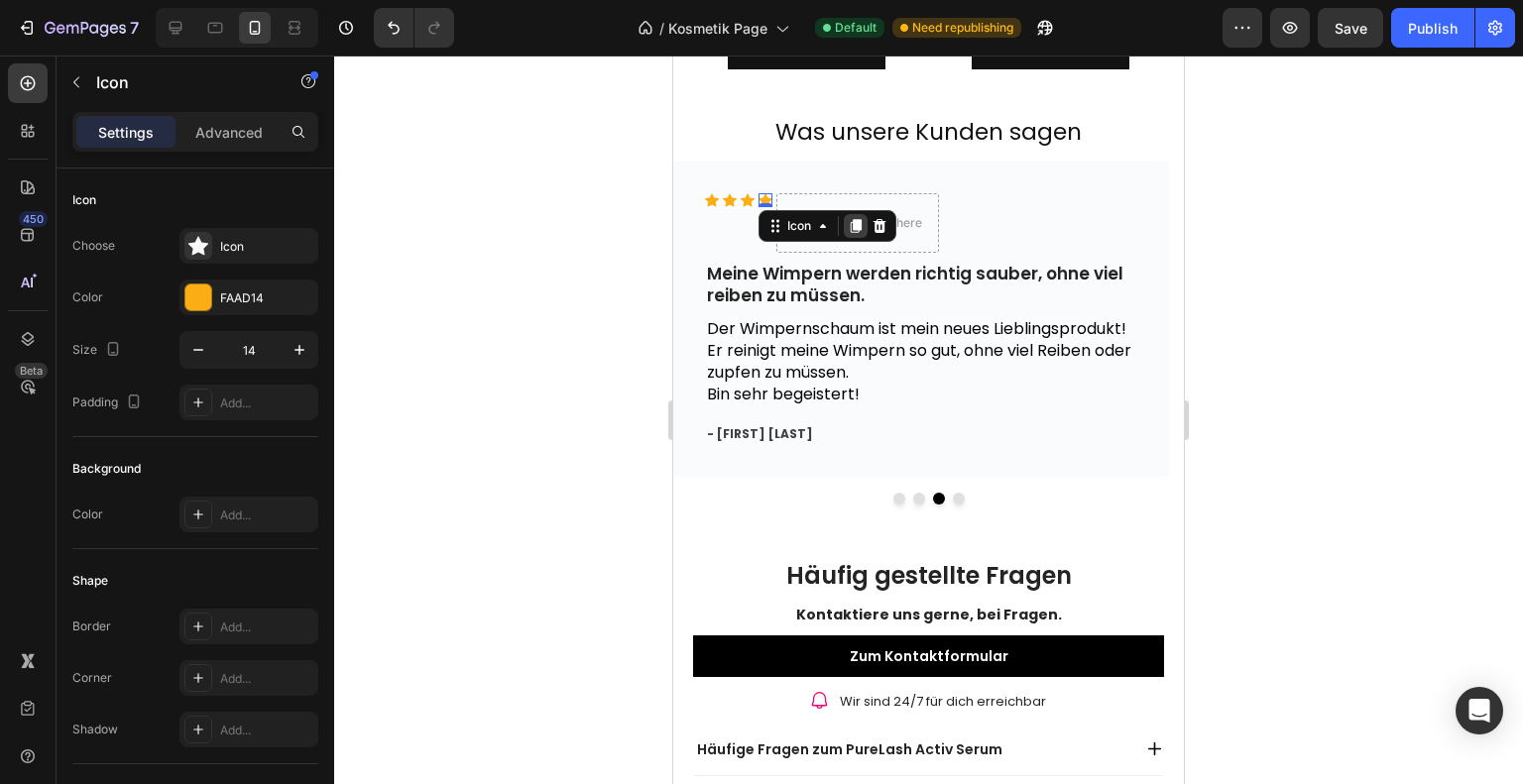 click 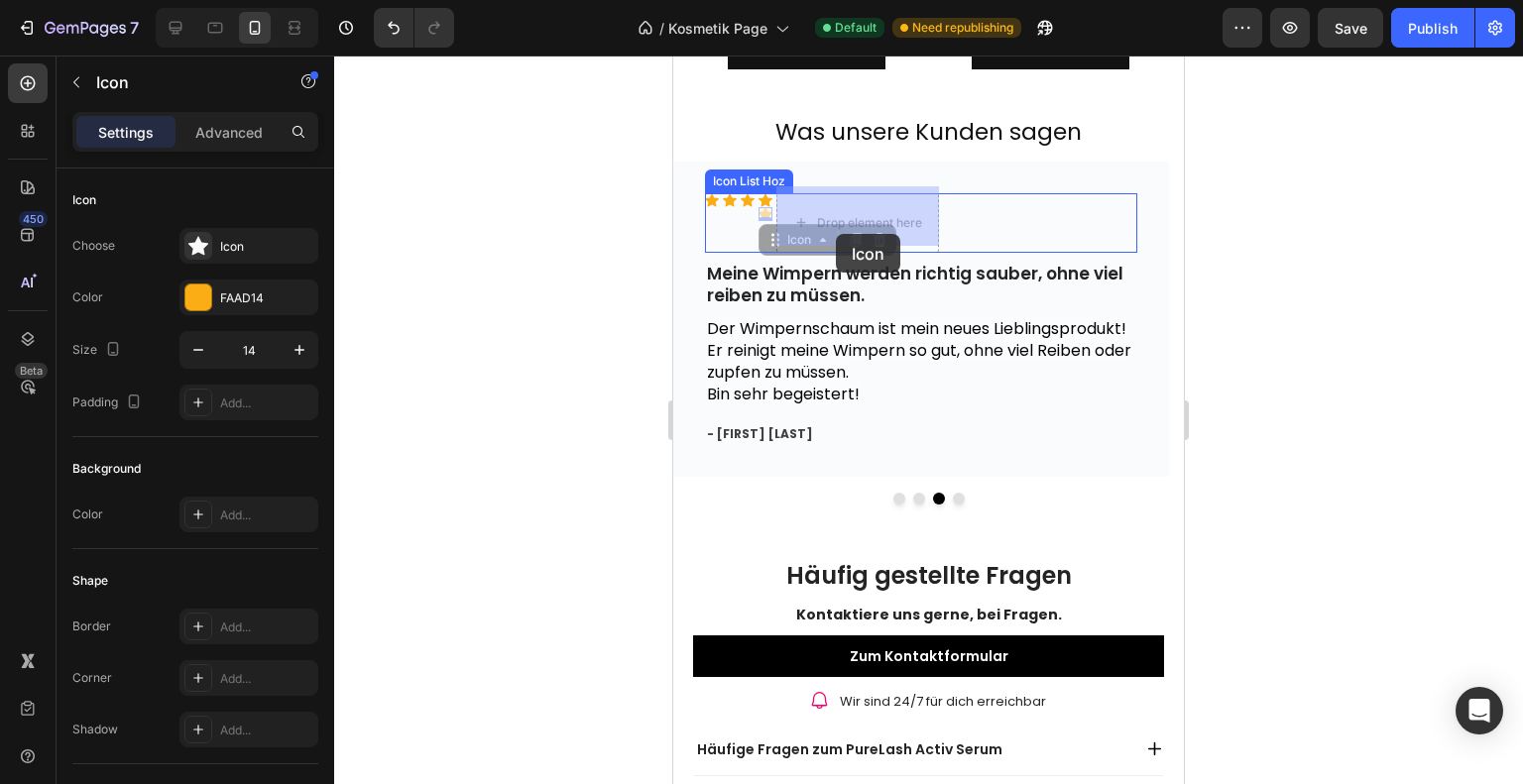 drag, startPoint x: 785, startPoint y: 232, endPoint x: 837, endPoint y: 234, distance: 52.03845 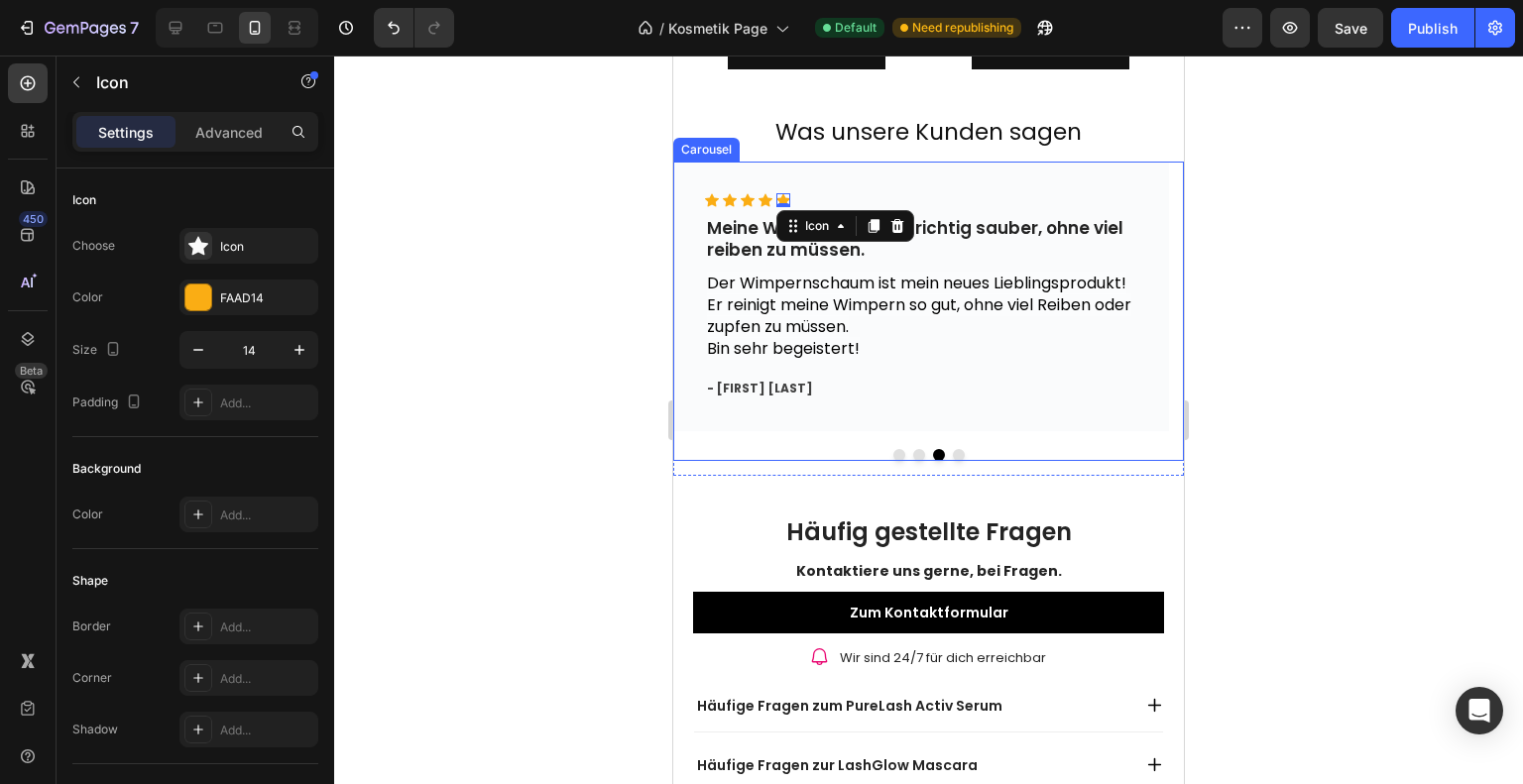 click at bounding box center (959, 455) 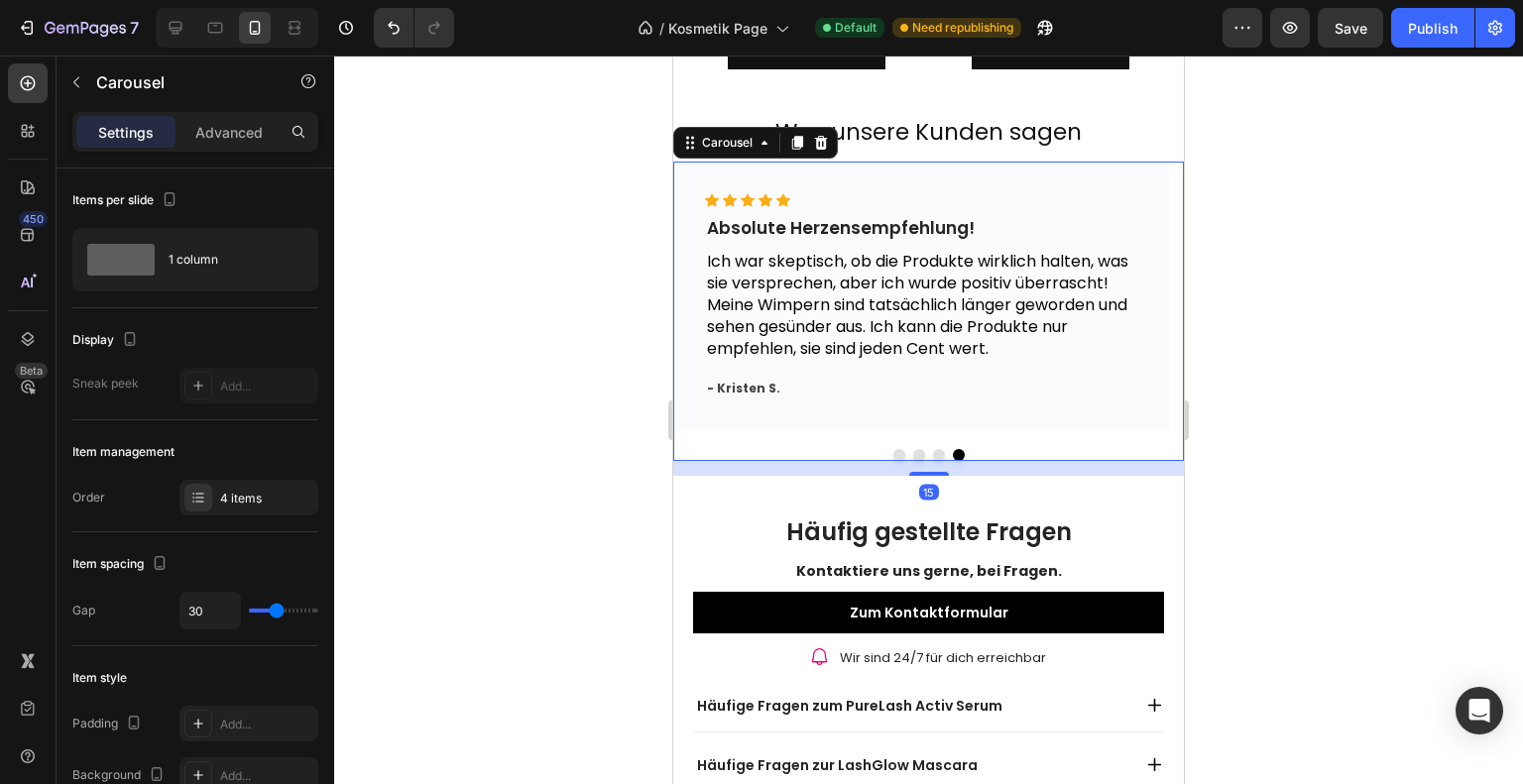 click at bounding box center (928, 455) 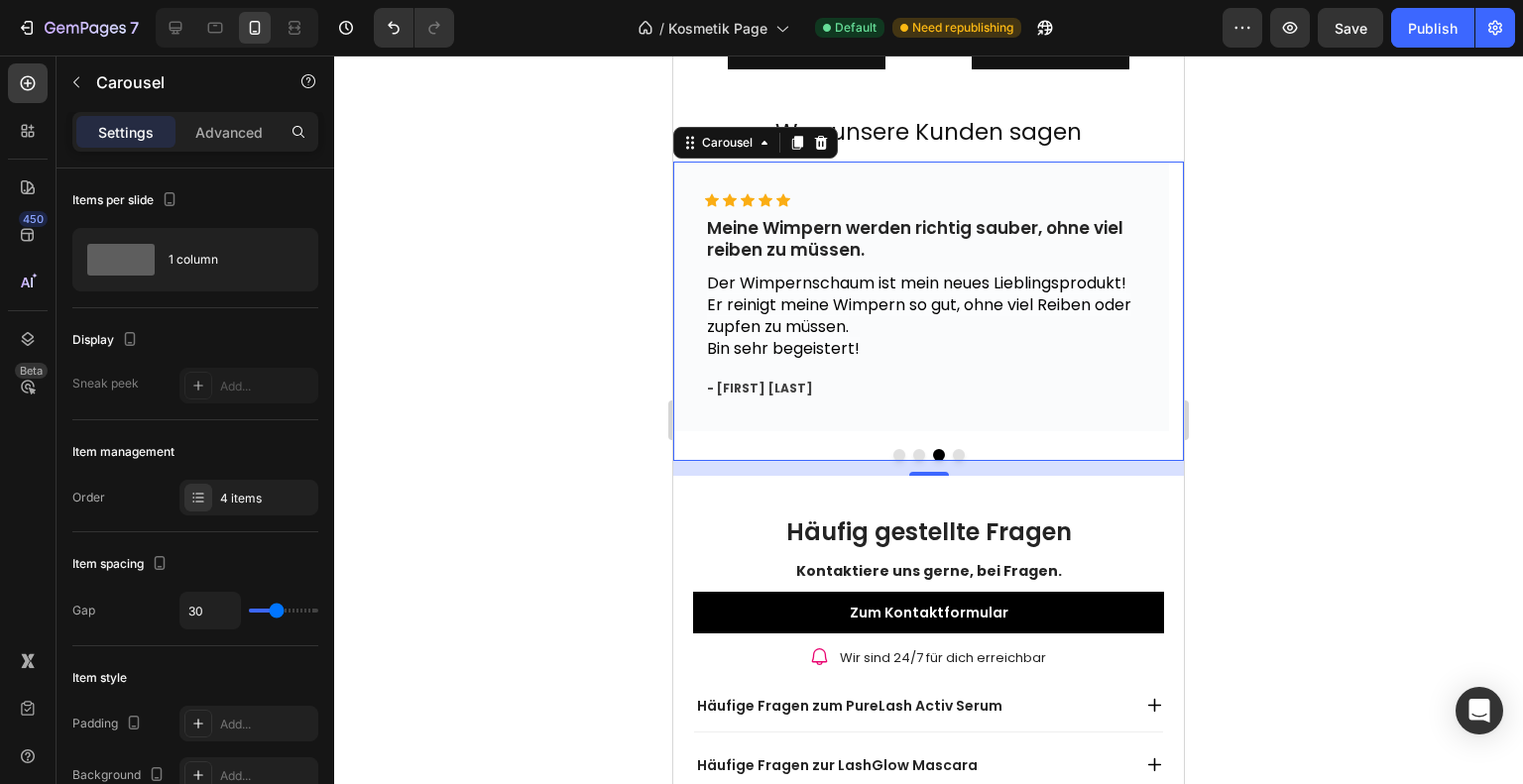 click at bounding box center [959, 455] 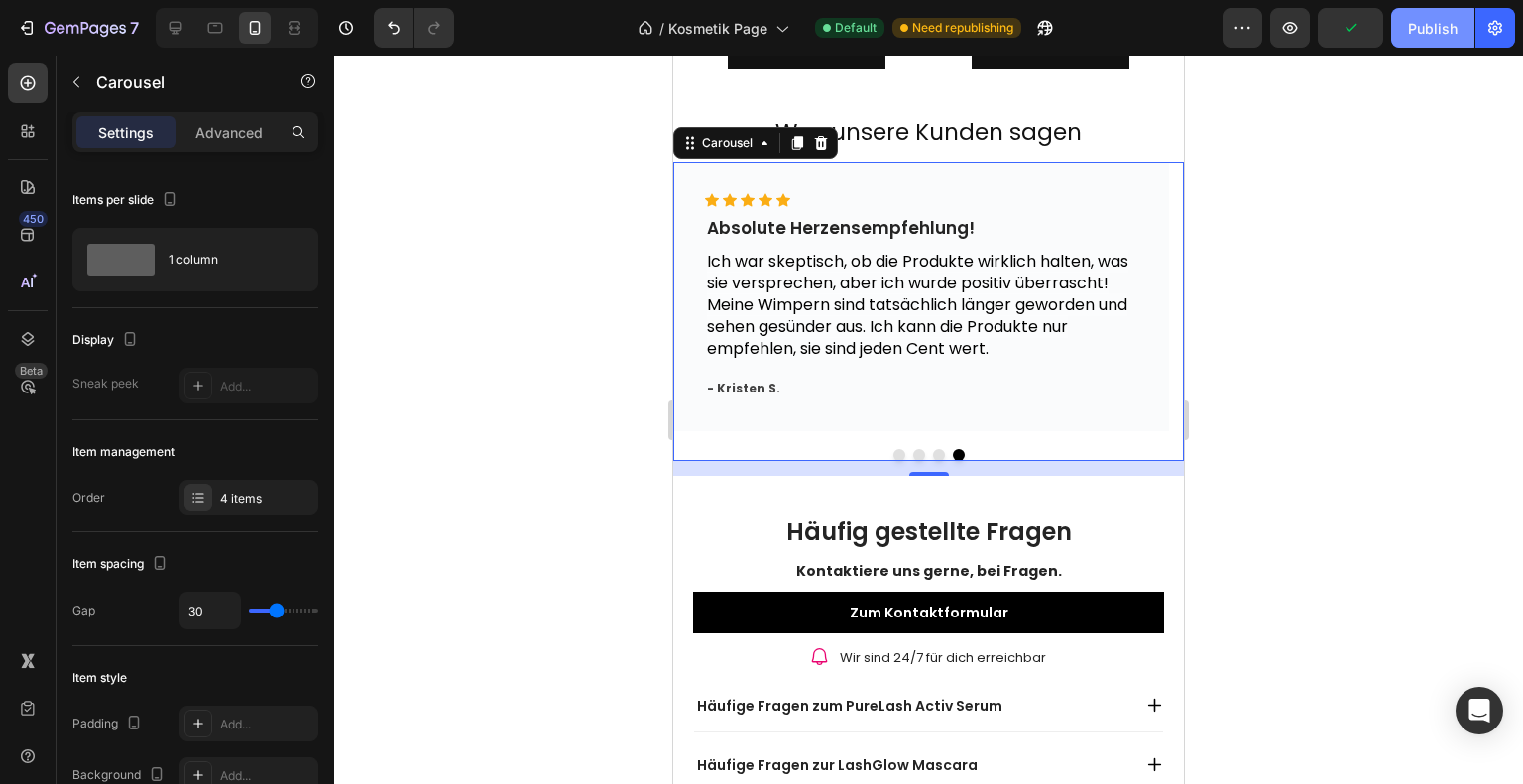 click on "Publish" at bounding box center [1433, 28] 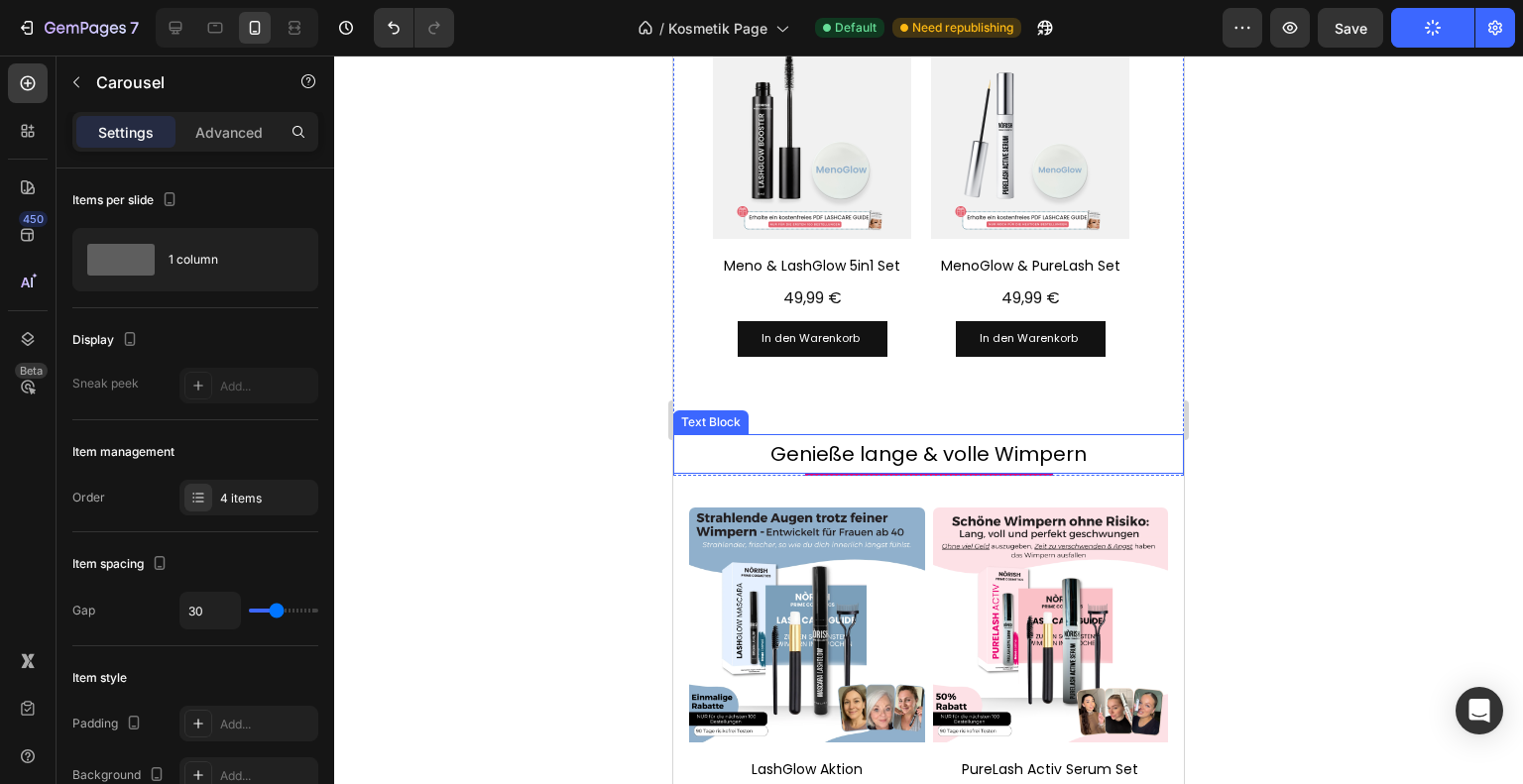 scroll, scrollTop: 396, scrollLeft: 0, axis: vertical 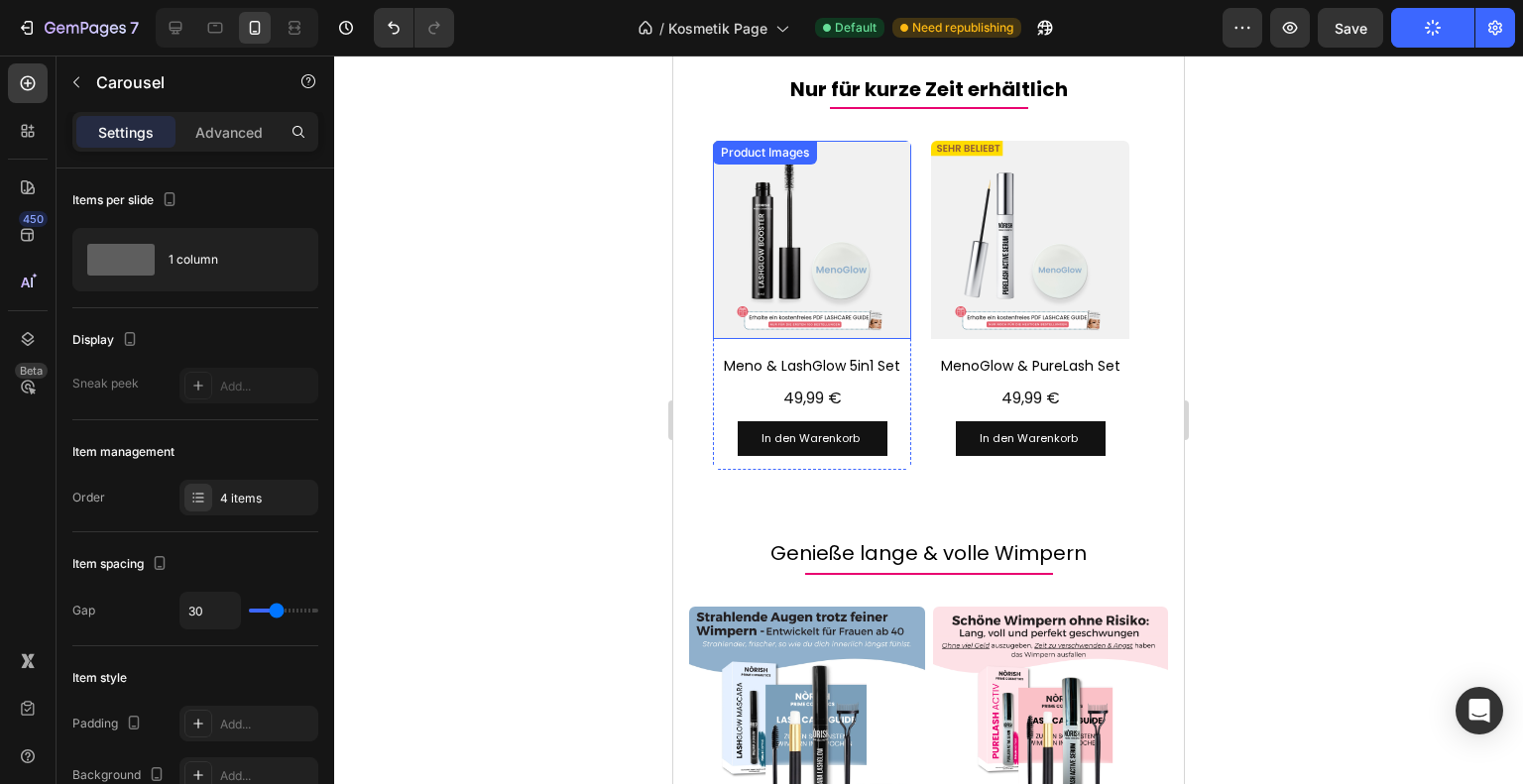 click at bounding box center [812, 240] 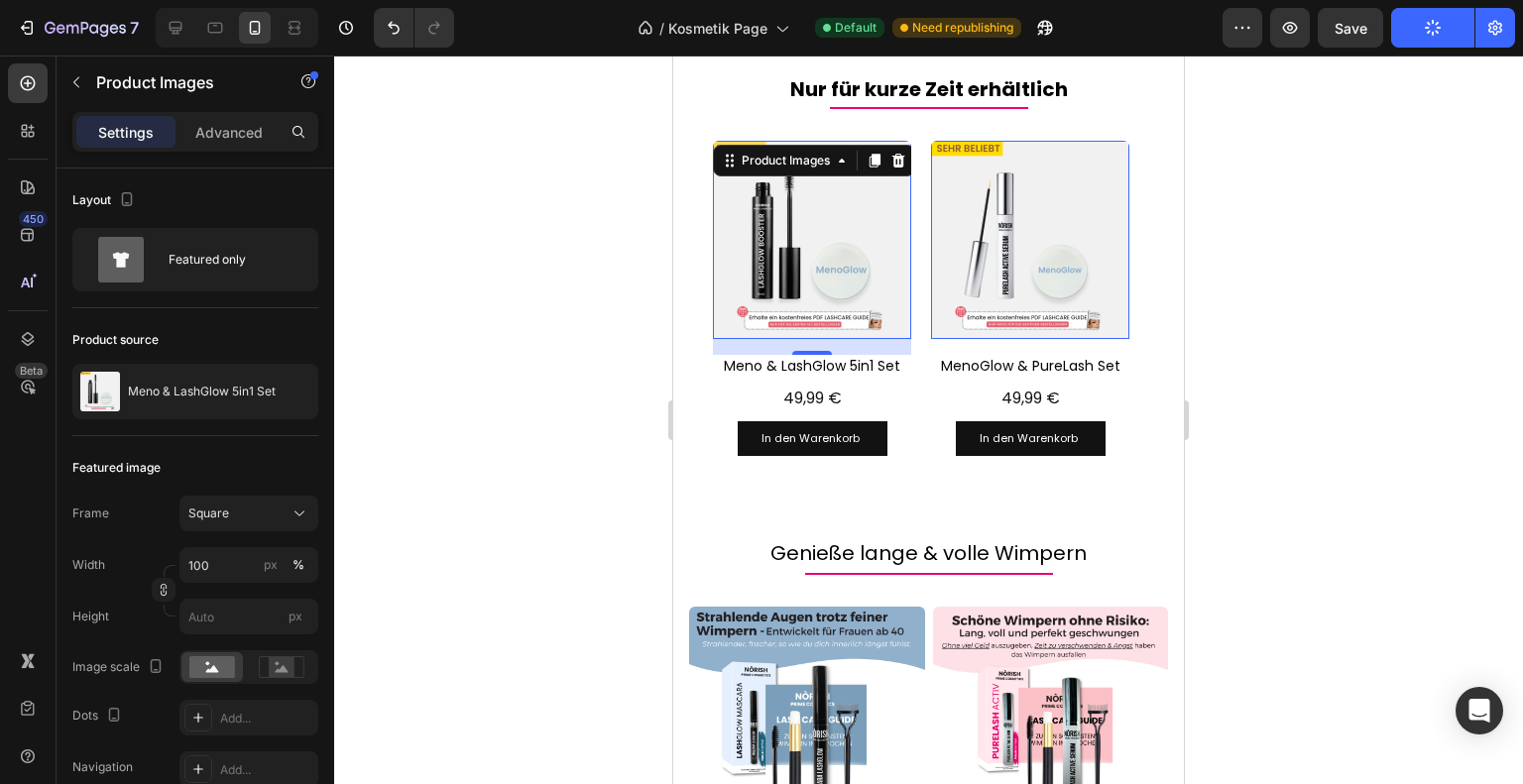 click 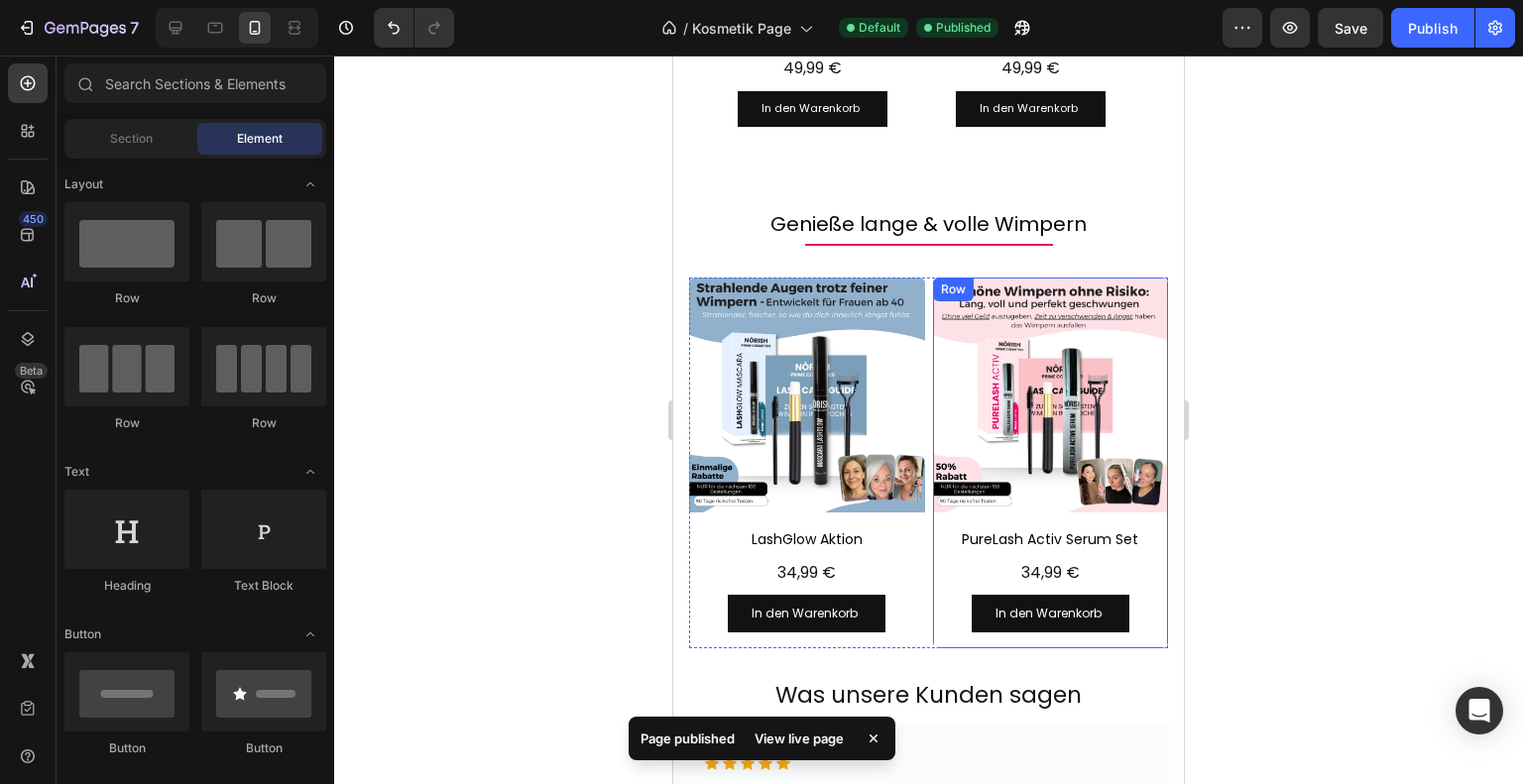 scroll, scrollTop: 872, scrollLeft: 0, axis: vertical 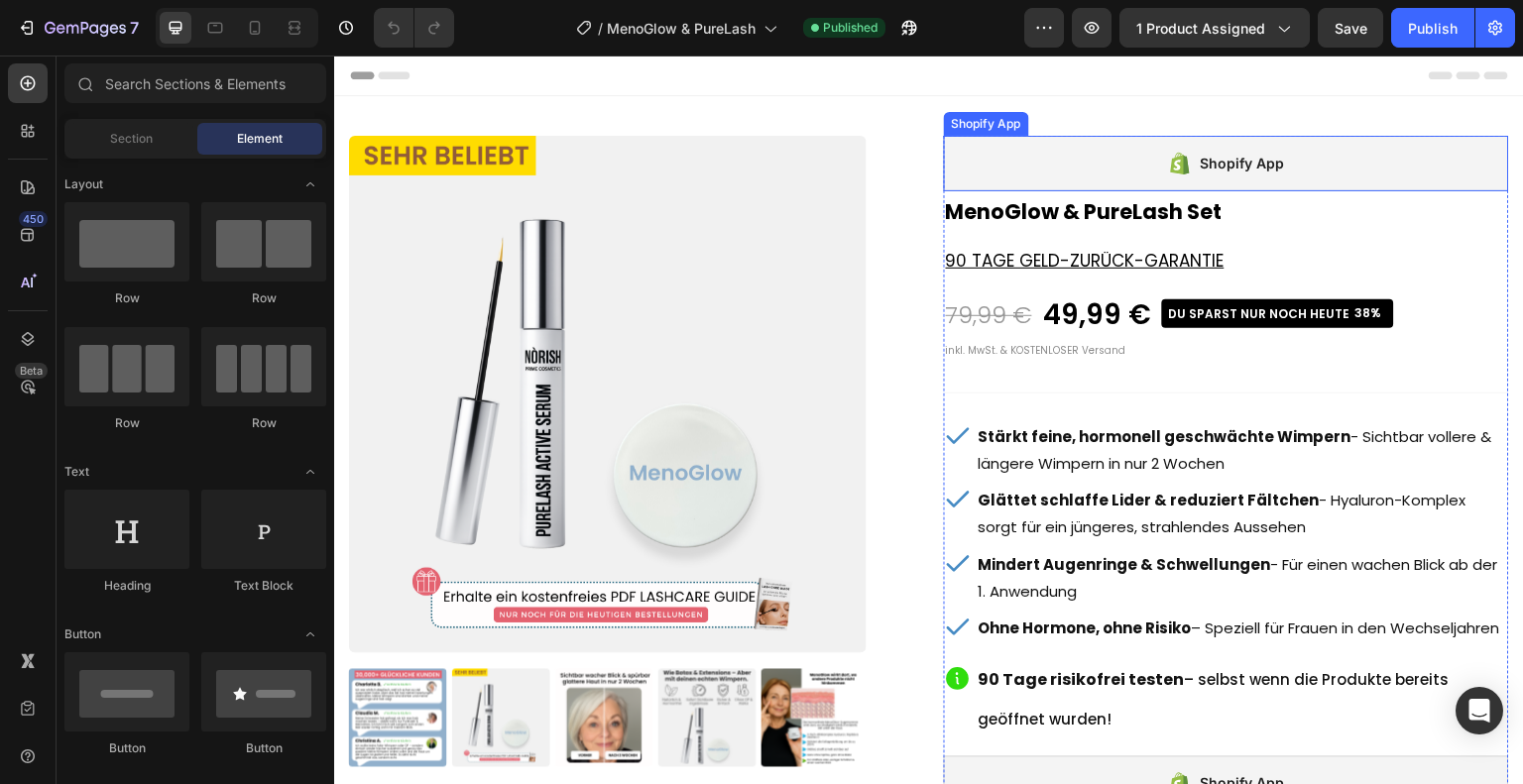 click on "Shopify App" at bounding box center (1227, 164) 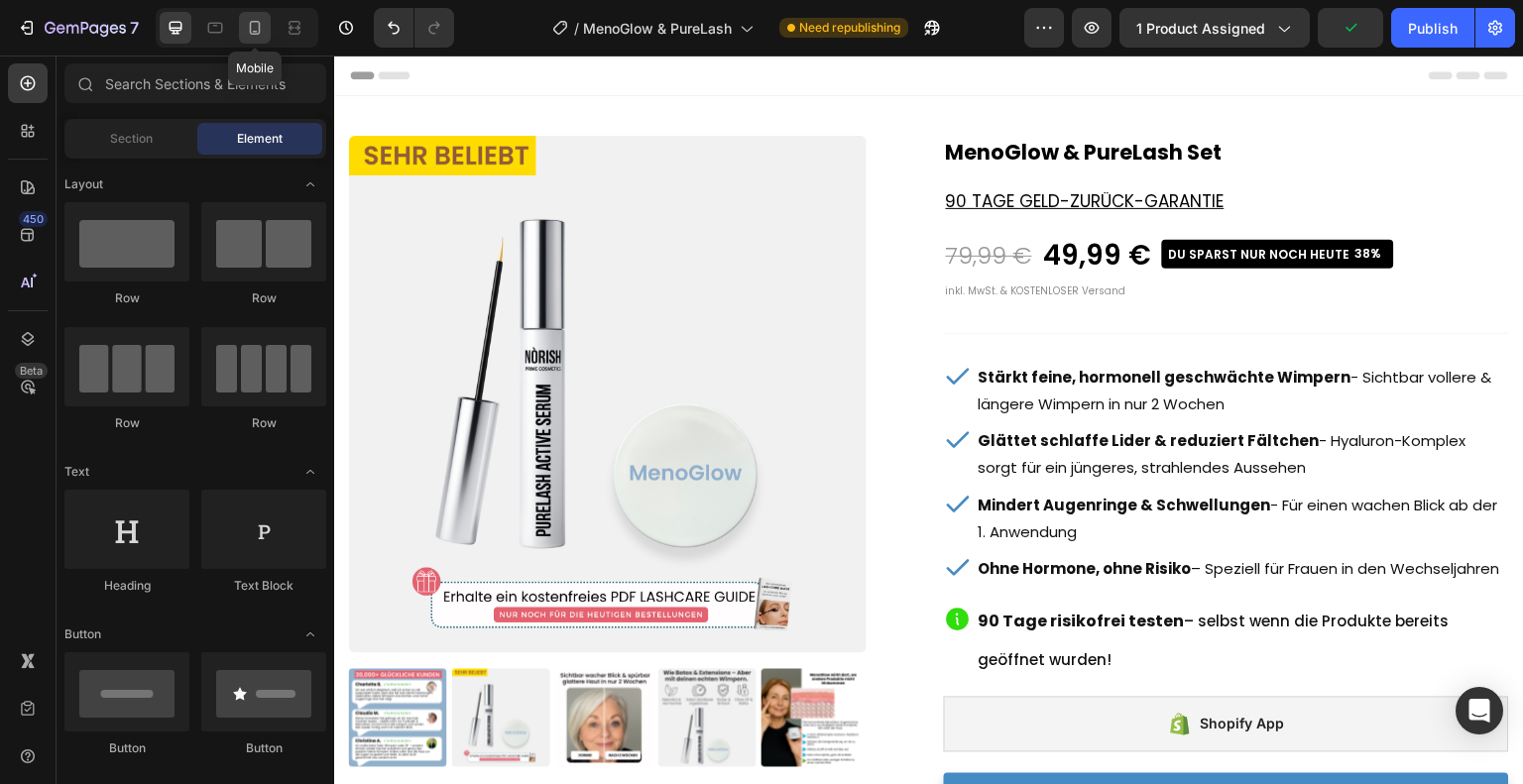 click 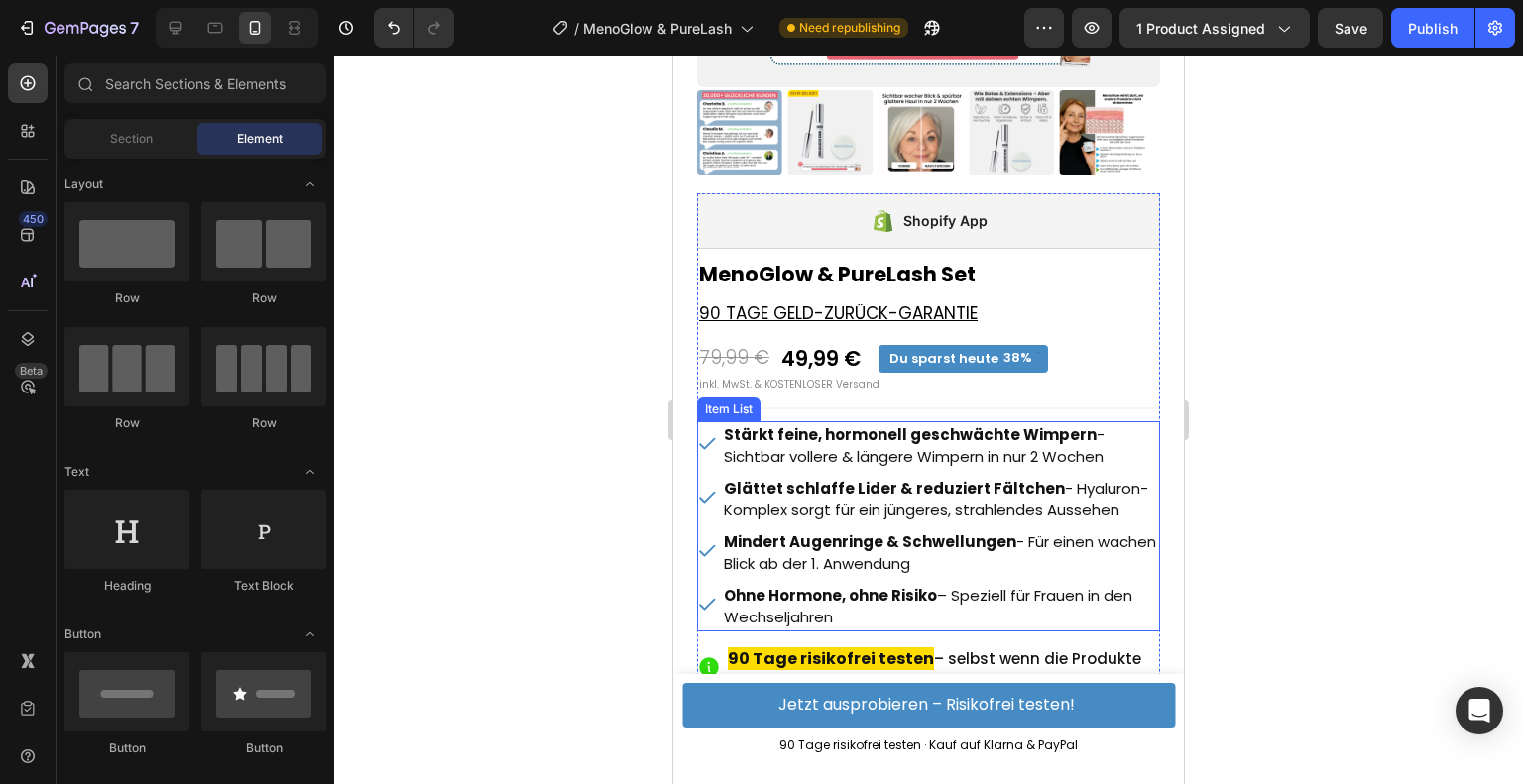 scroll, scrollTop: 496, scrollLeft: 0, axis: vertical 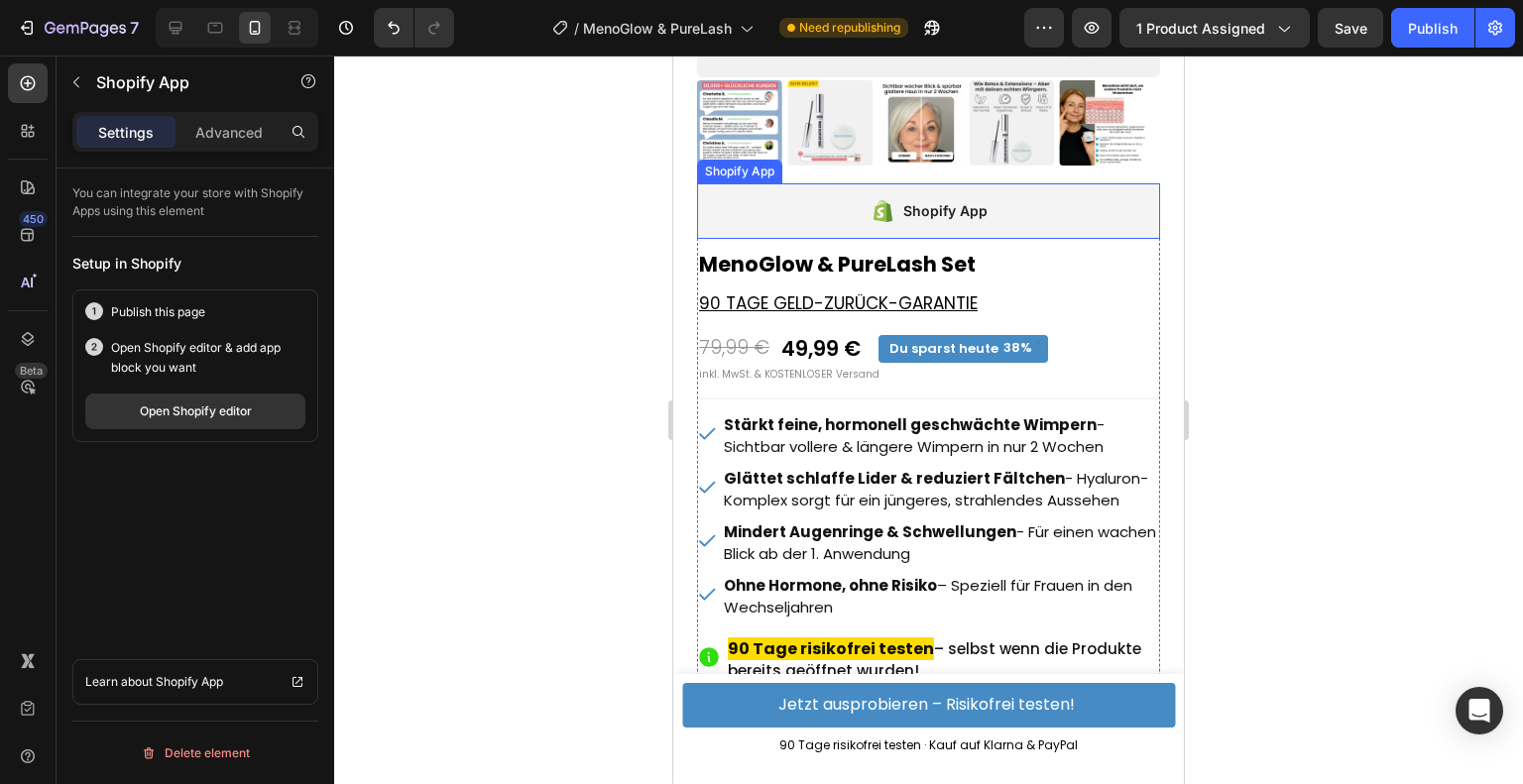 click 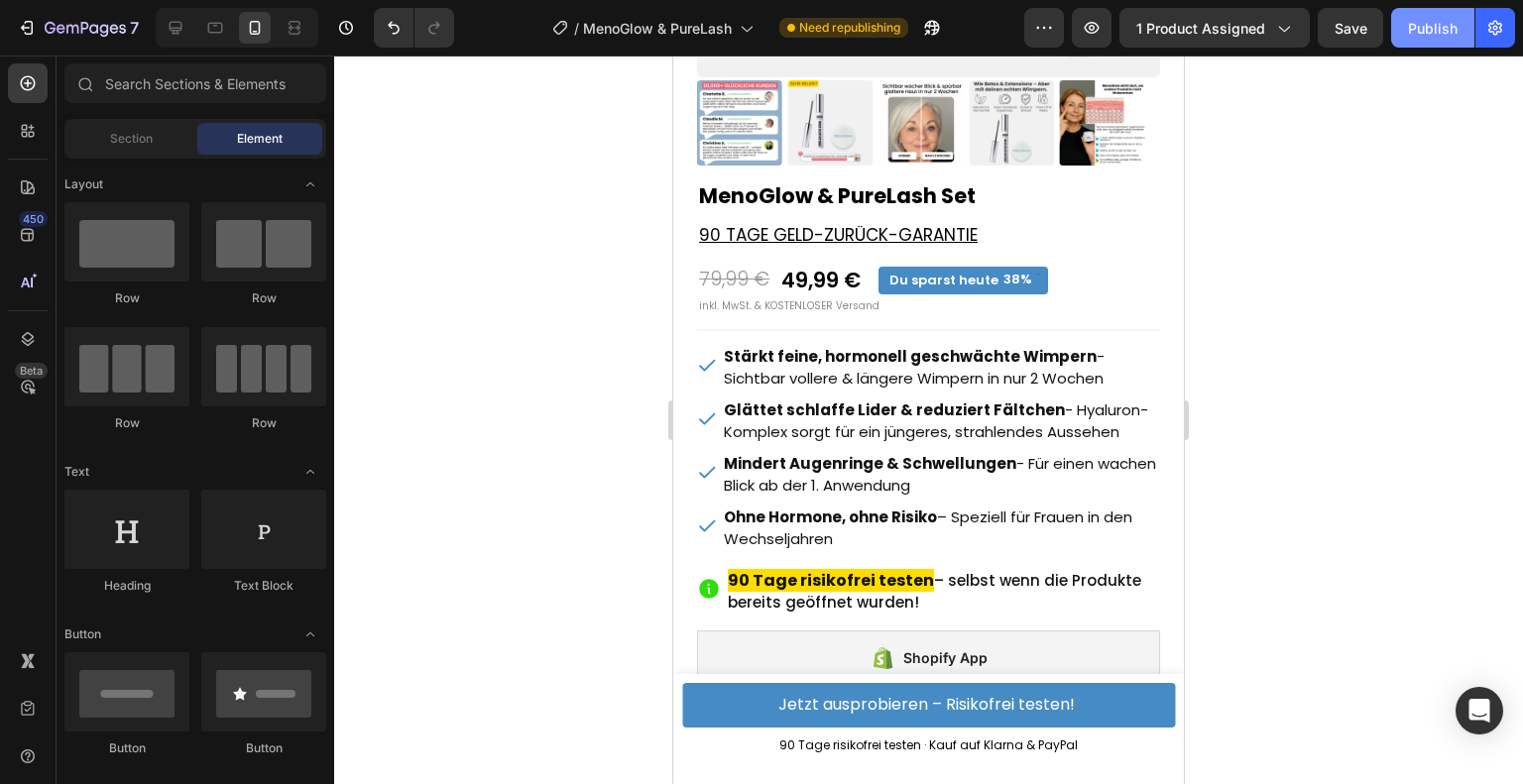 click on "Publish" at bounding box center (1433, 28) 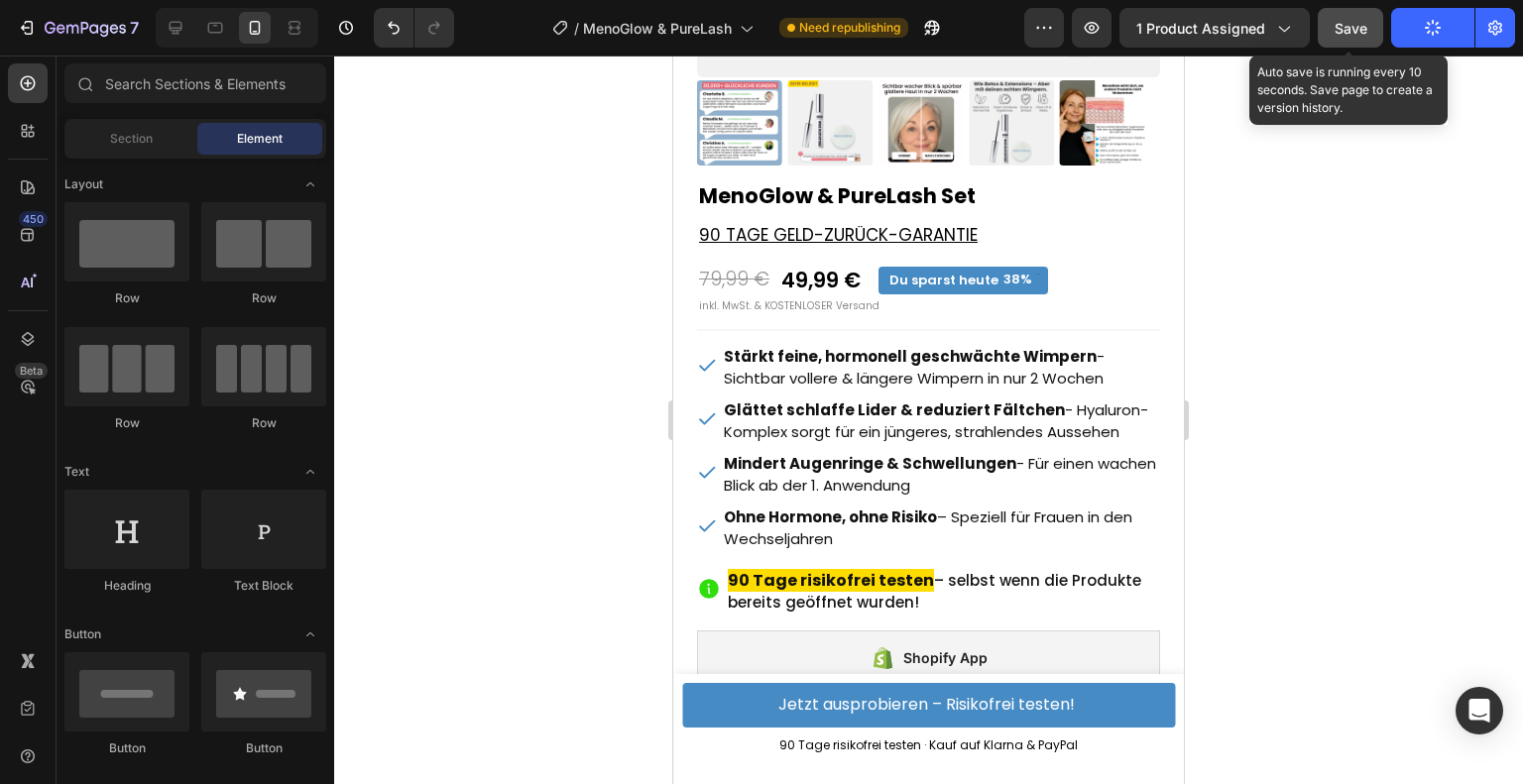 click on "Save" 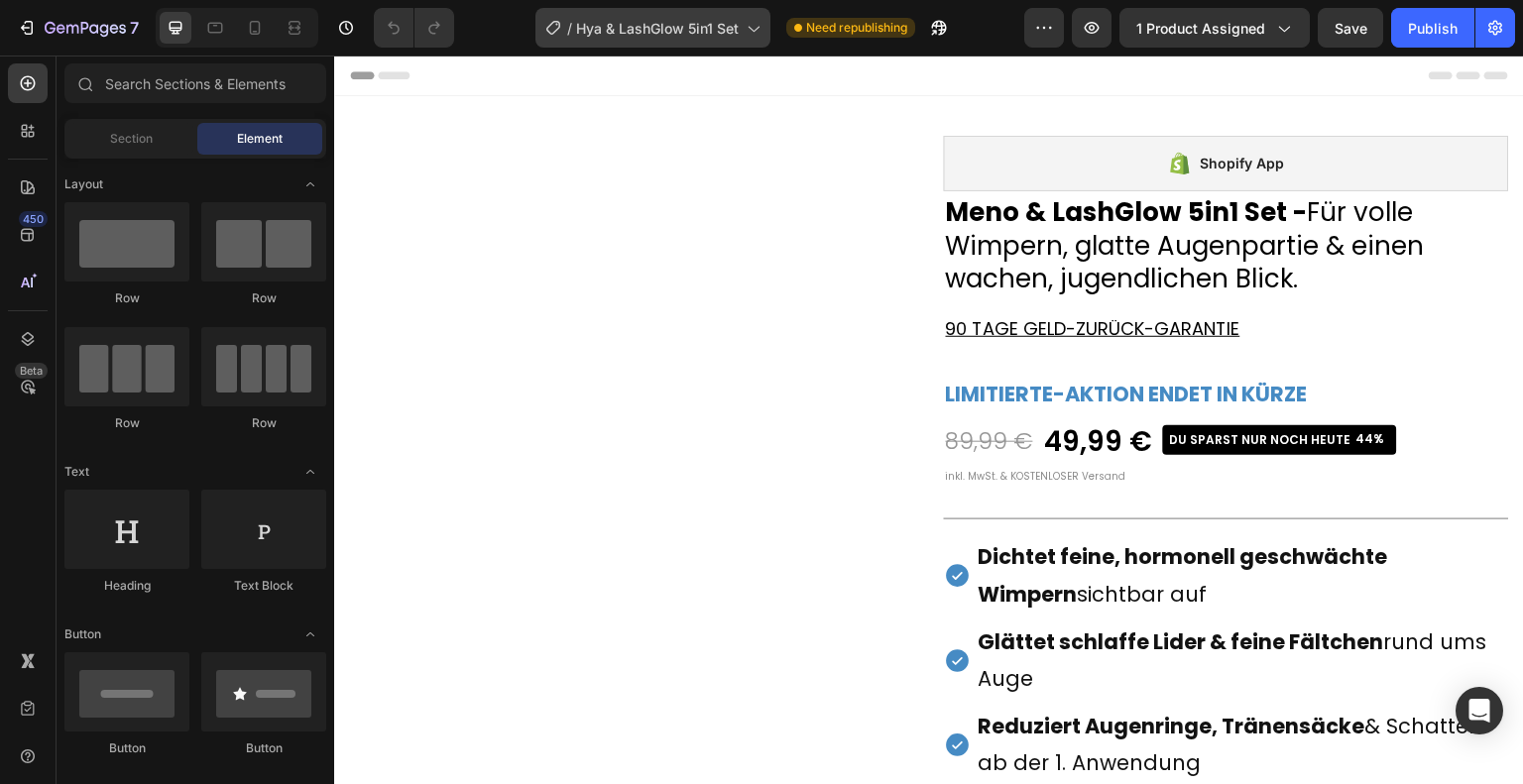 scroll, scrollTop: 0, scrollLeft: 0, axis: both 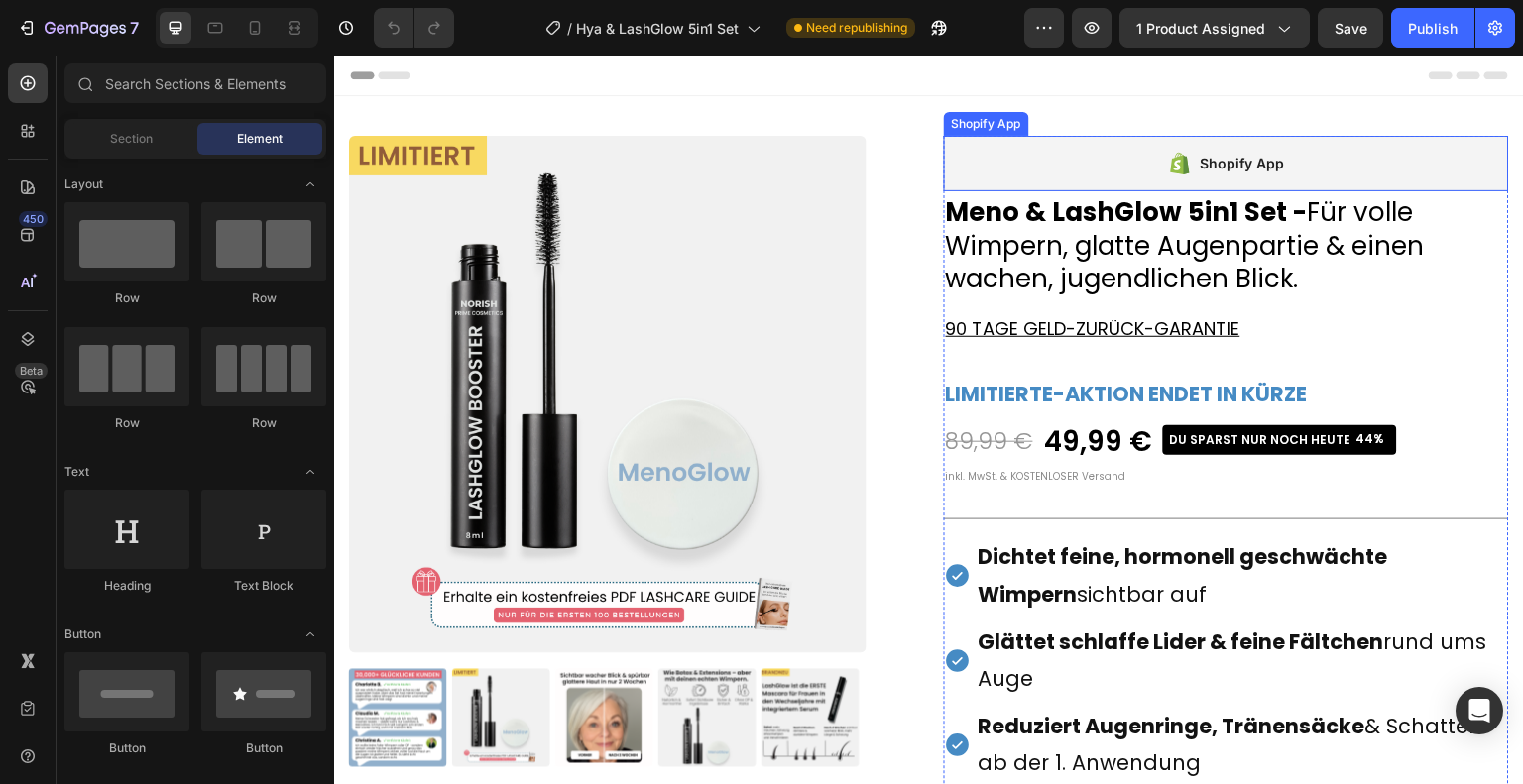 click on "Shopify App" at bounding box center (1227, 164) 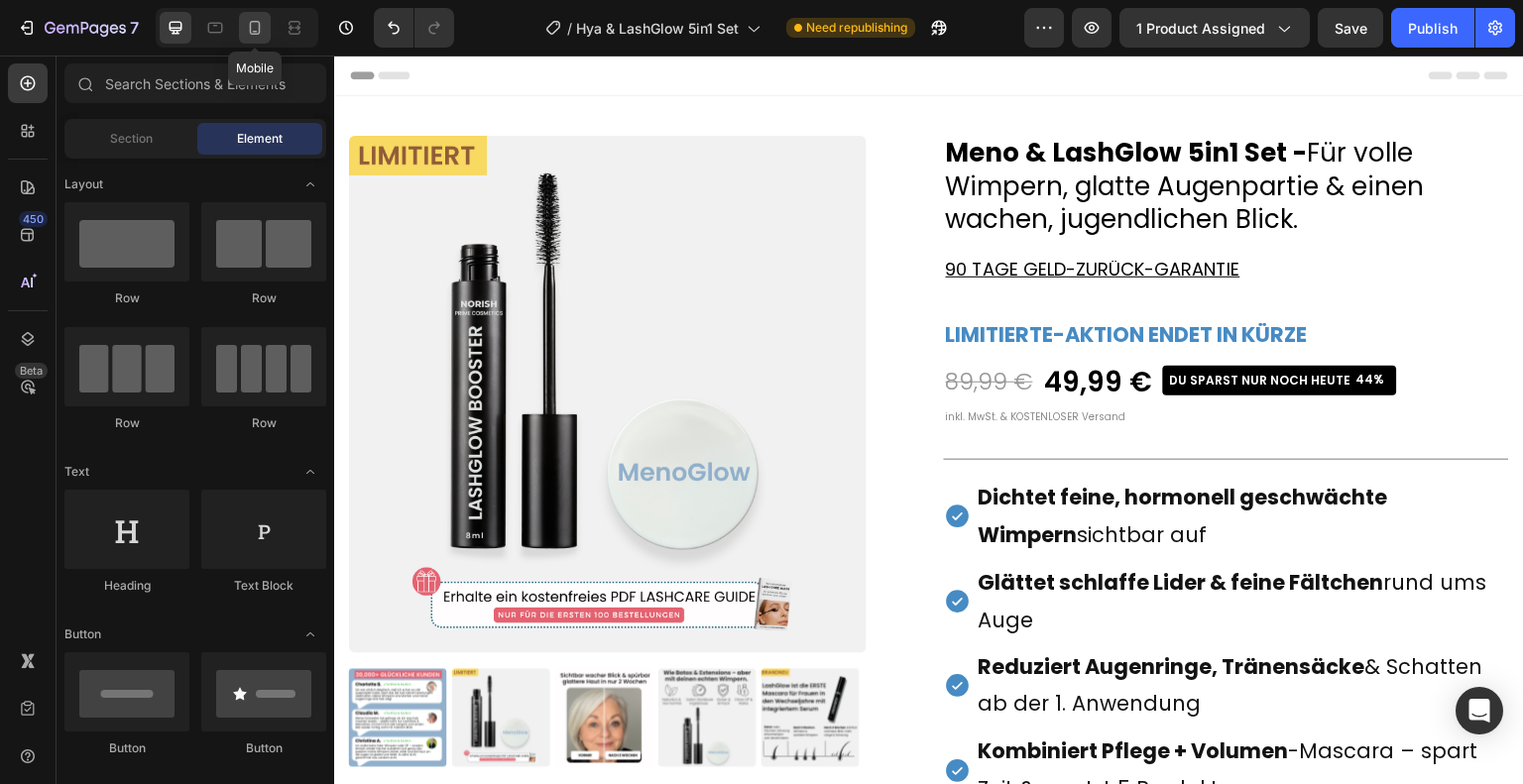 click 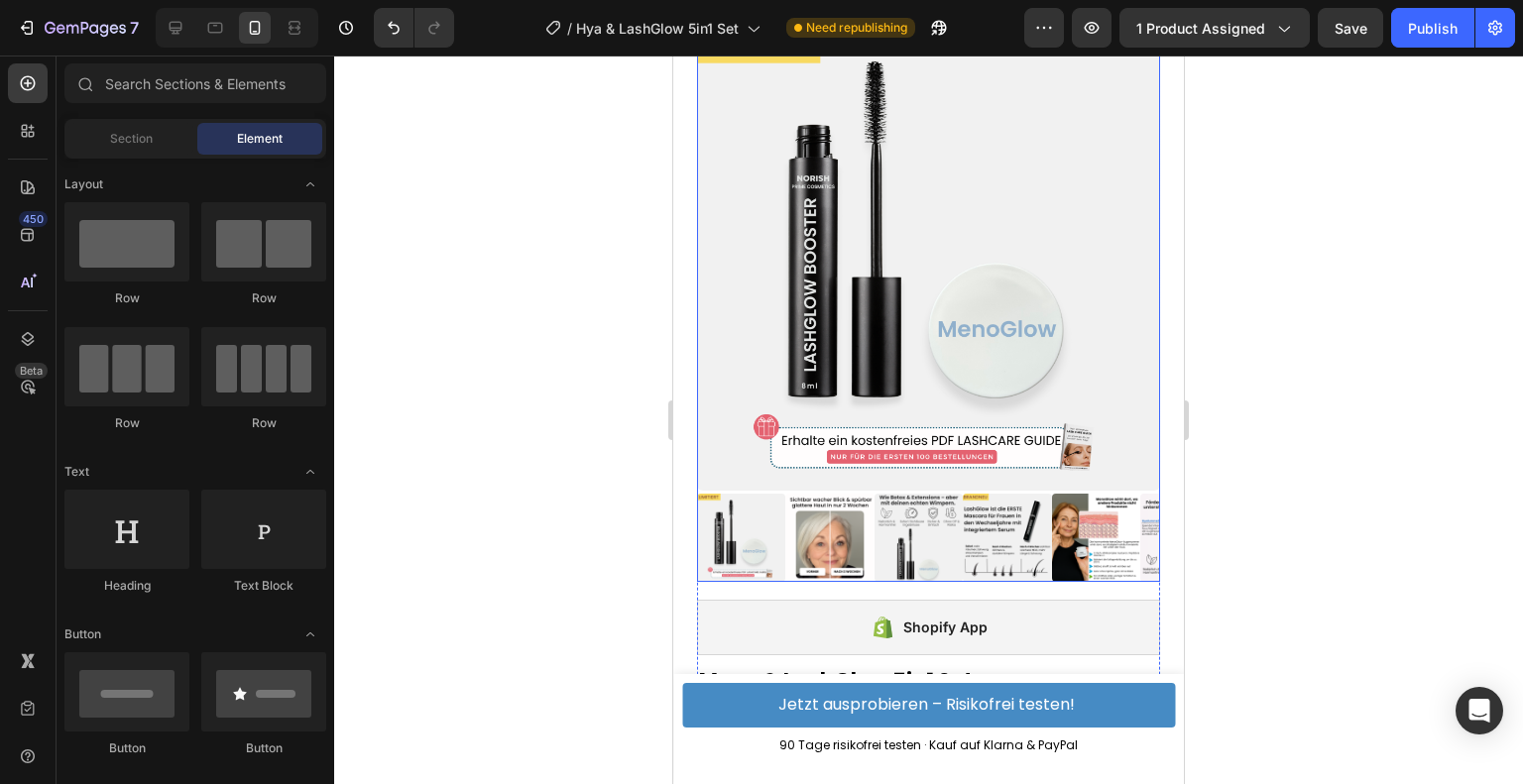 scroll, scrollTop: 297, scrollLeft: 0, axis: vertical 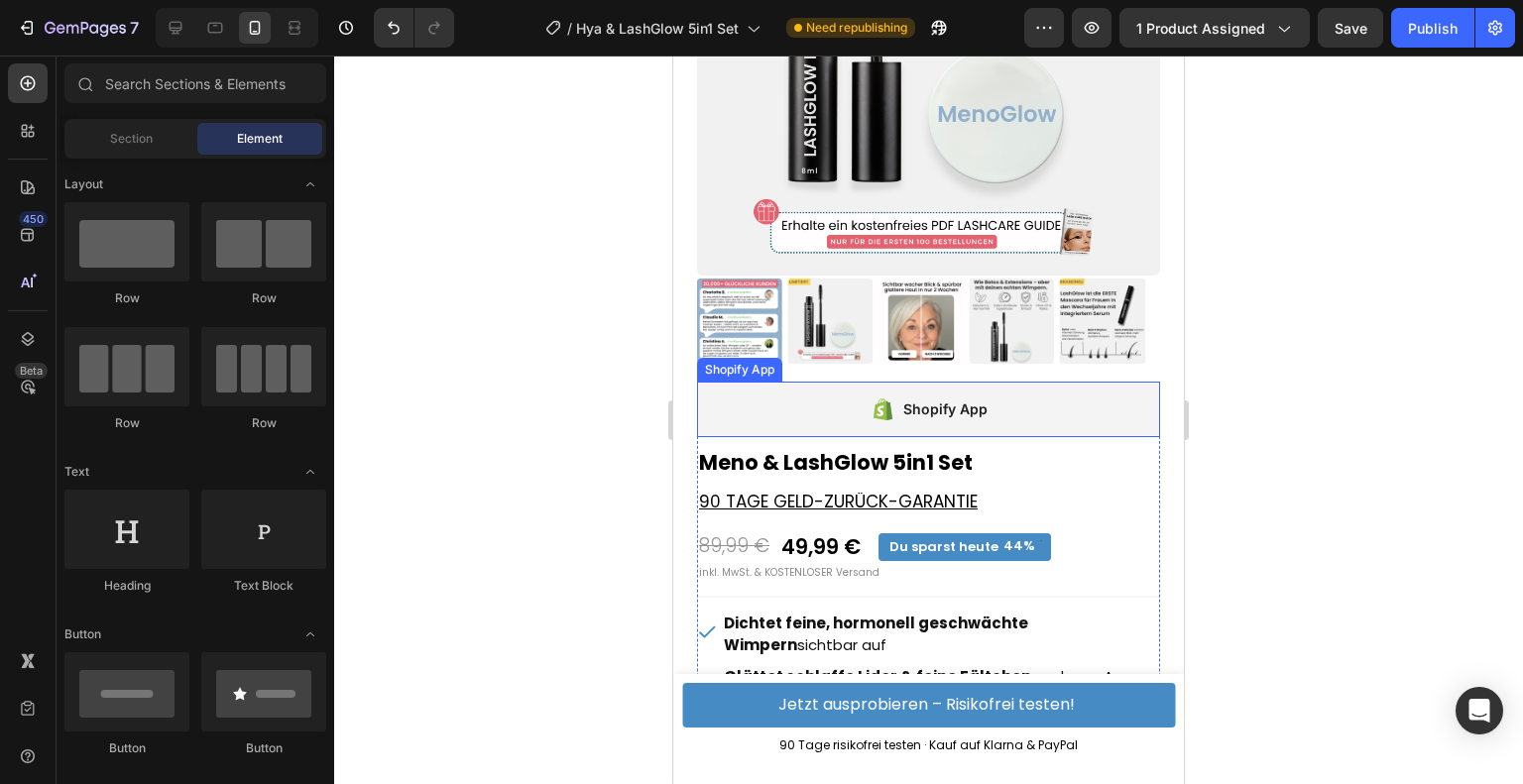 click 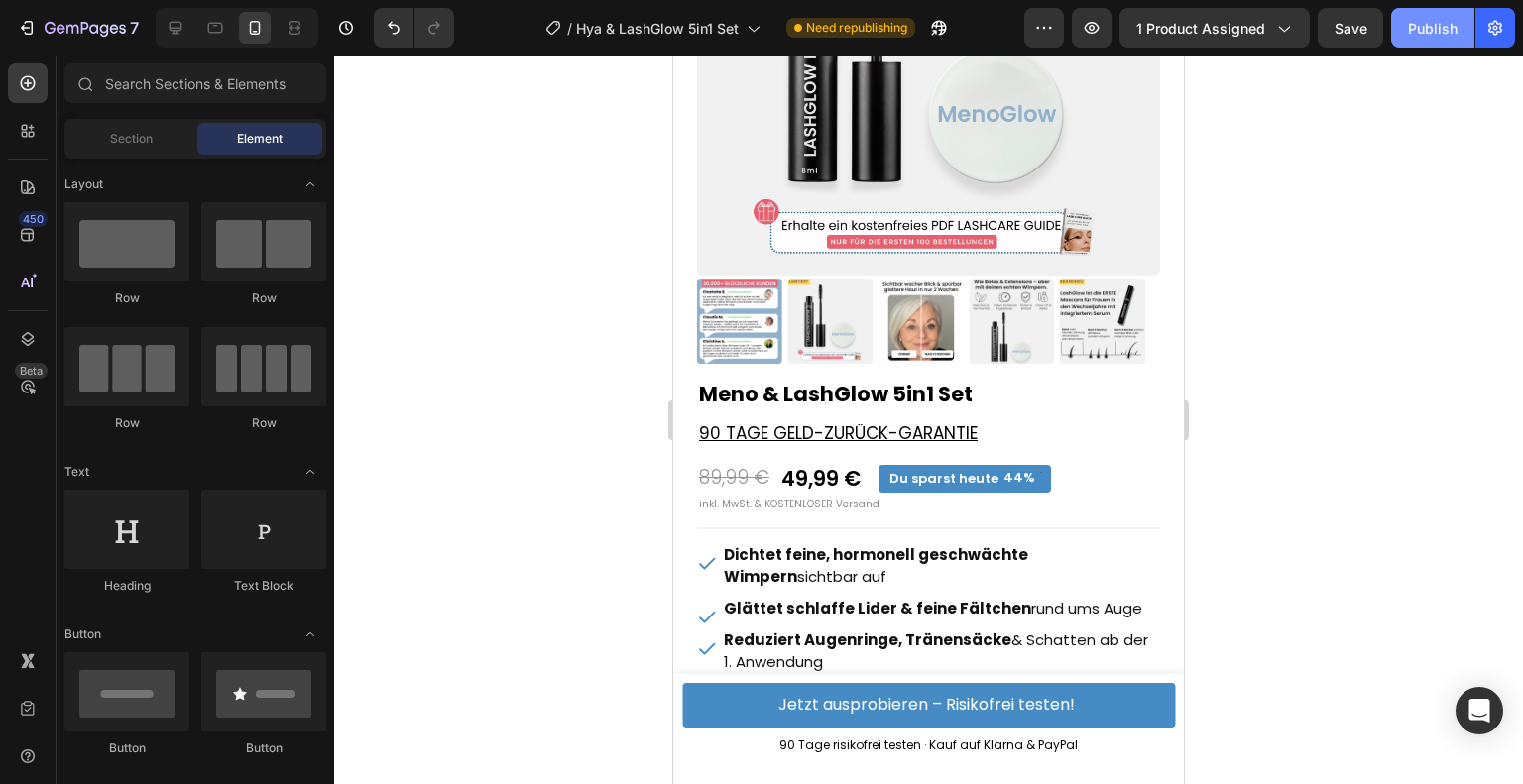 click on "Publish" 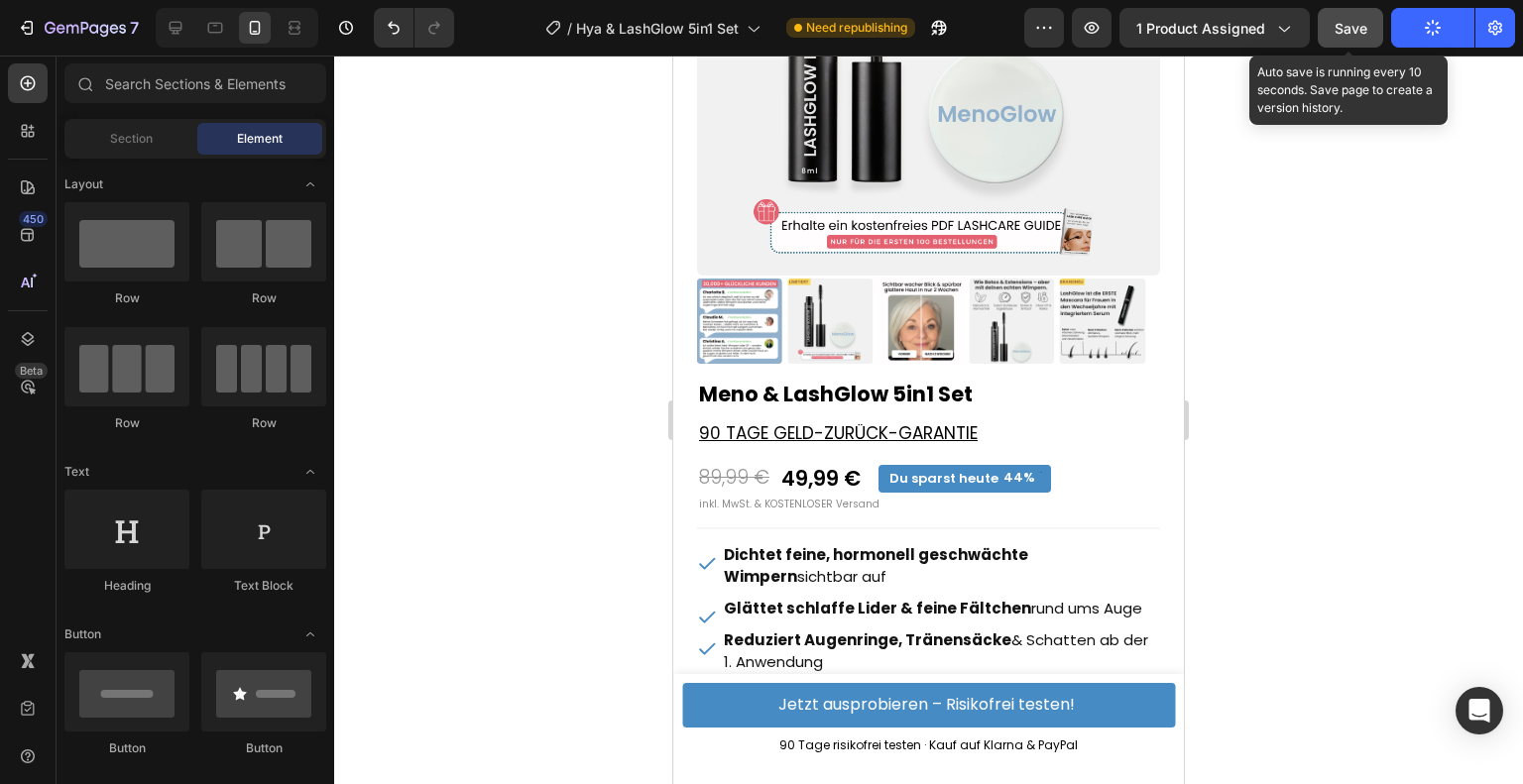 click on "Save" 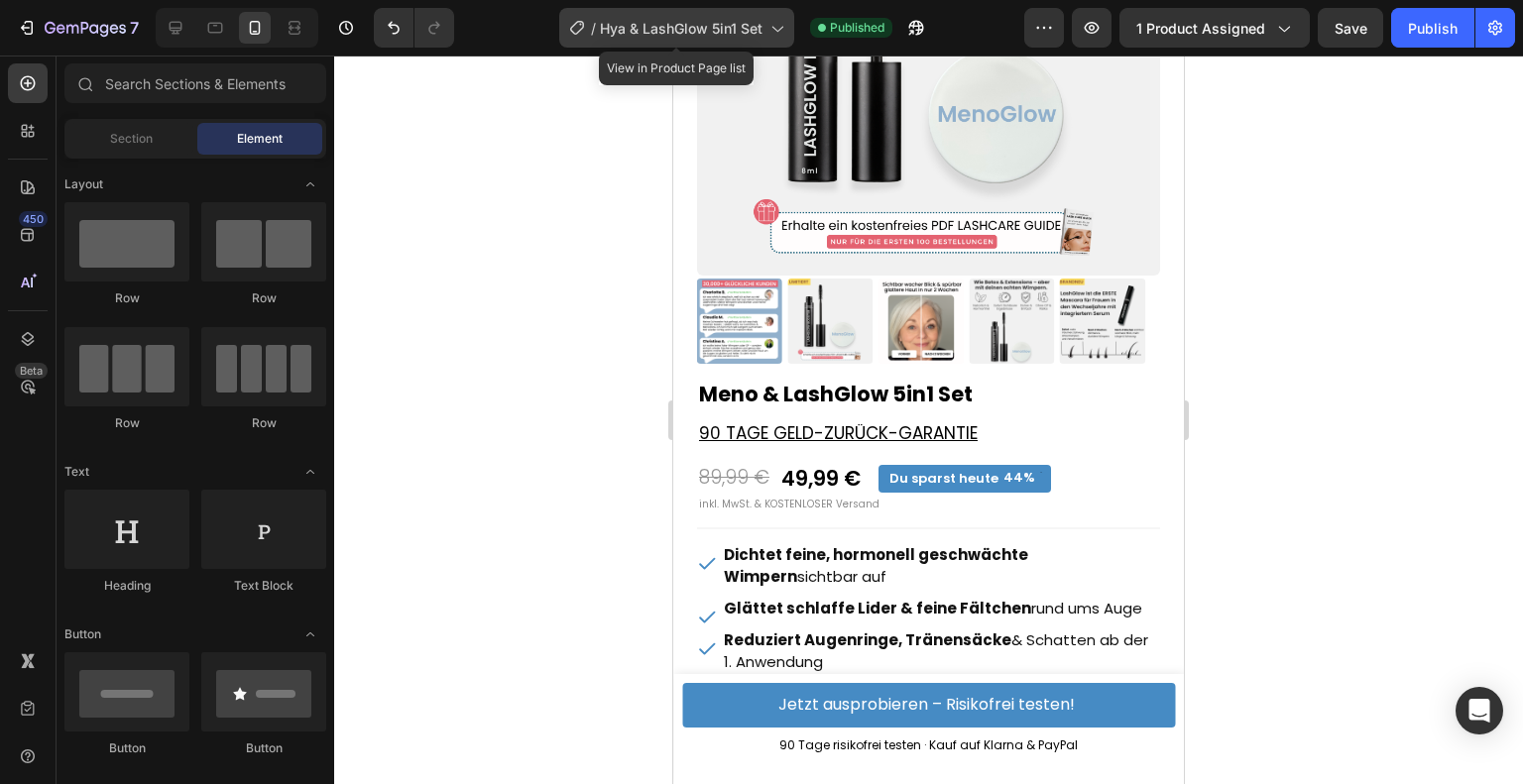 click on "Hya & LashGlow 5in1 Set" at bounding box center (681, 28) 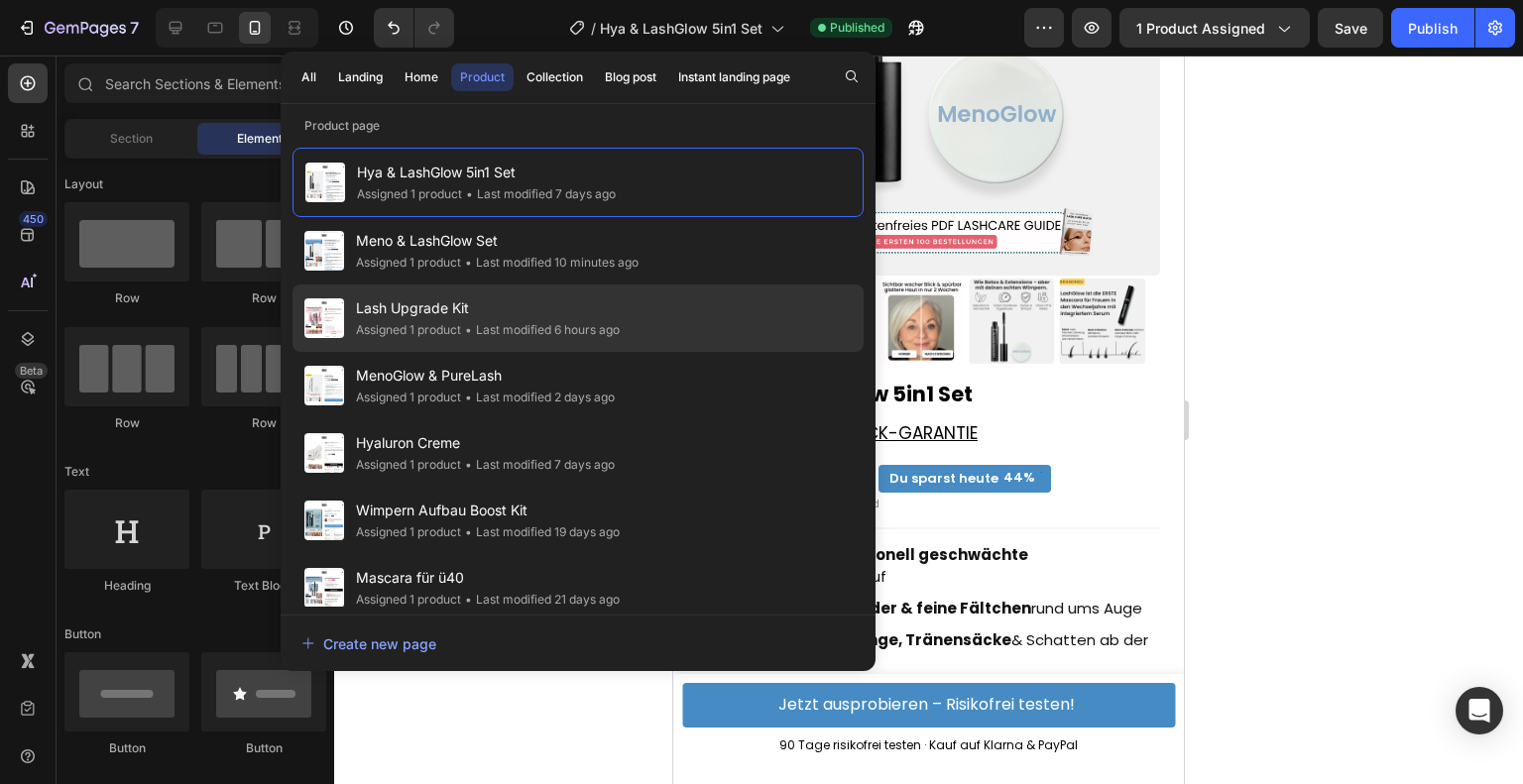 click on "Lash Upgrade Kit" at bounding box center [488, 308] 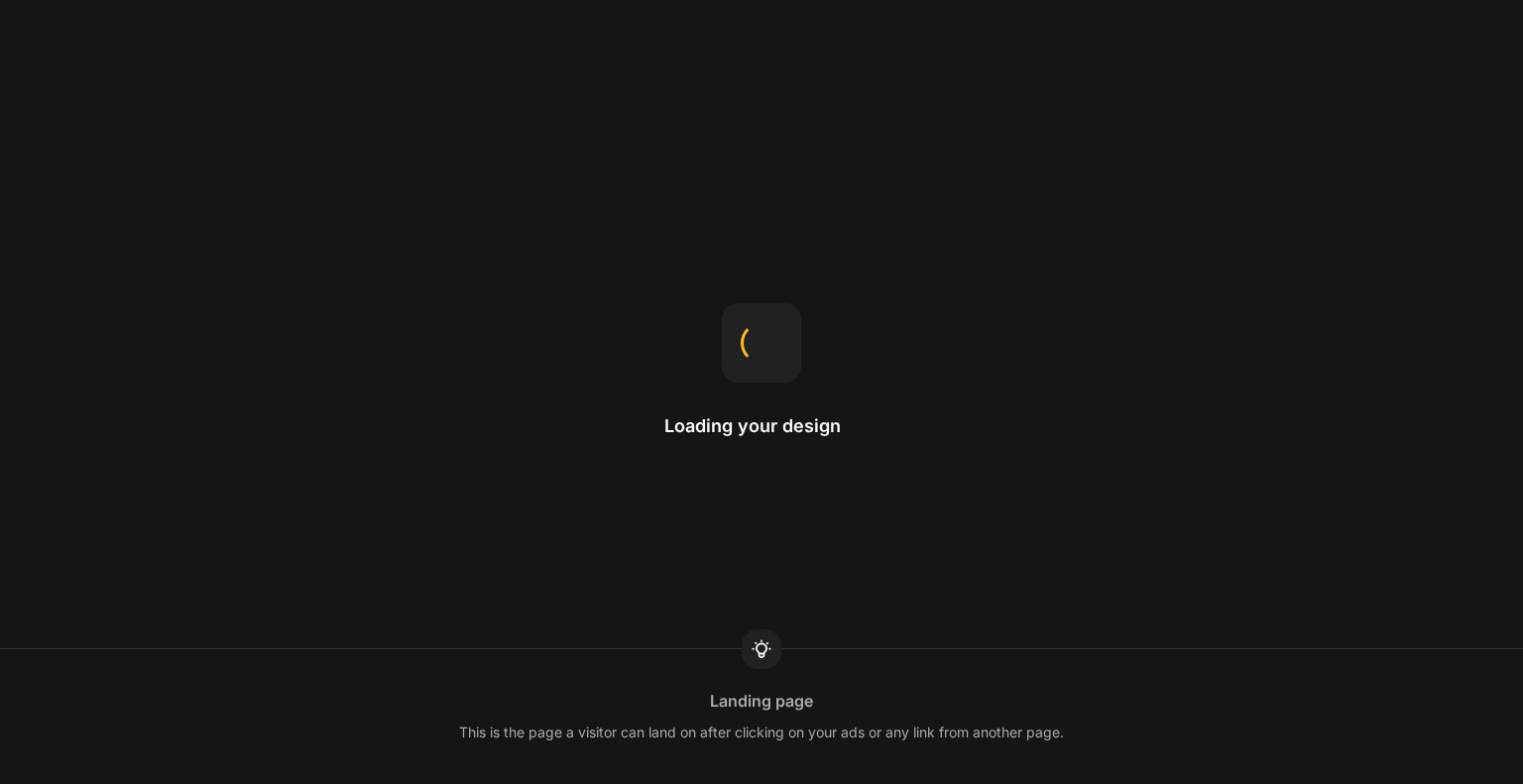 scroll, scrollTop: 0, scrollLeft: 0, axis: both 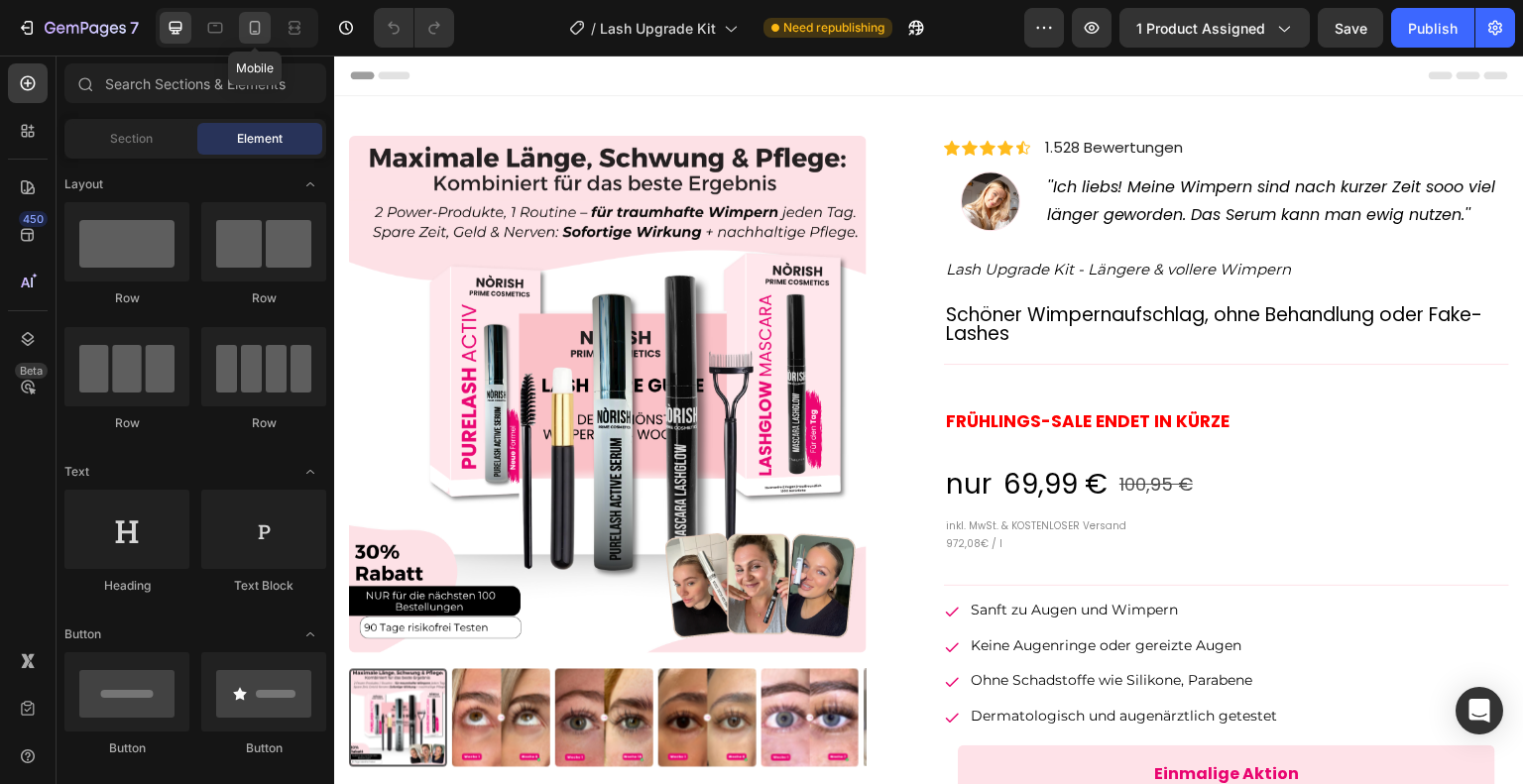 click 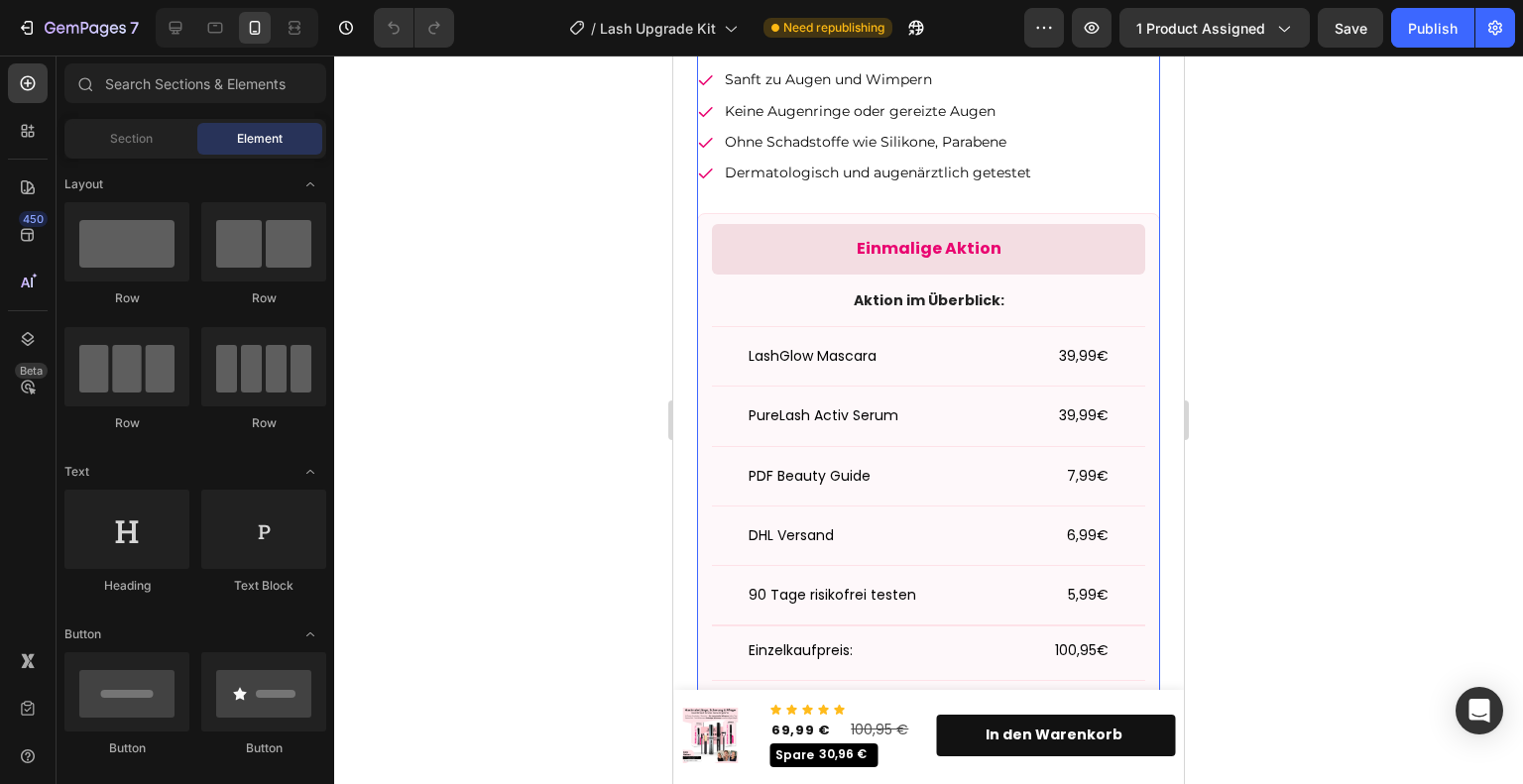scroll, scrollTop: 496, scrollLeft: 0, axis: vertical 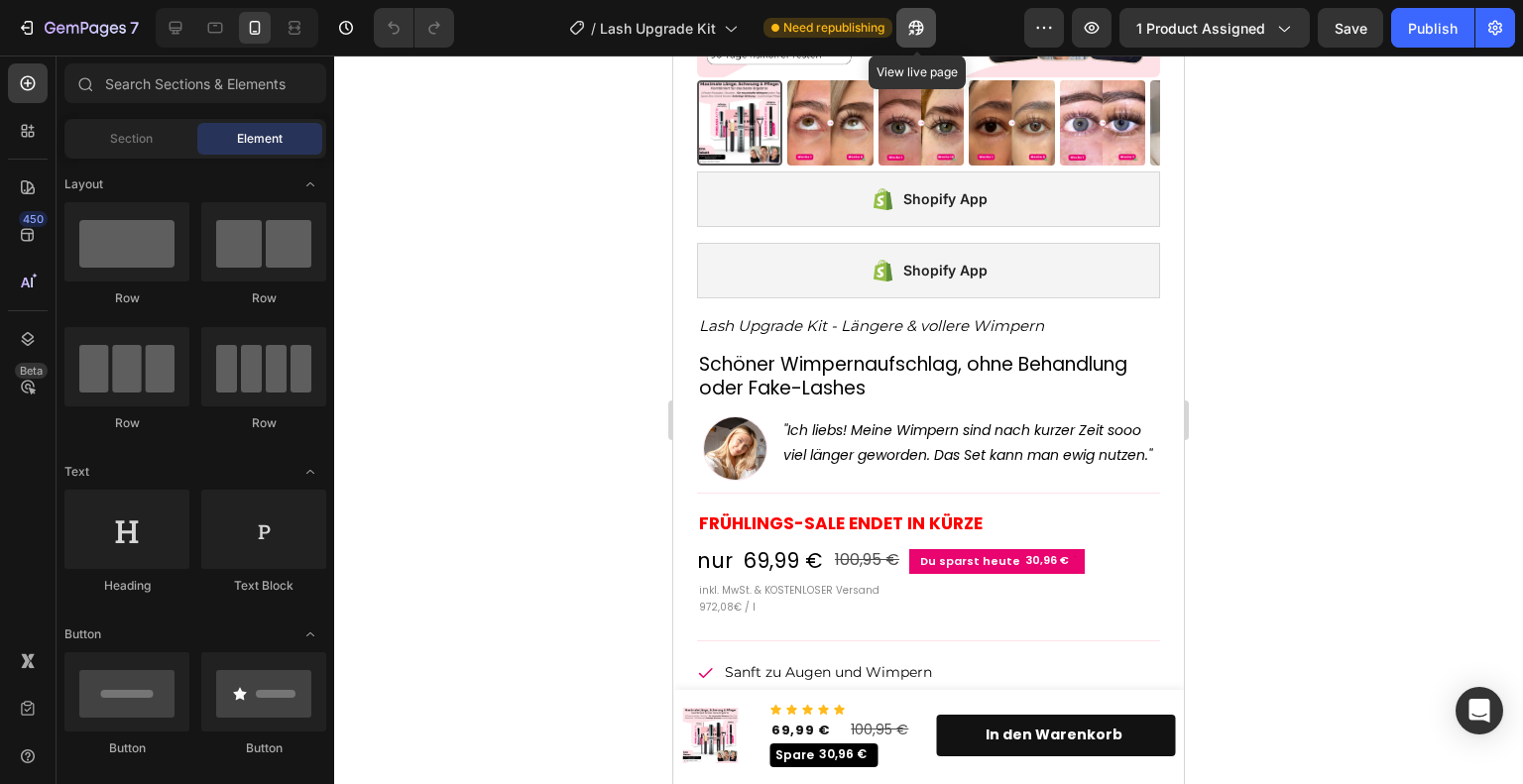 click 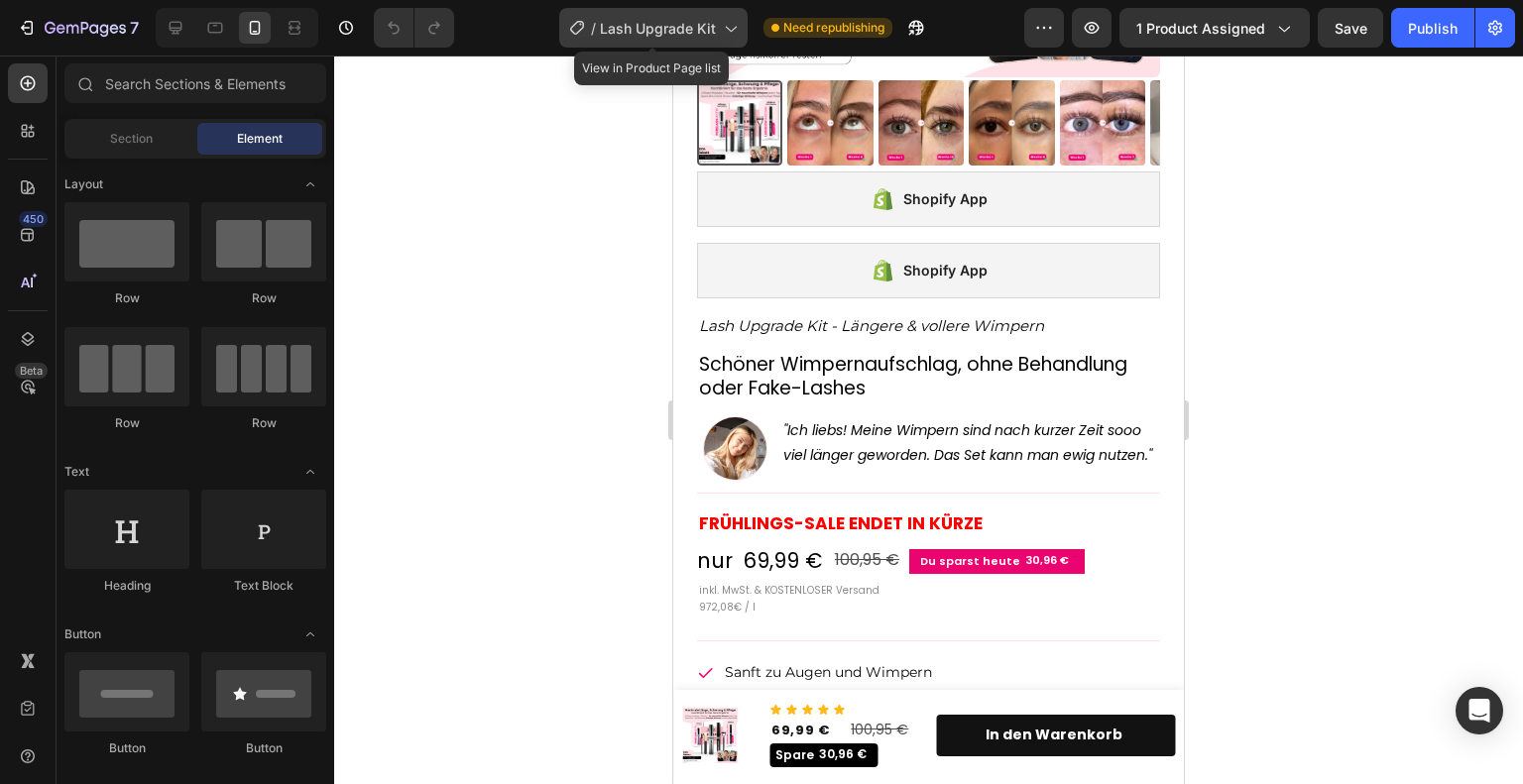 click on "Lash Upgrade Kit" at bounding box center (657, 28) 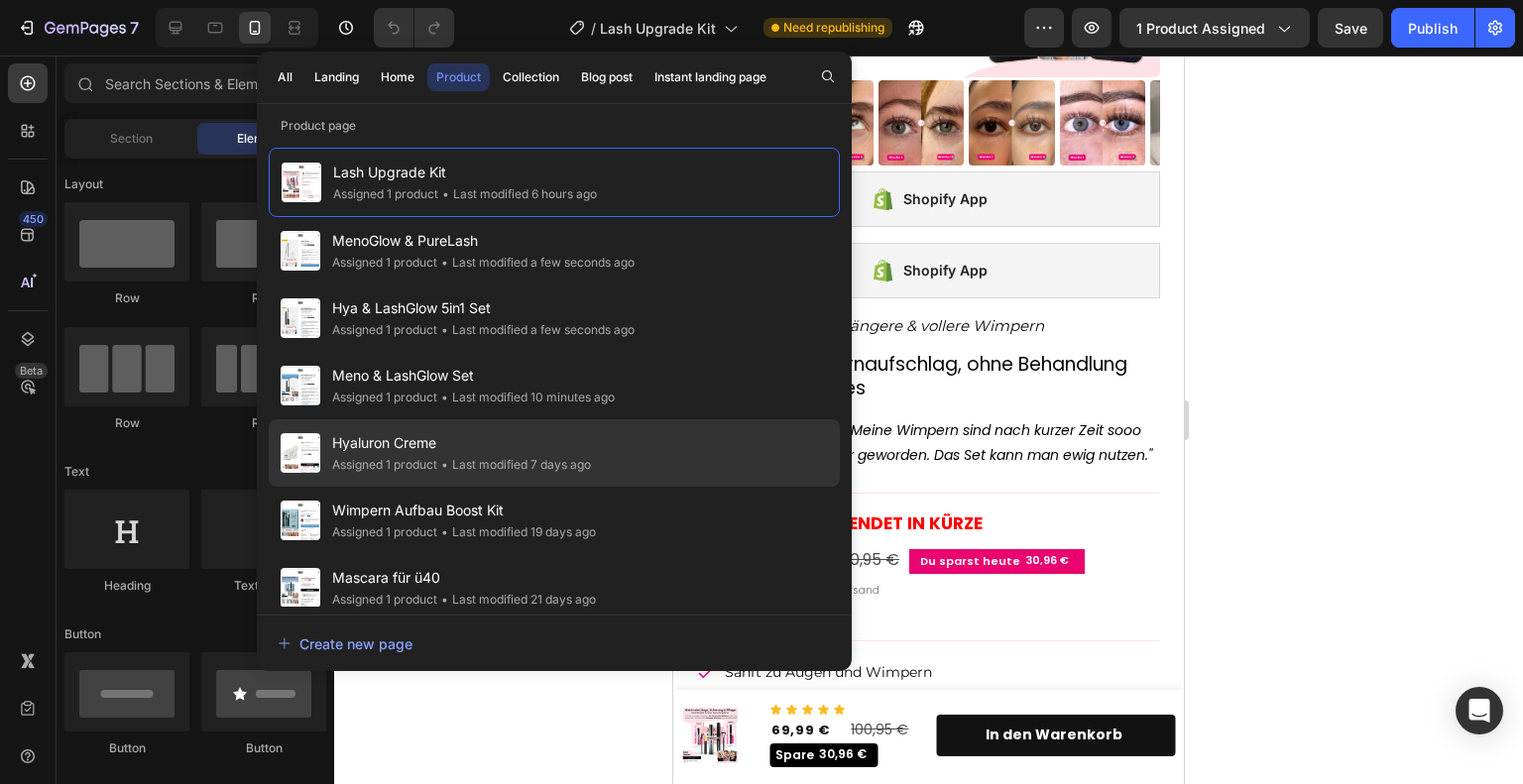 click on "Hyaluron Creme" at bounding box center [461, 443] 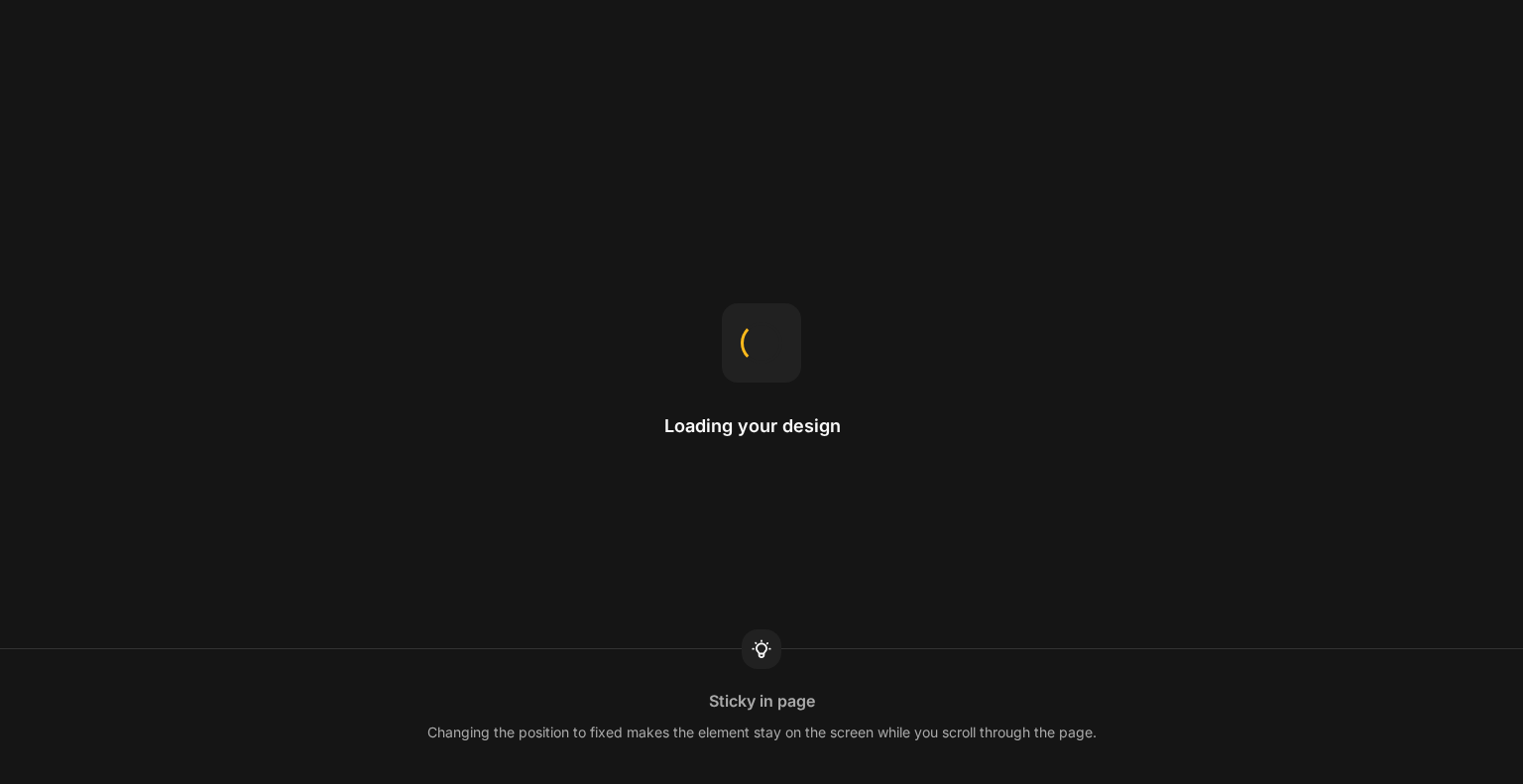 scroll, scrollTop: 0, scrollLeft: 0, axis: both 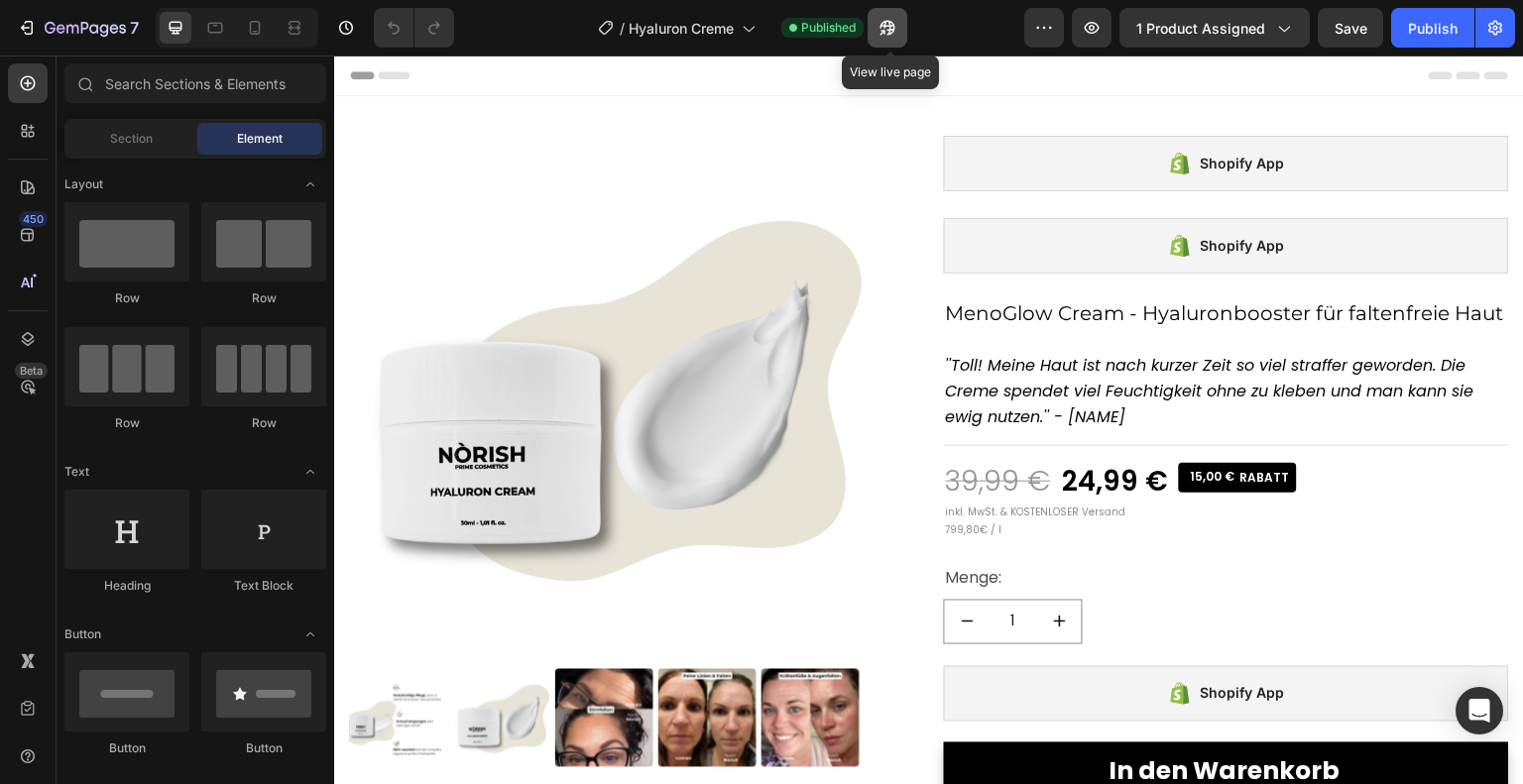 click 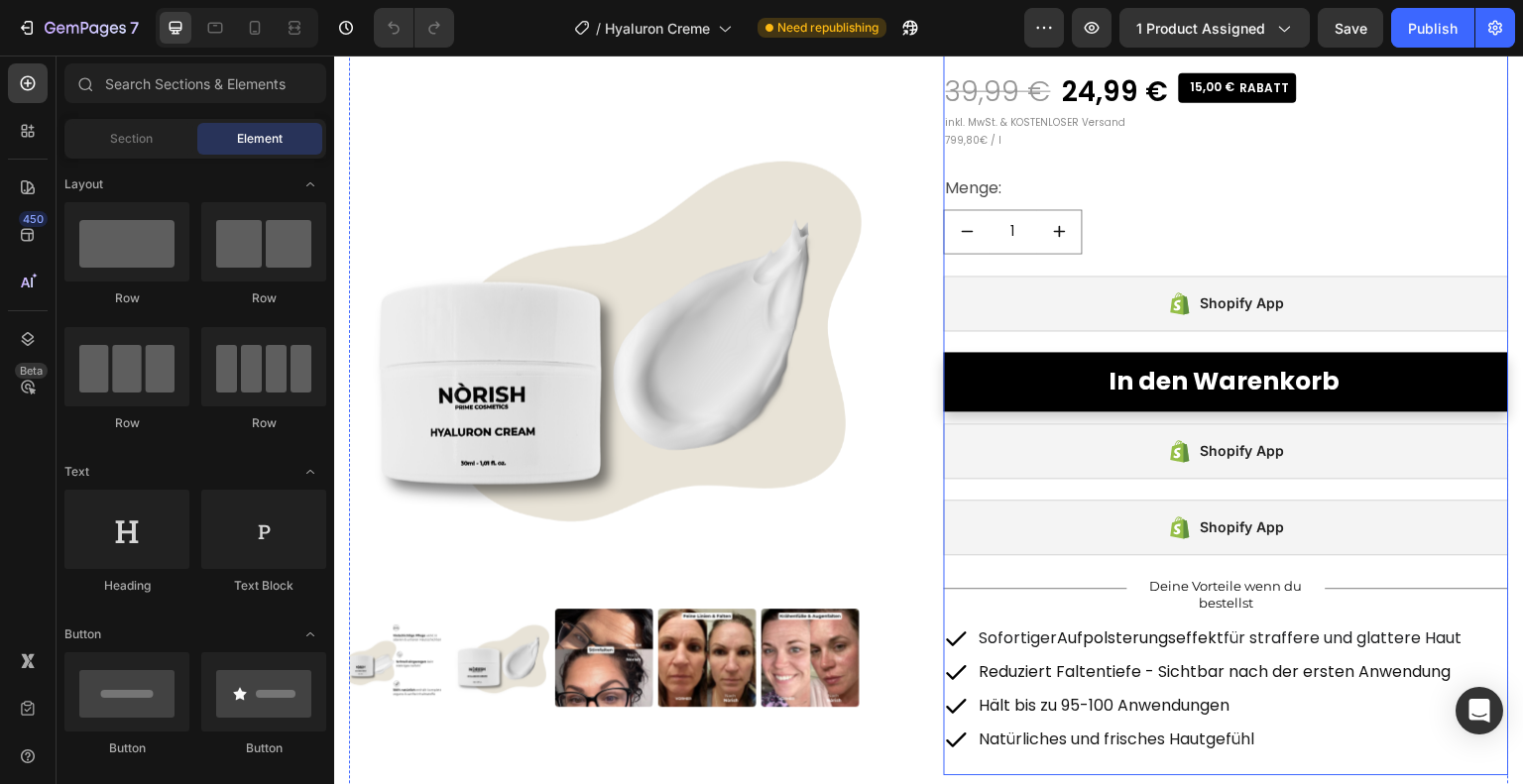 scroll, scrollTop: 396, scrollLeft: 0, axis: vertical 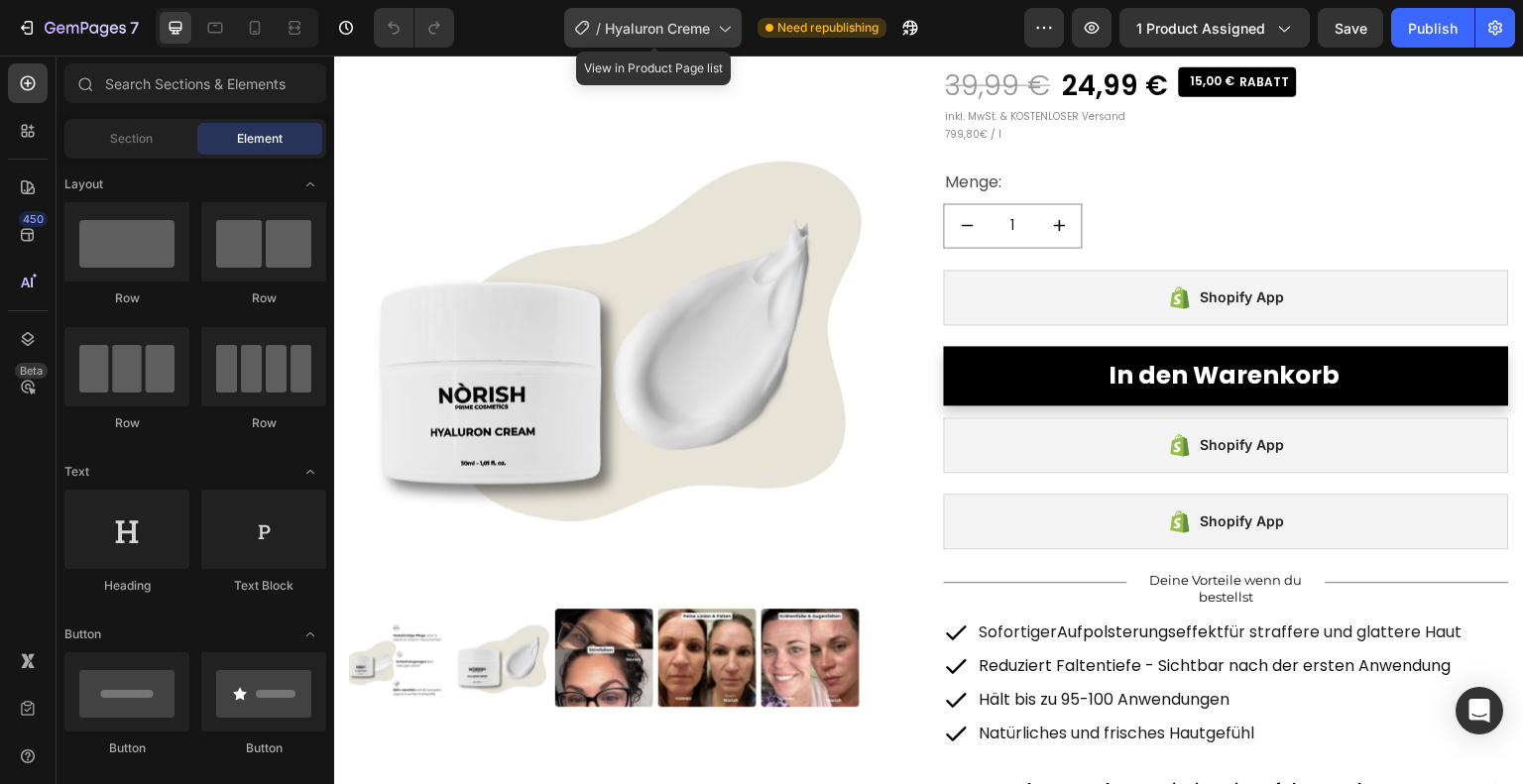 click on "Hyaluron Creme" at bounding box center (657, 28) 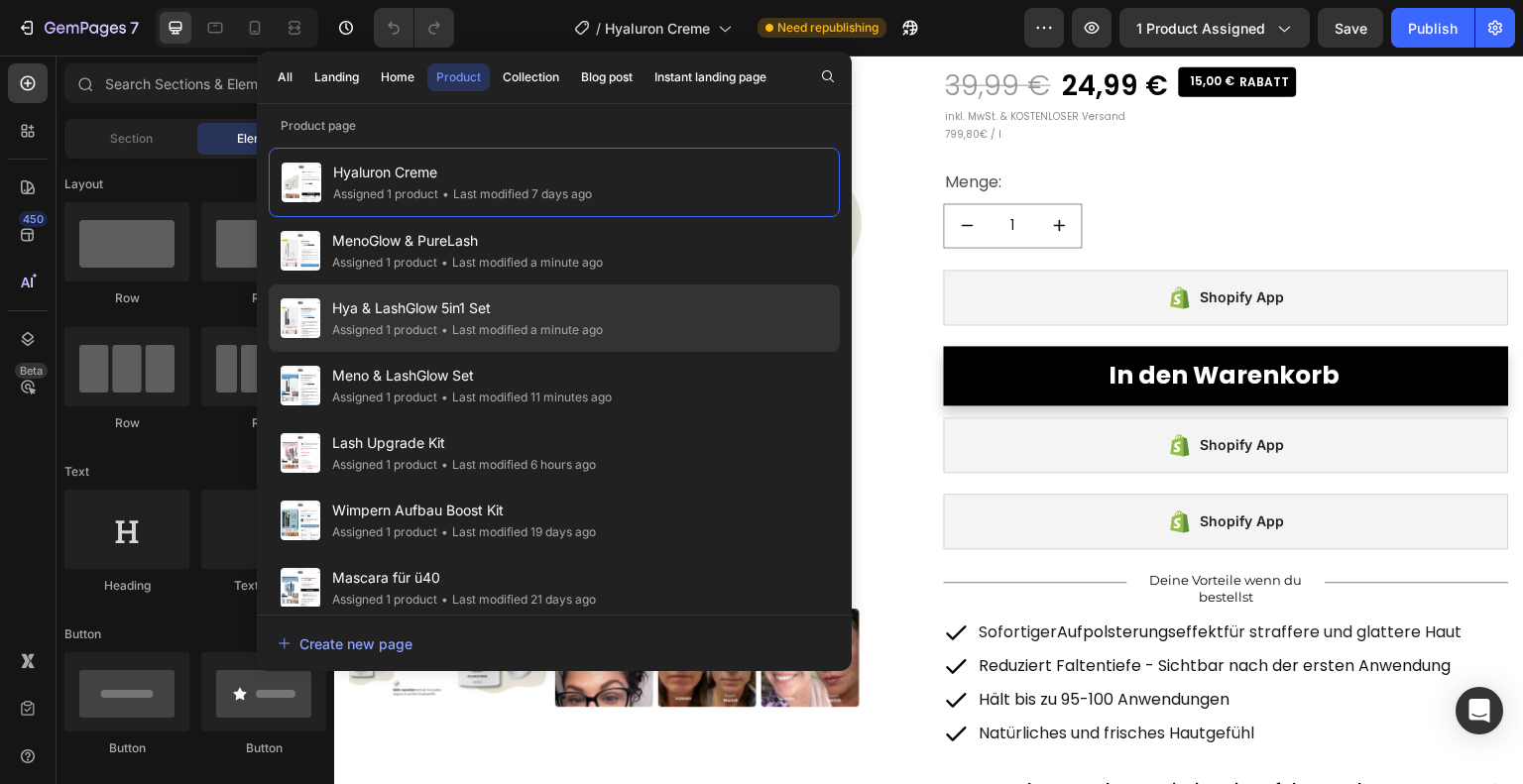 click on "Hya & LashGlow 5in1 Set" at bounding box center [467, 308] 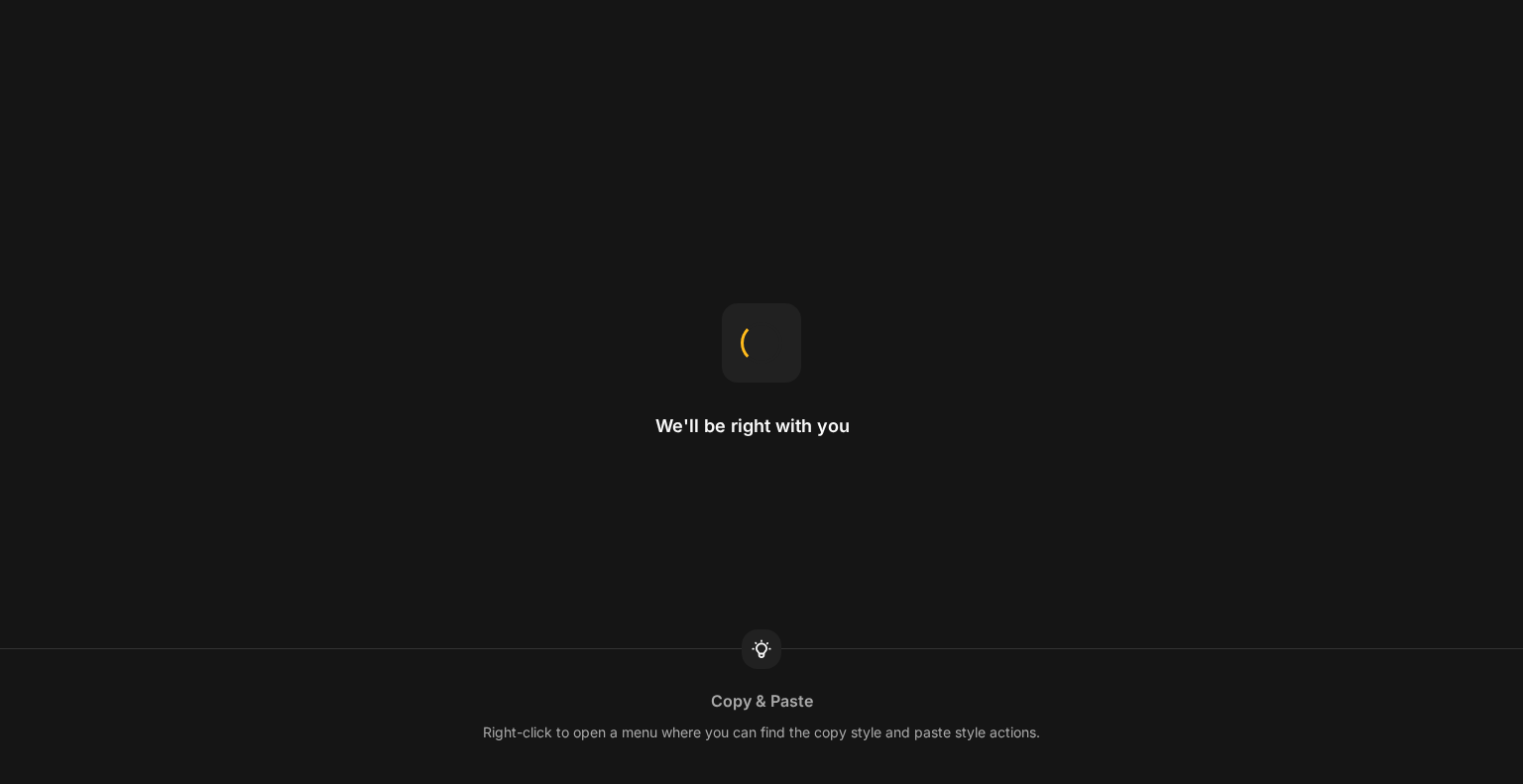 scroll, scrollTop: 0, scrollLeft: 0, axis: both 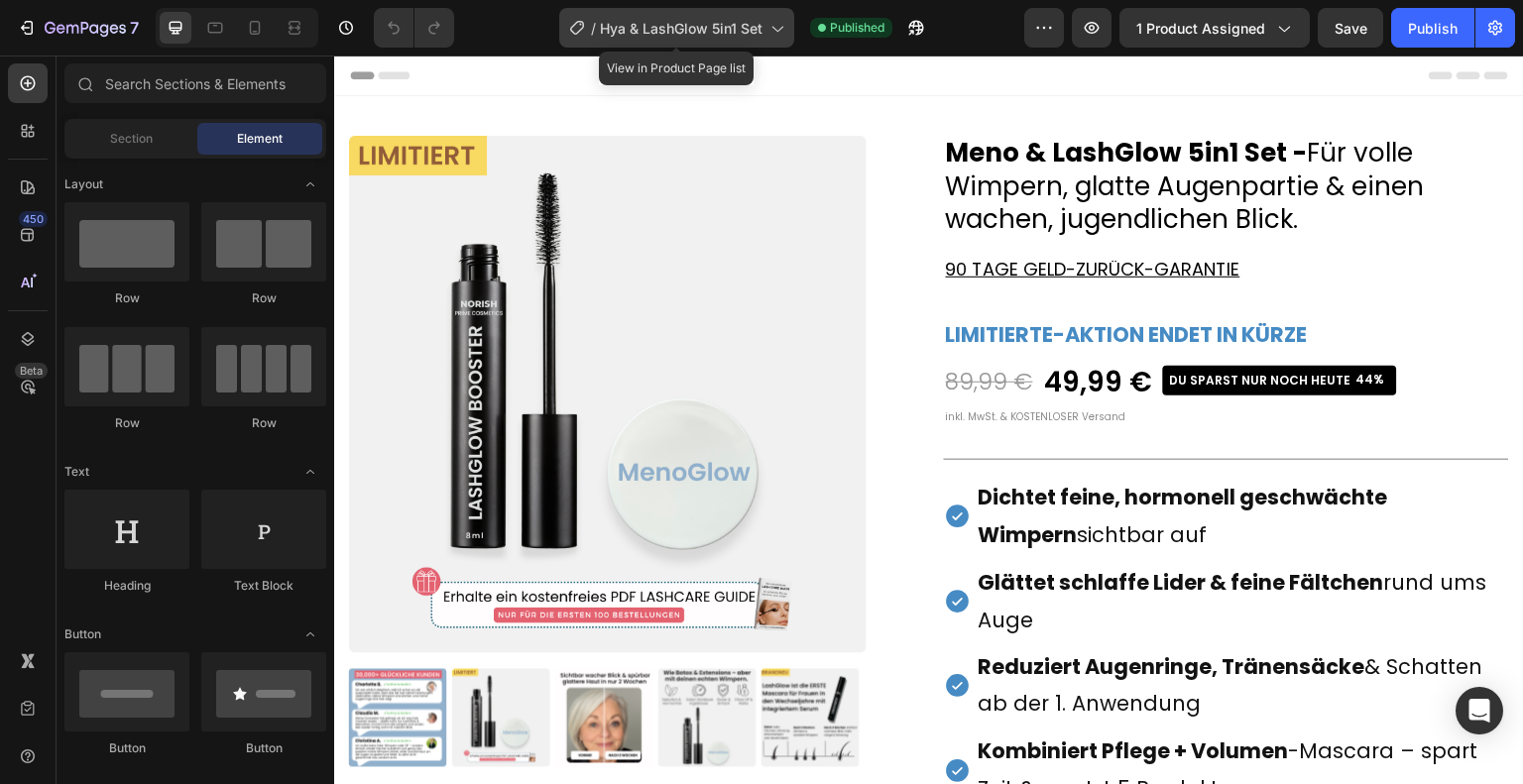 click on "Hya & LashGlow 5in1 Set" at bounding box center (681, 28) 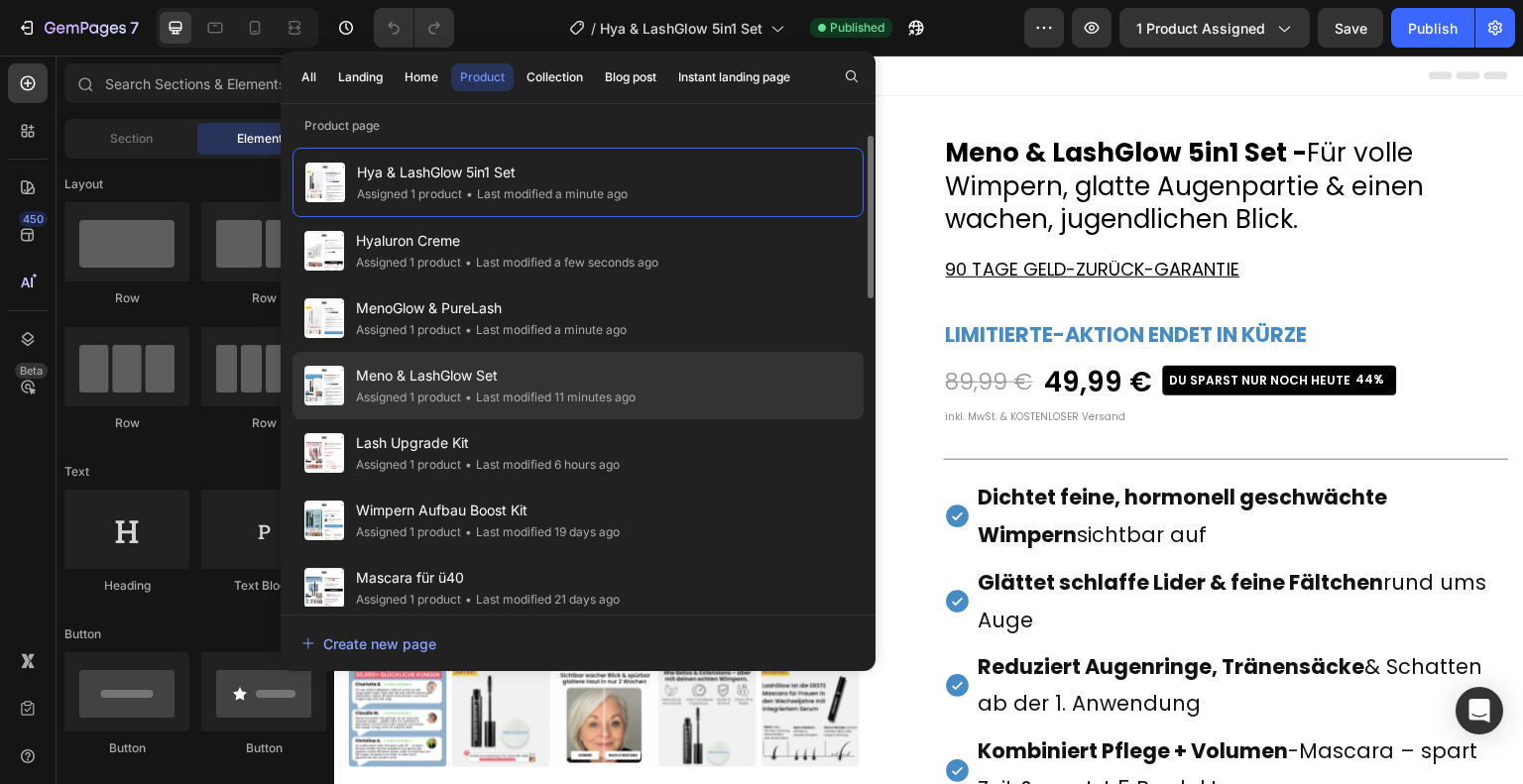 scroll, scrollTop: 99, scrollLeft: 0, axis: vertical 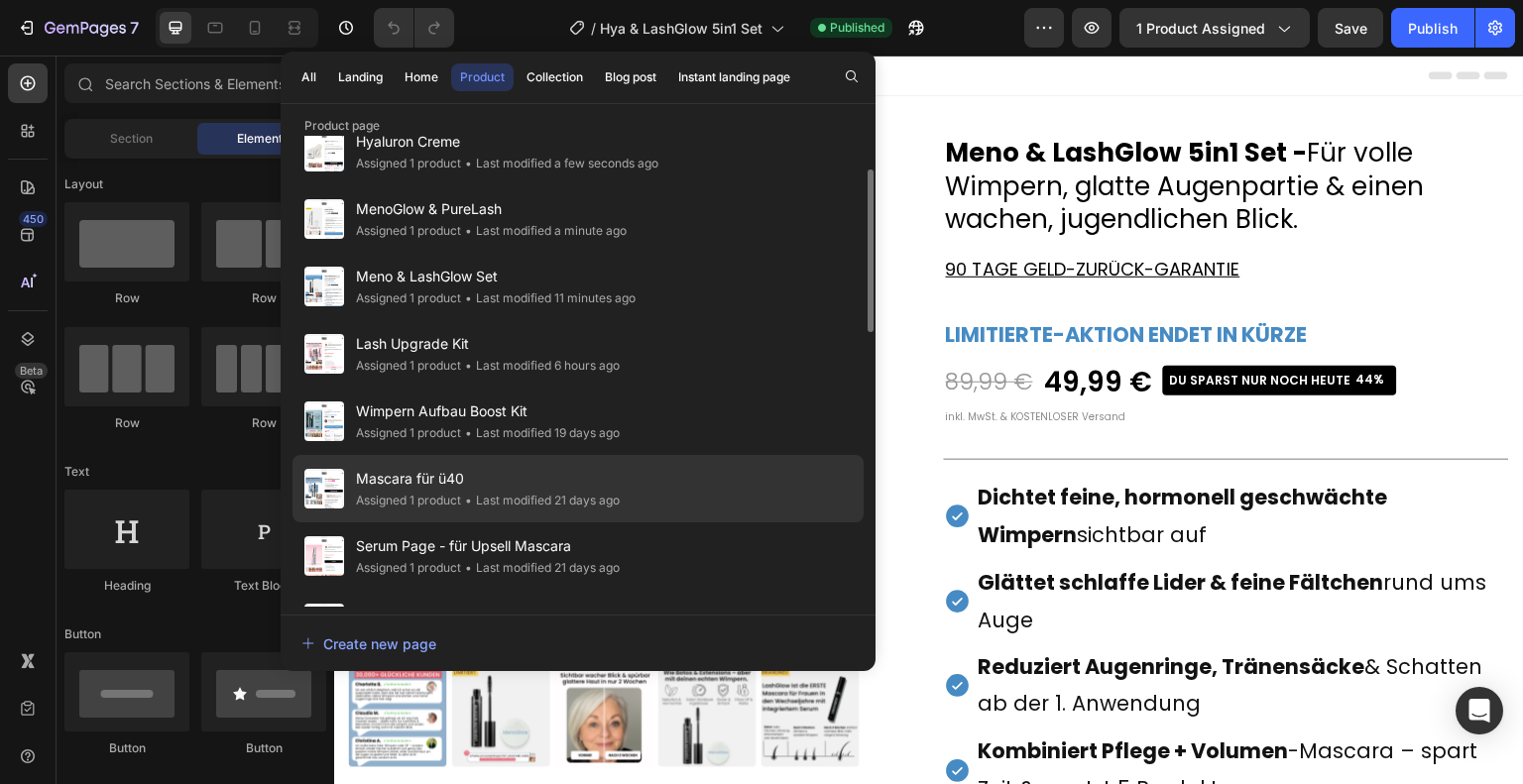 click on "Mascara für ü40" at bounding box center [488, 479] 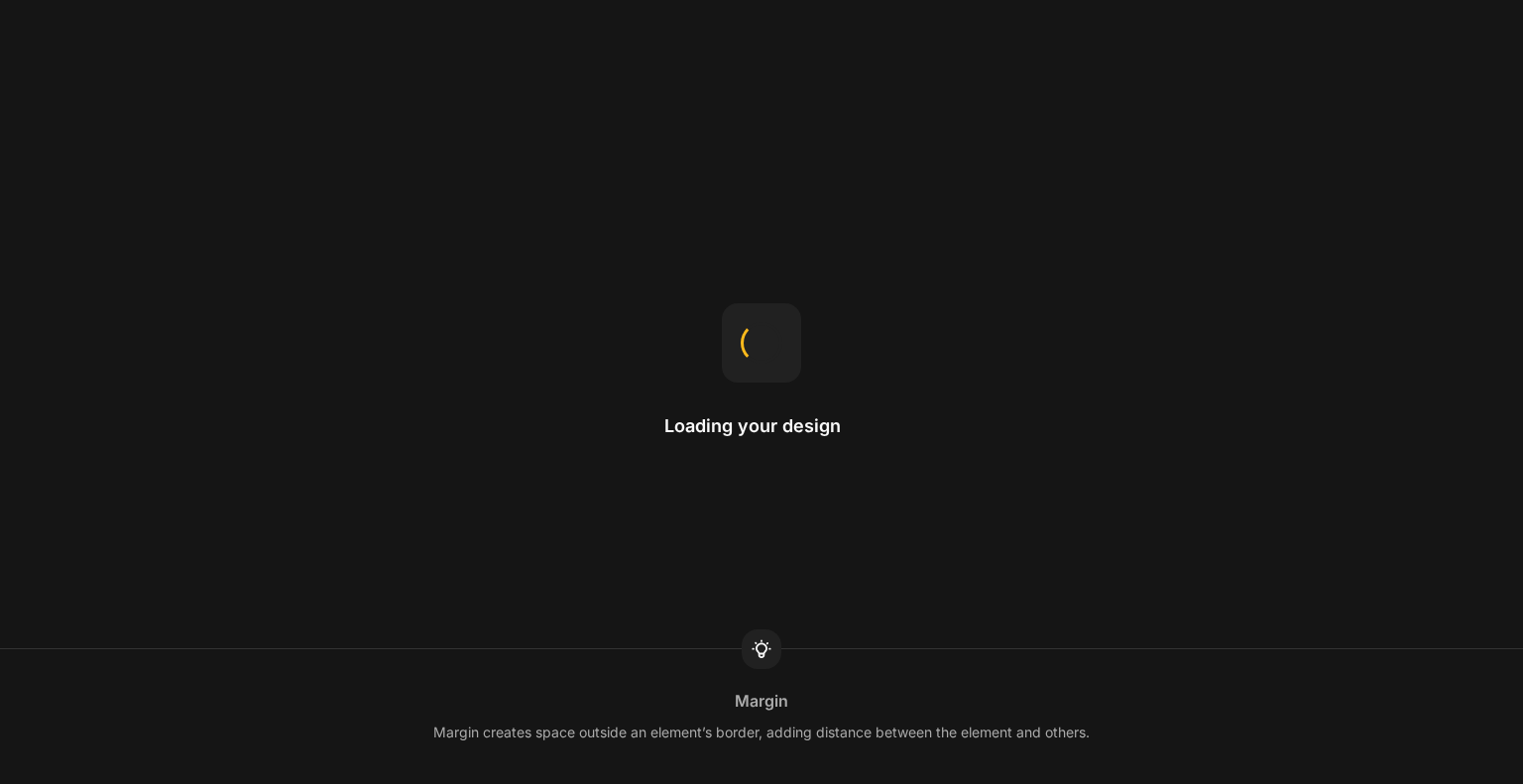 scroll, scrollTop: 0, scrollLeft: 0, axis: both 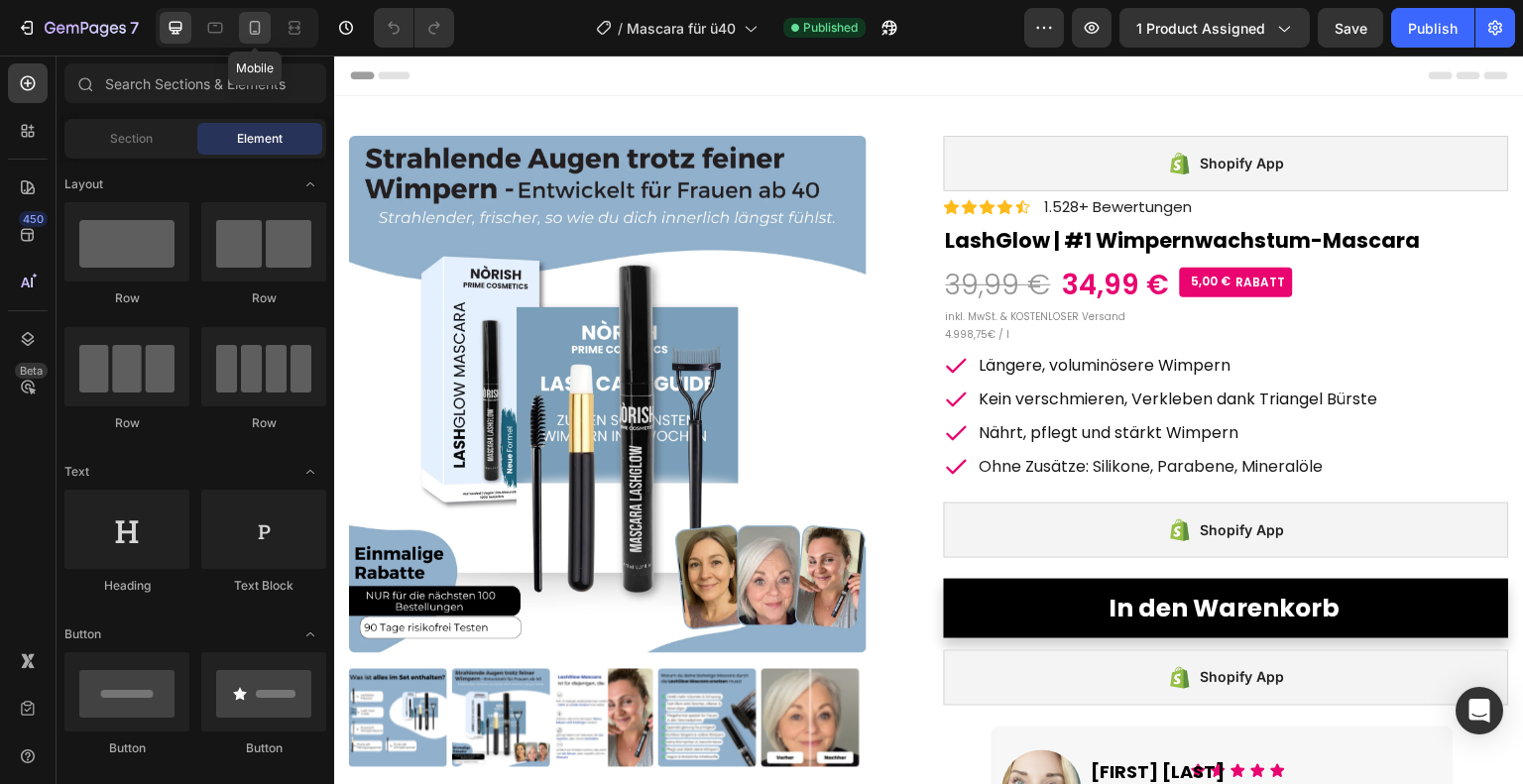click 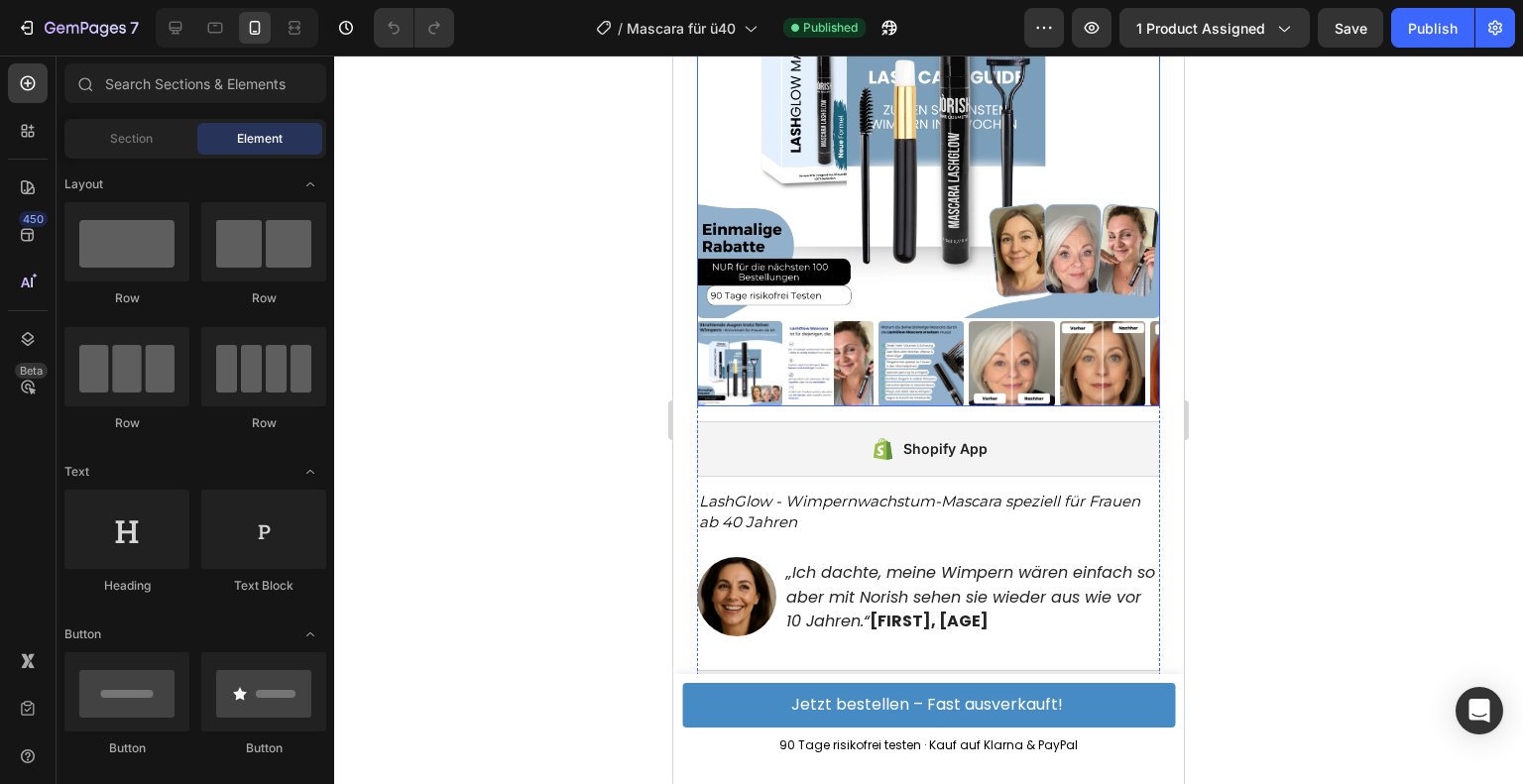 scroll, scrollTop: 396, scrollLeft: 0, axis: vertical 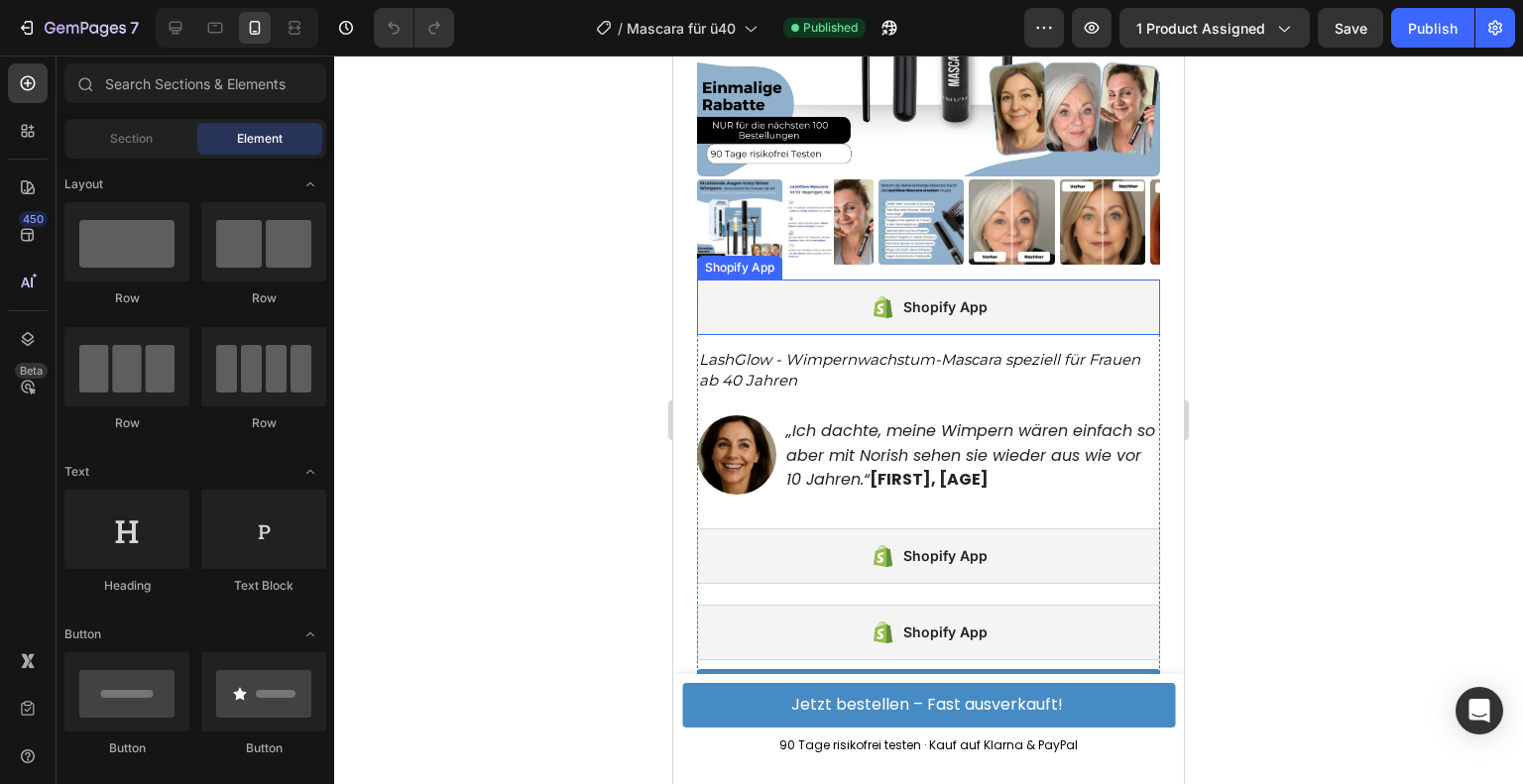 click on "Shopify App" at bounding box center (945, 307) 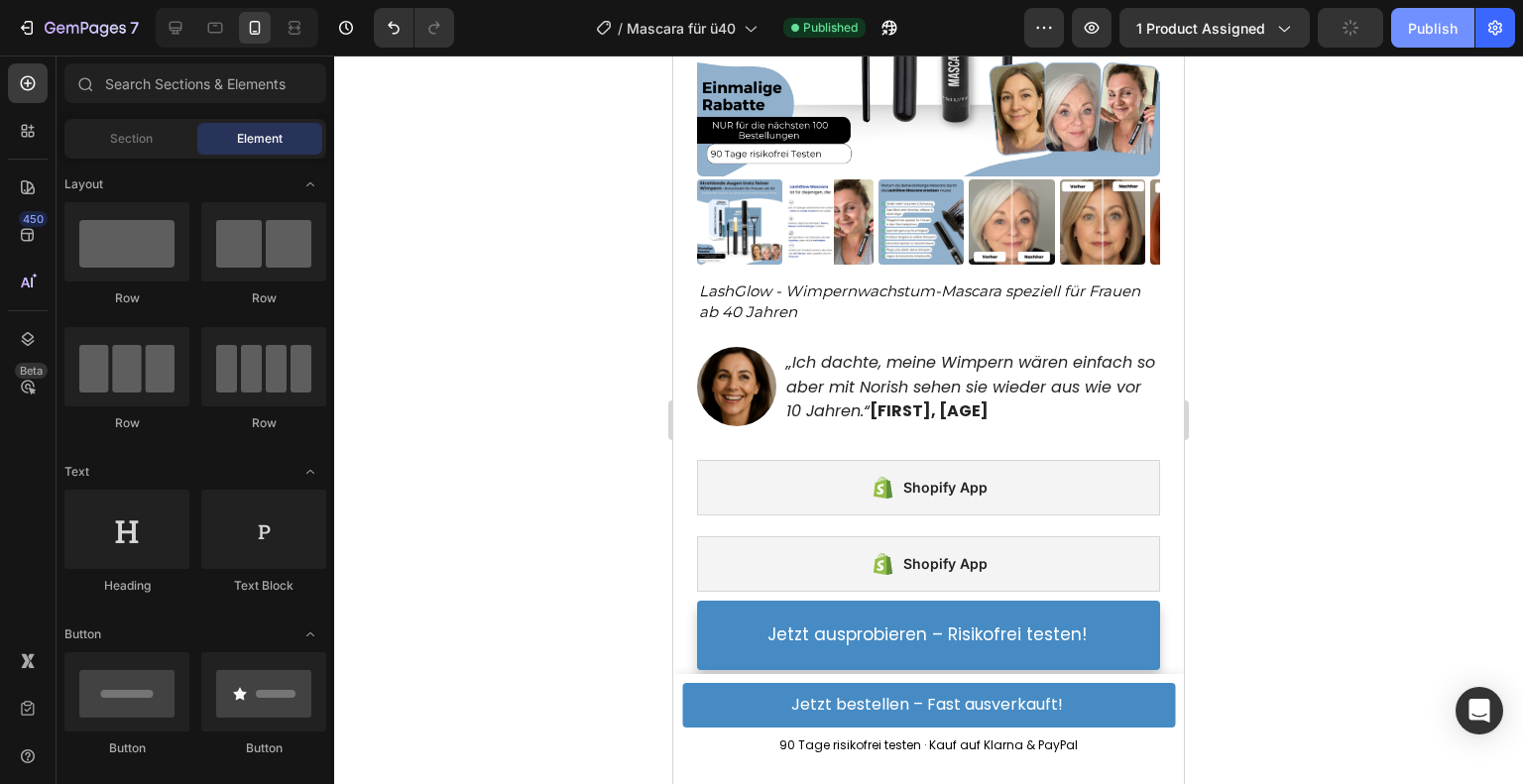 click on "Publish" 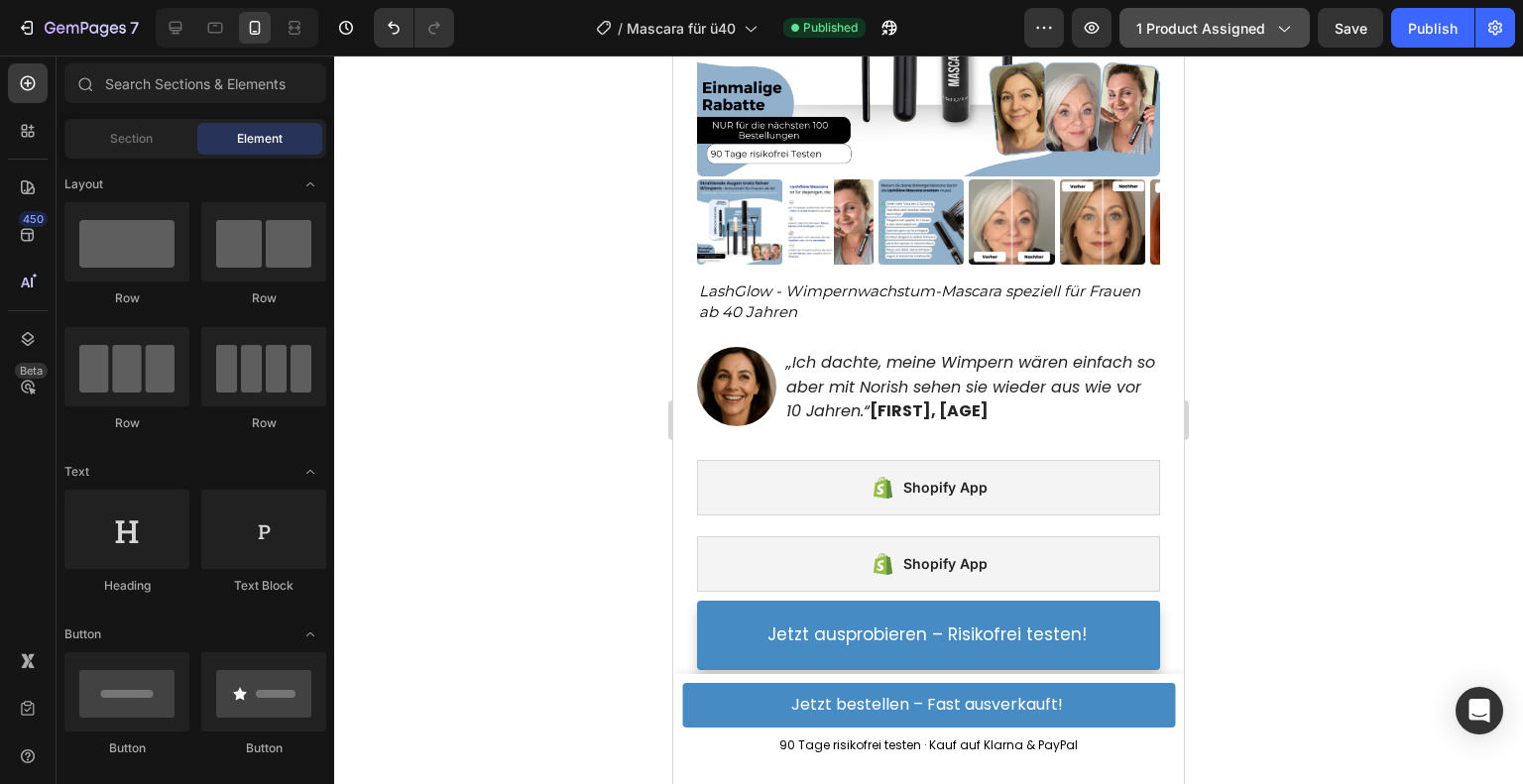 click on "1 product assigned" at bounding box center (1215, 28) 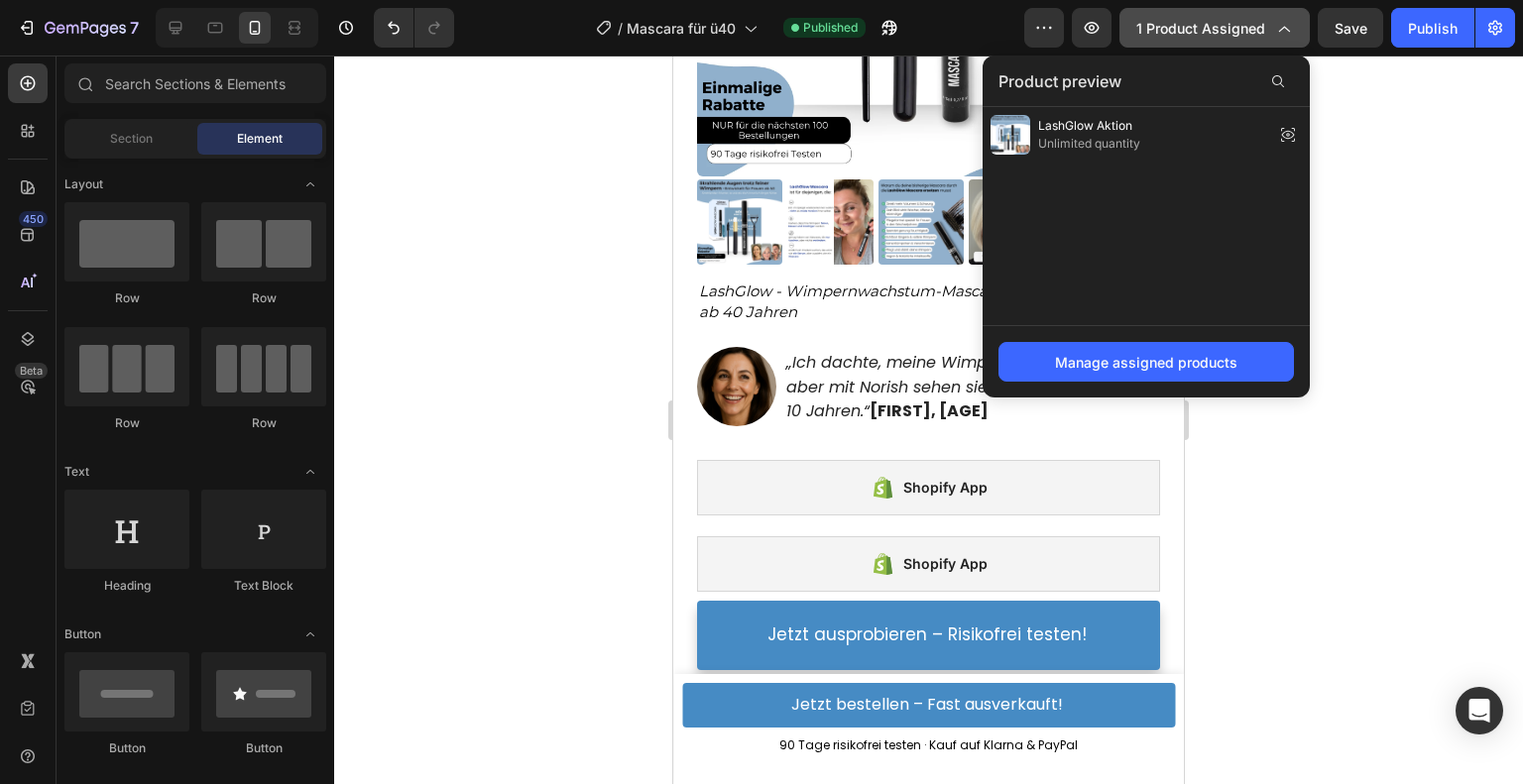 click on "1 product assigned" at bounding box center (1215, 28) 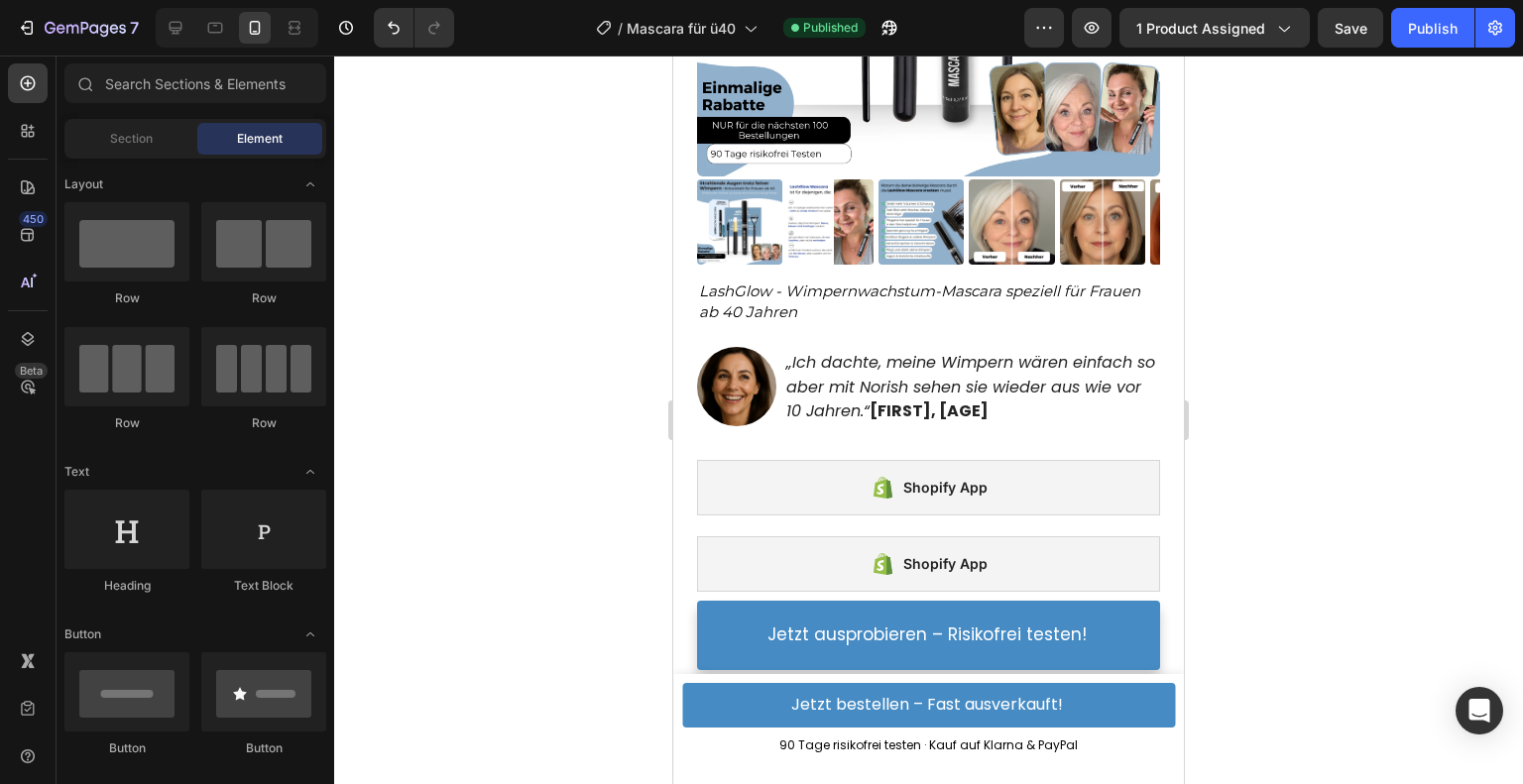 click 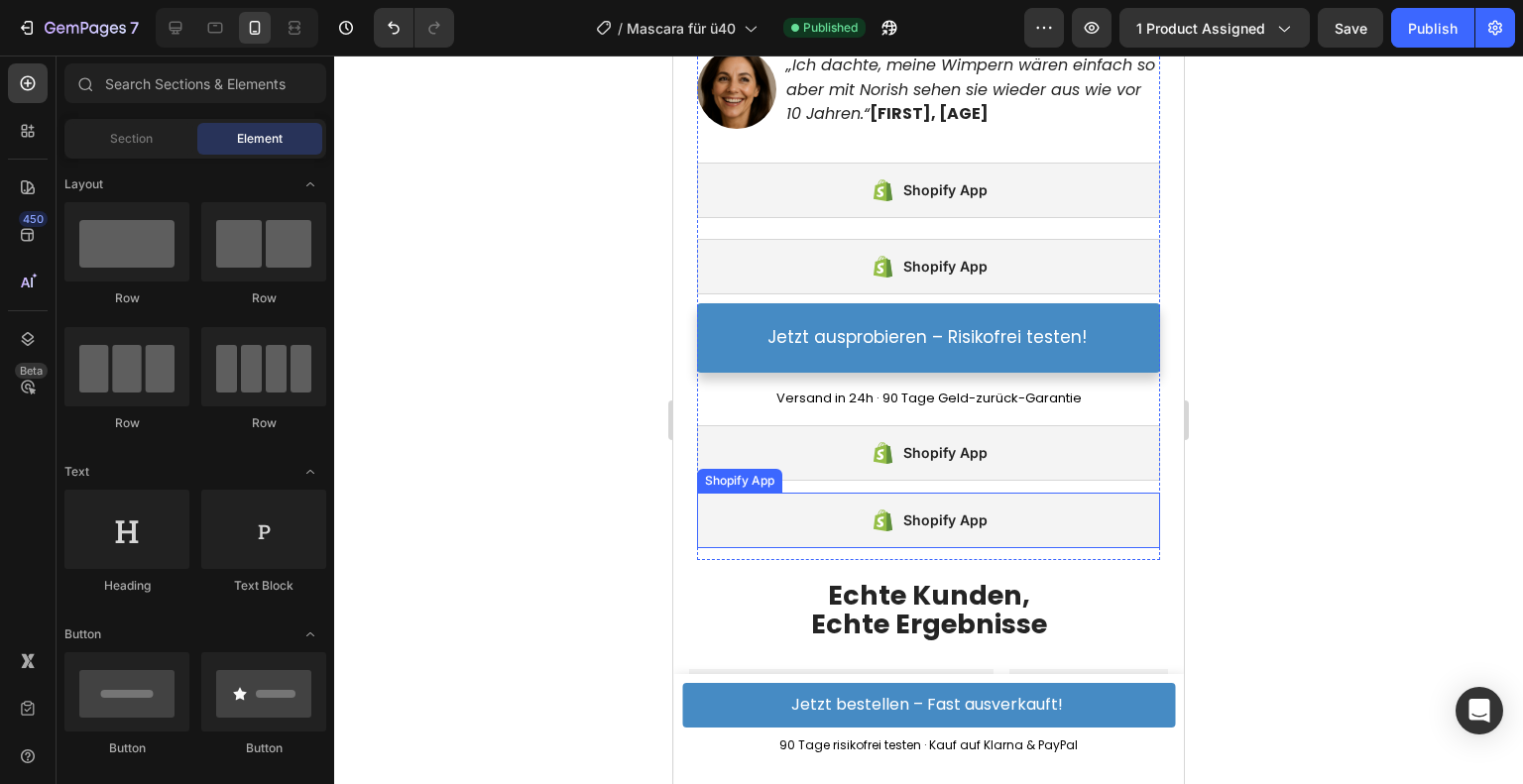scroll, scrollTop: 1388, scrollLeft: 0, axis: vertical 